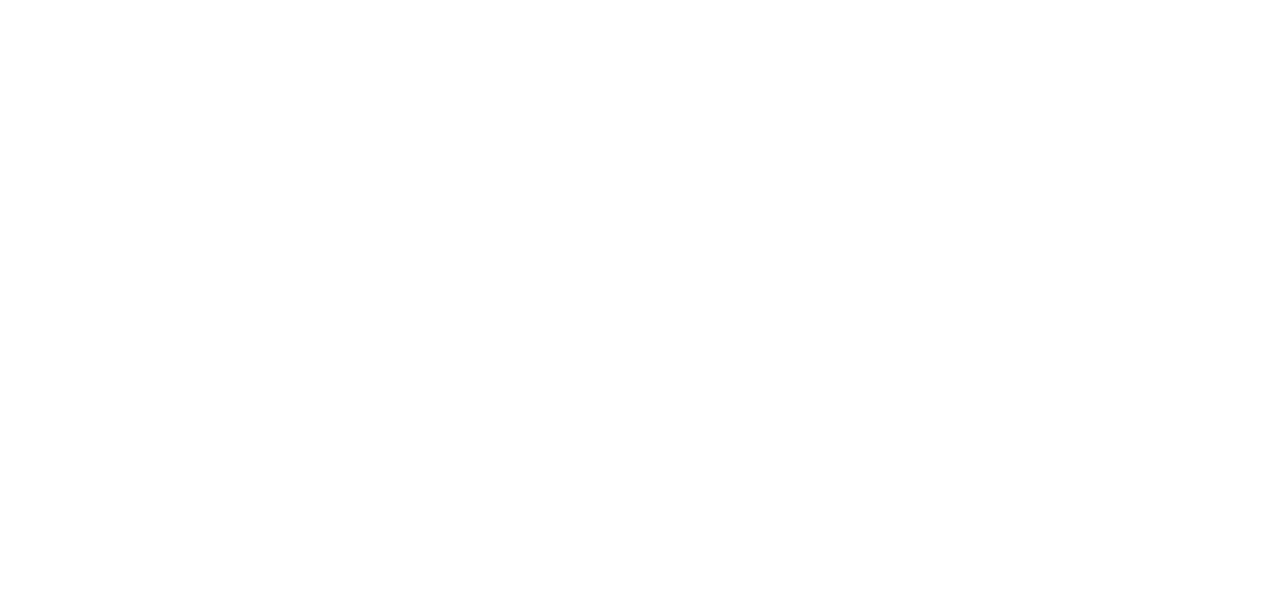 scroll, scrollTop: 0, scrollLeft: 0, axis: both 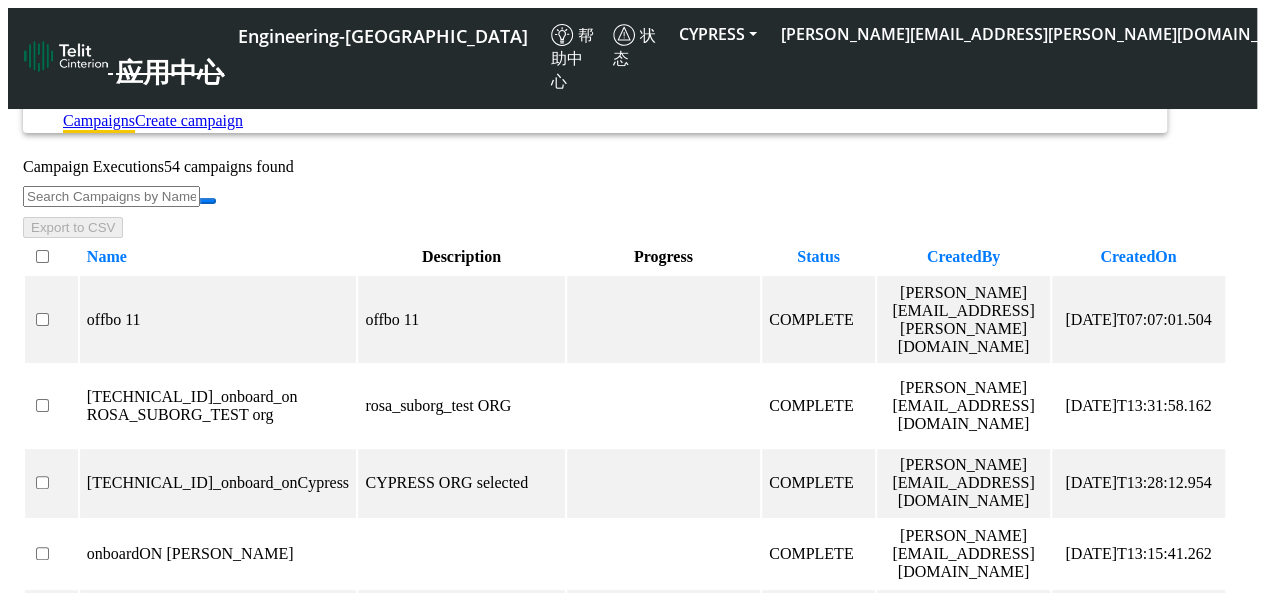 click at bounding box center (52, 257) 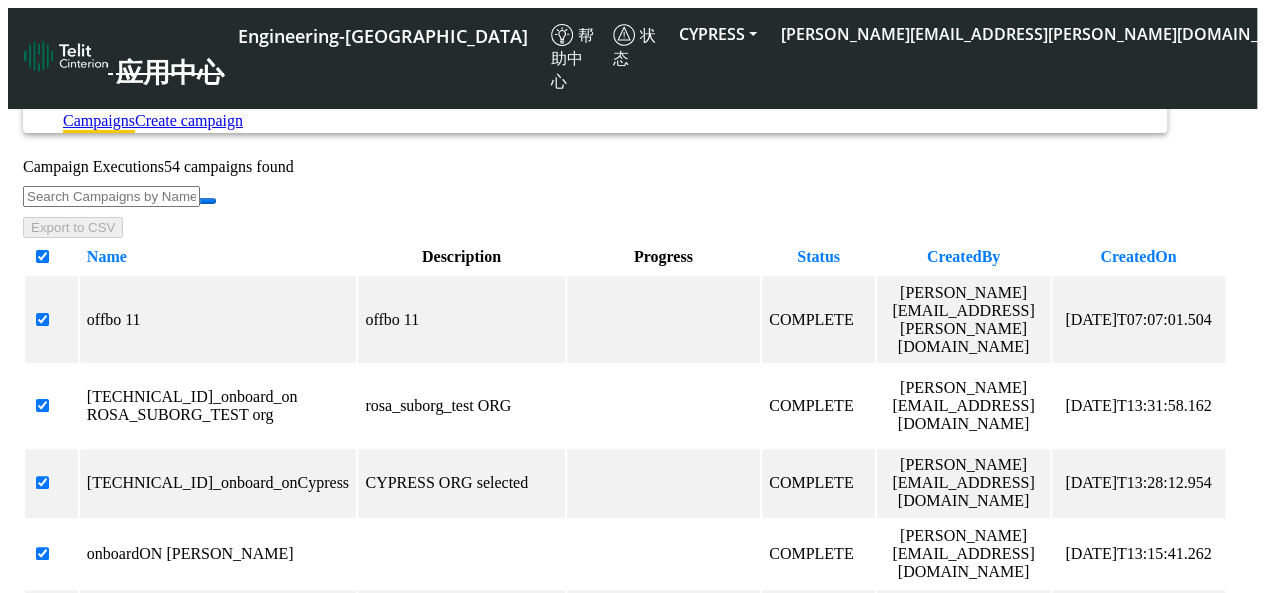 checkbox on "true" 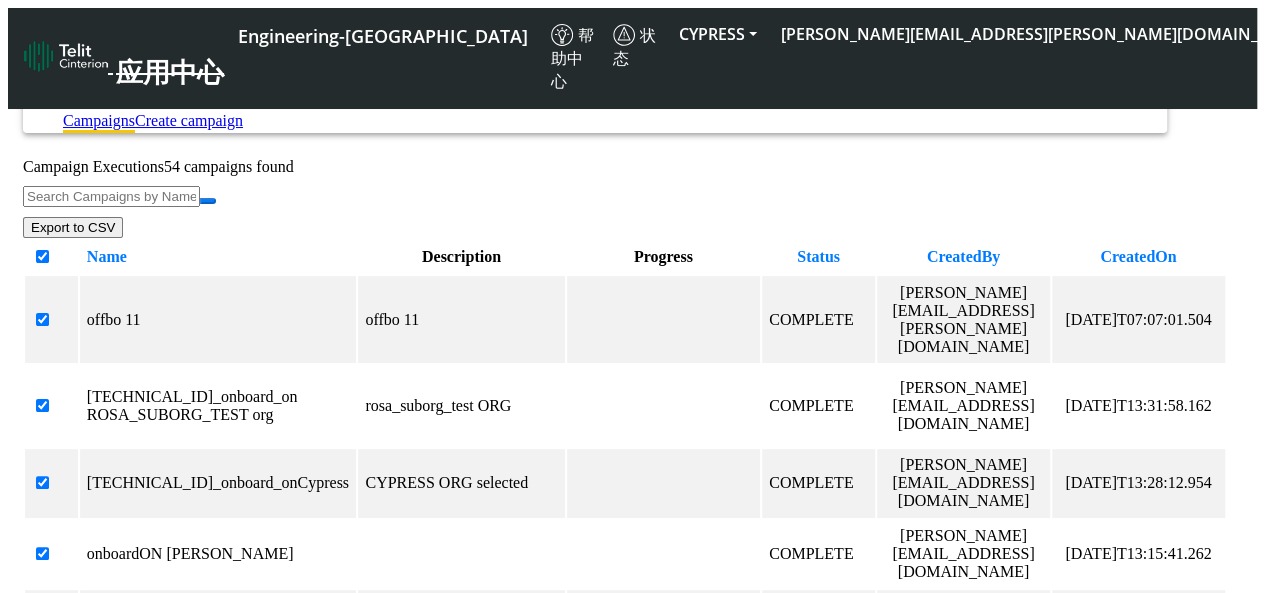 click at bounding box center [52, 257] 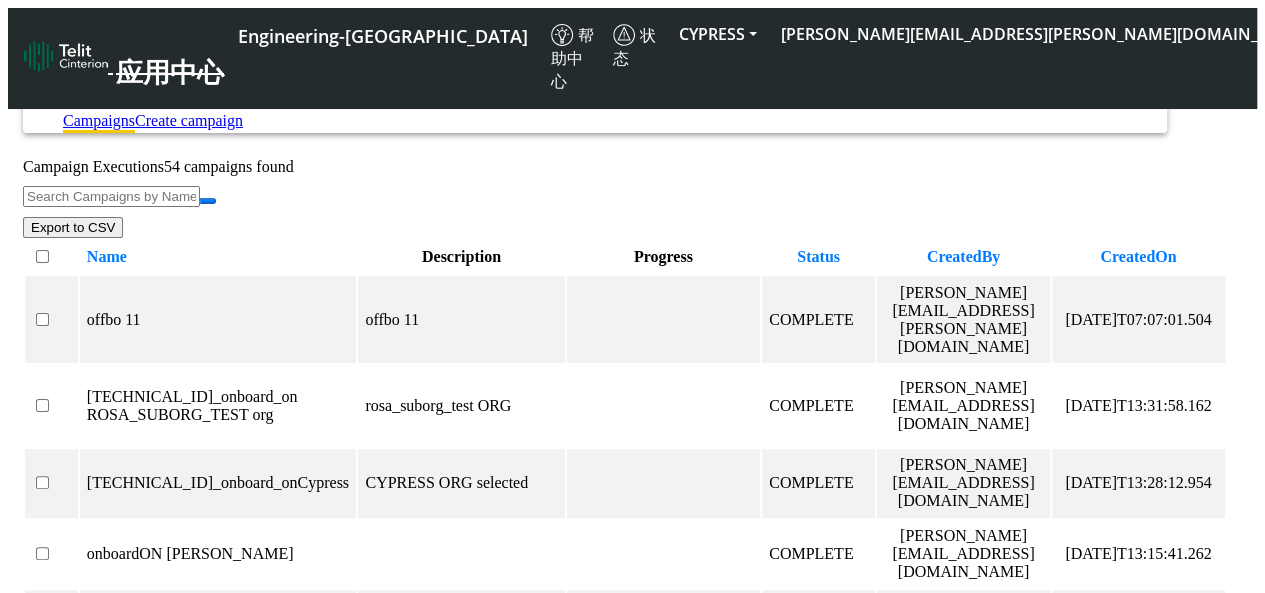 checkbox on "false" 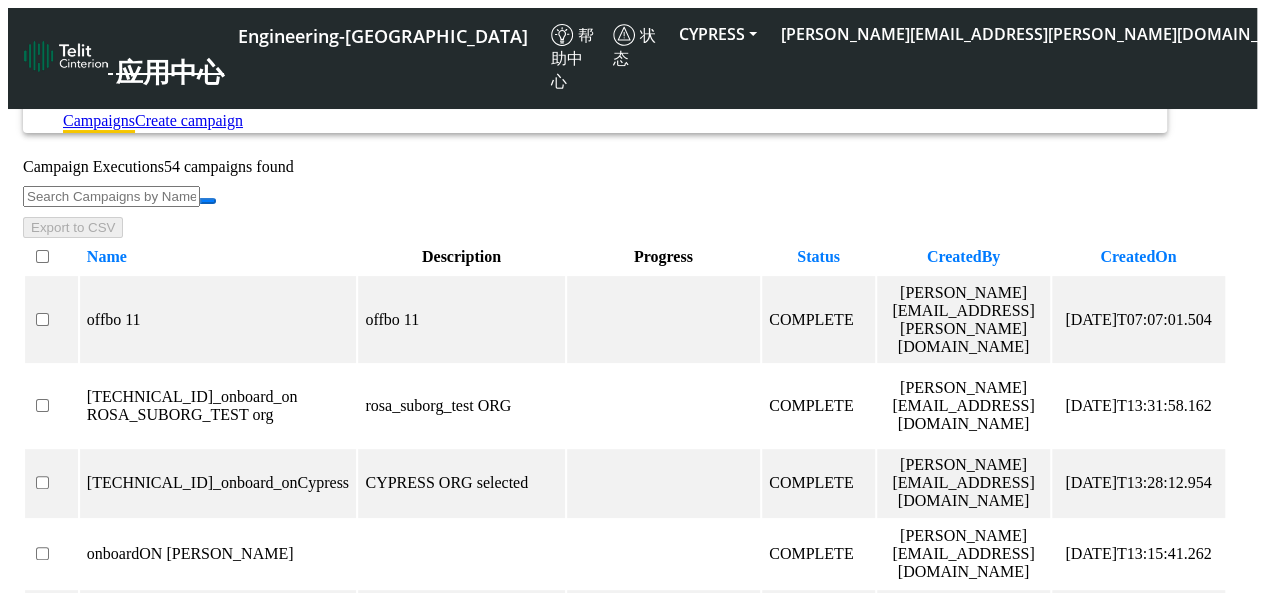 click at bounding box center (52, 257) 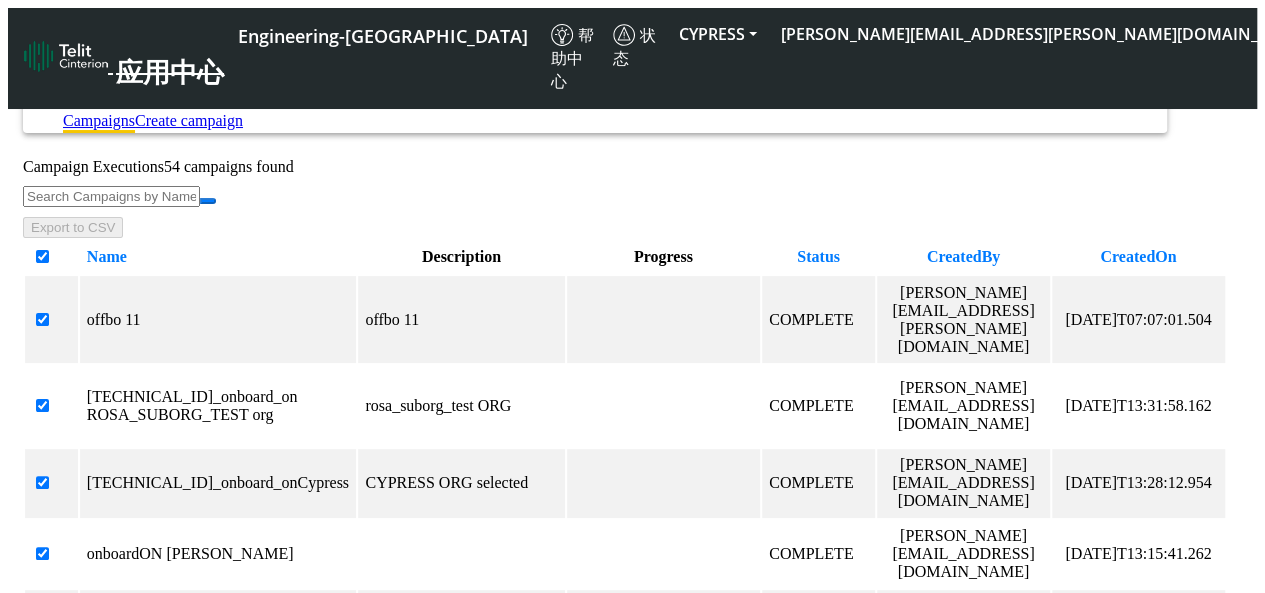checkbox on "true" 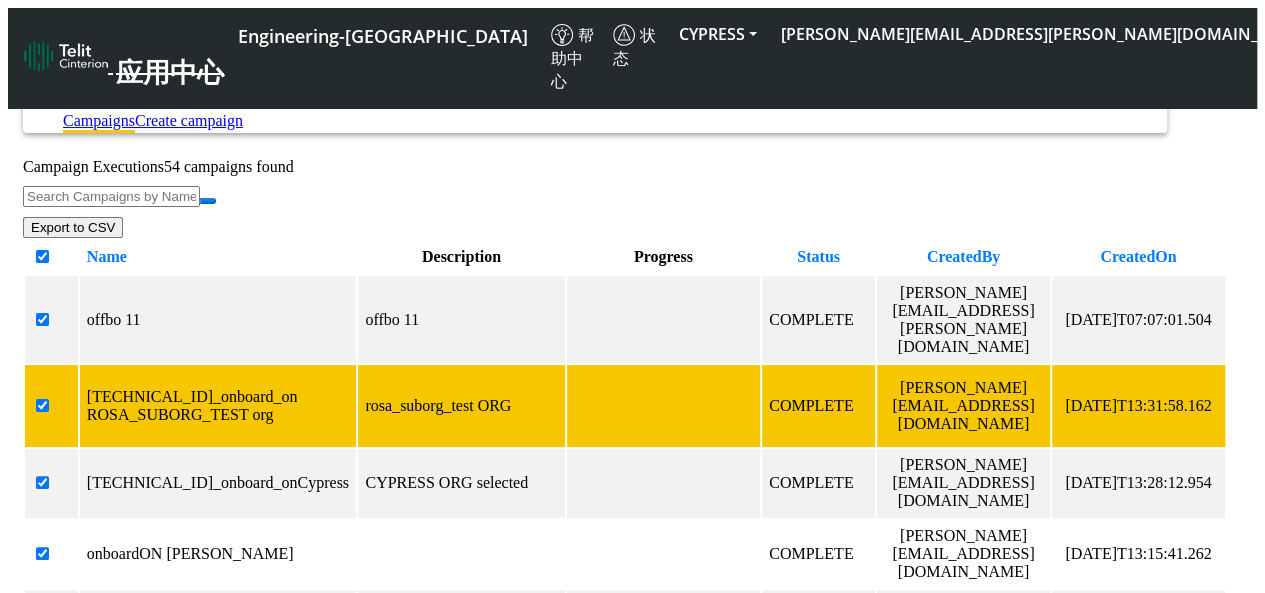 click at bounding box center [52, 406] 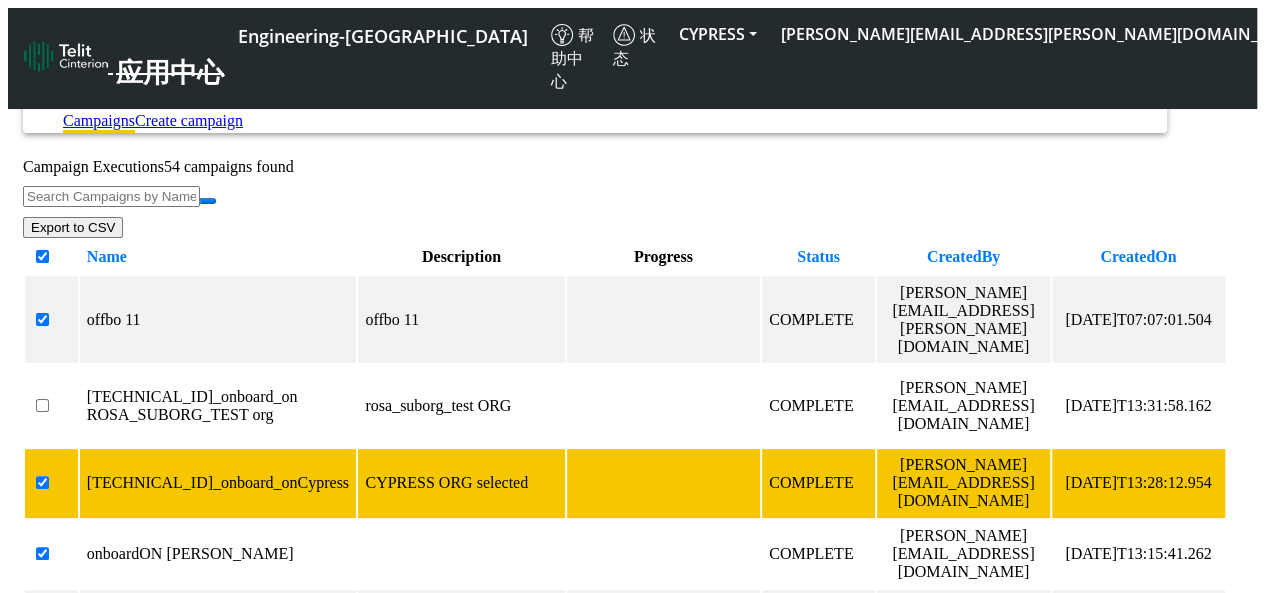 click at bounding box center [52, 483] 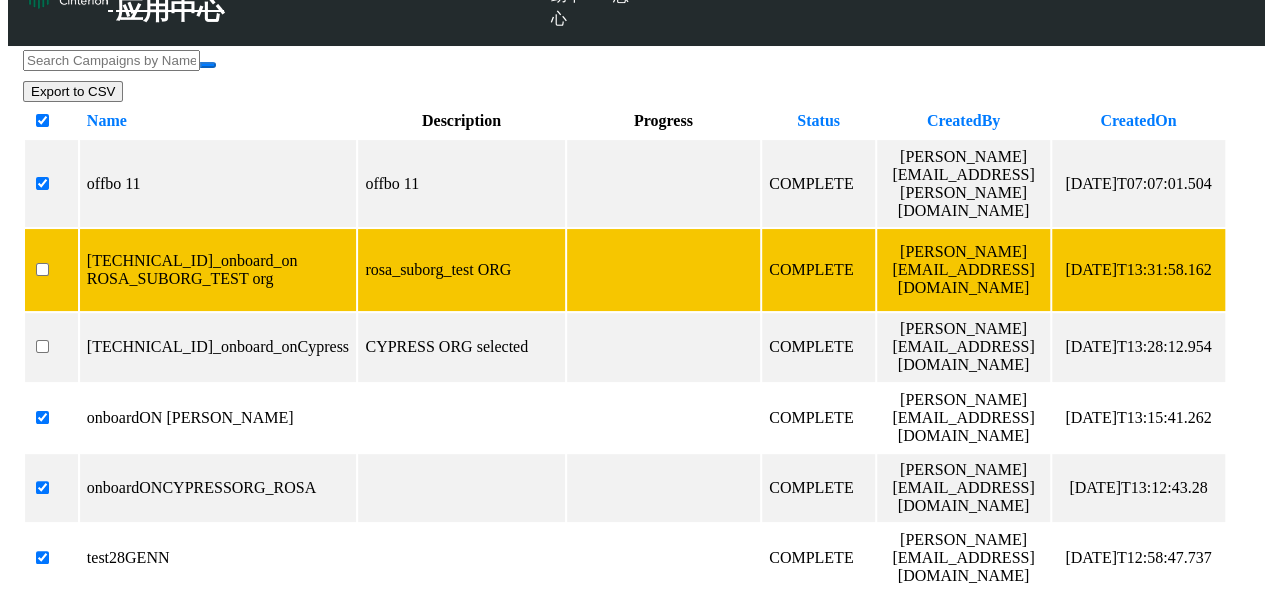 scroll, scrollTop: 83, scrollLeft: 0, axis: vertical 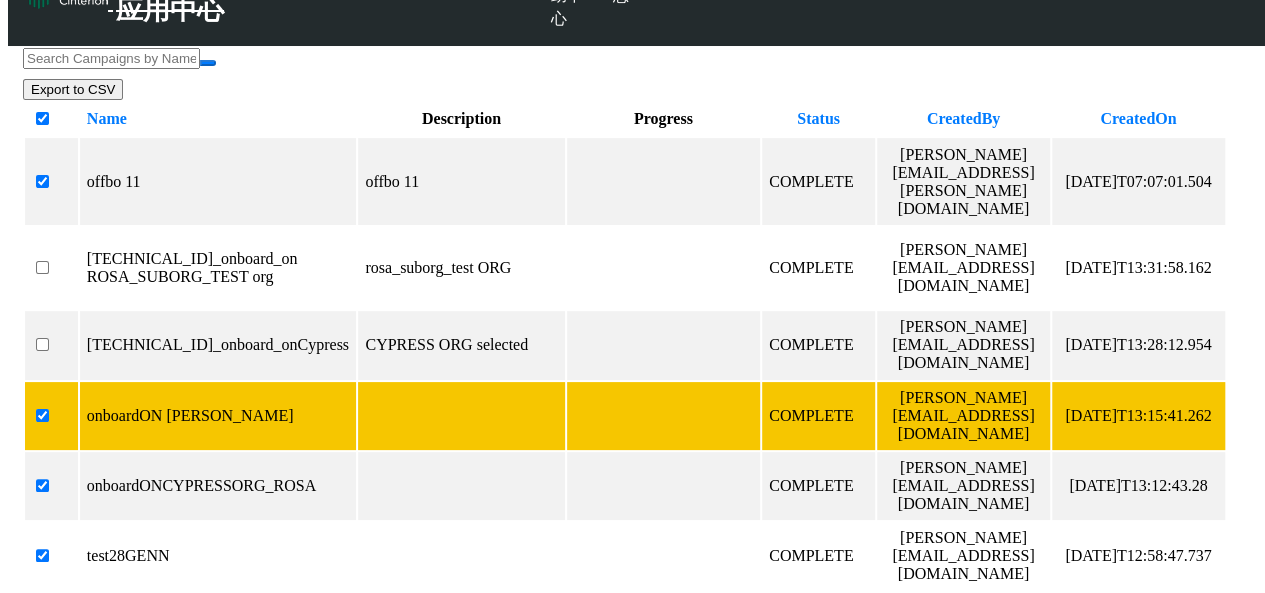 click at bounding box center (52, 416) 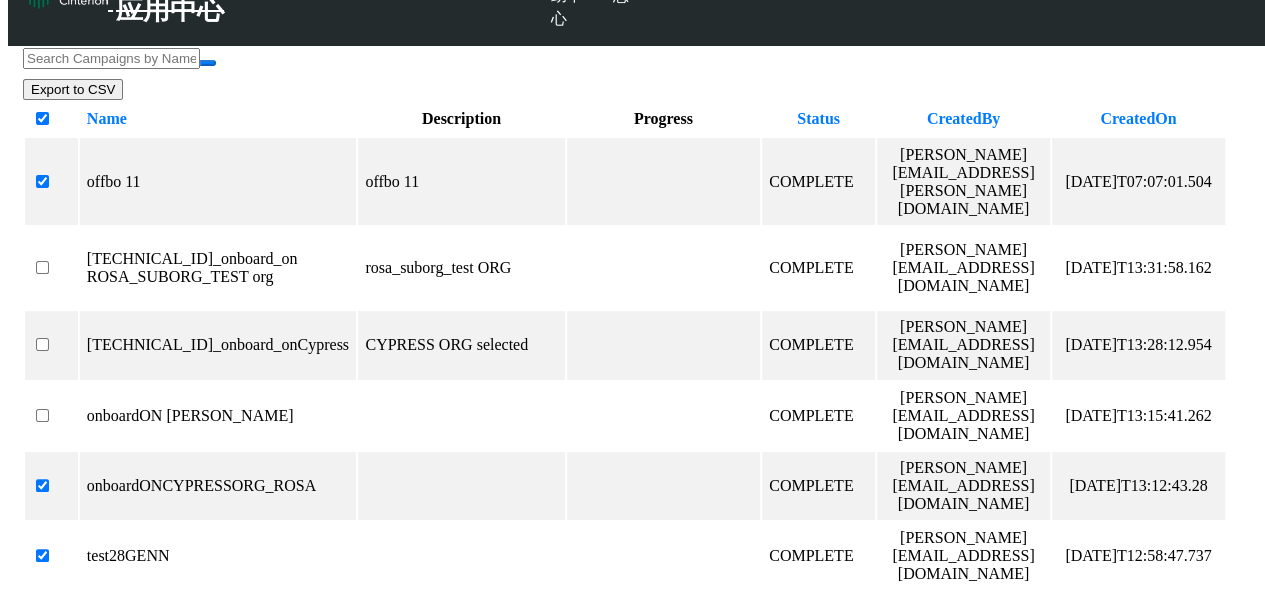 click at bounding box center [52, 119] 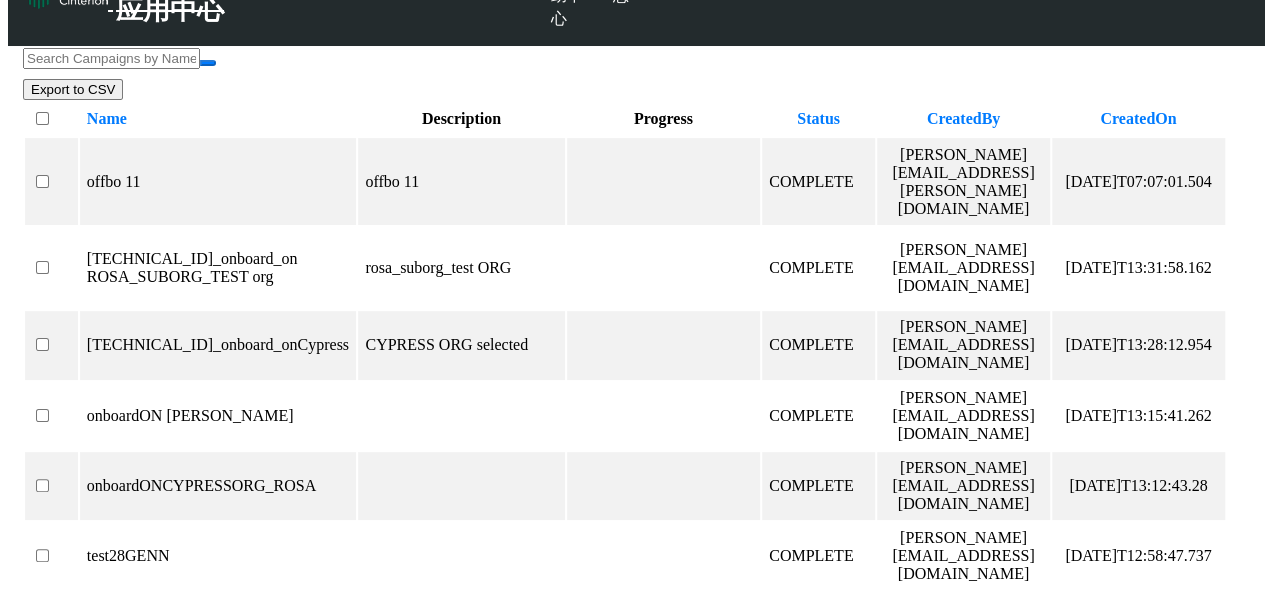 checkbox on "false" 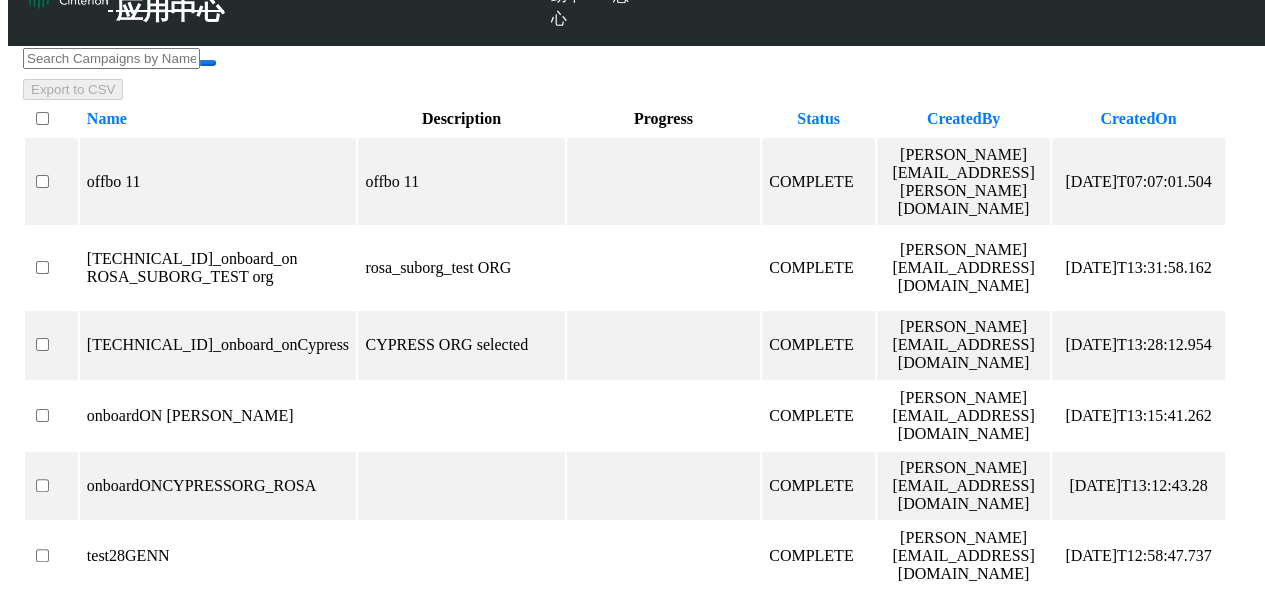 click at bounding box center [52, 119] 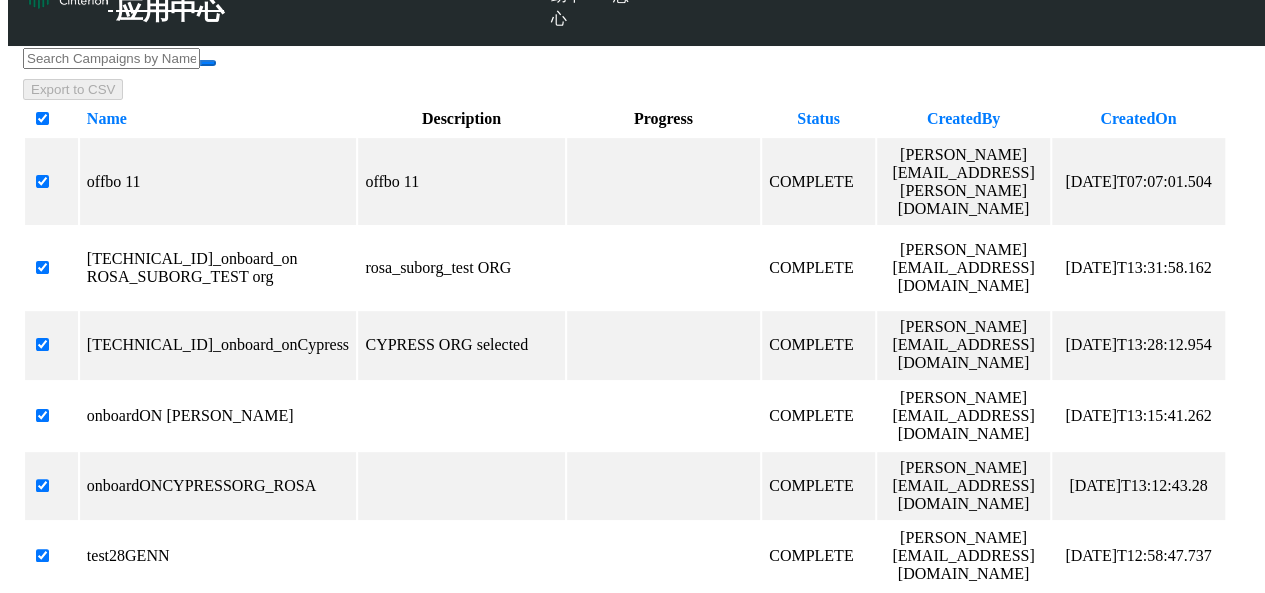 checkbox on "true" 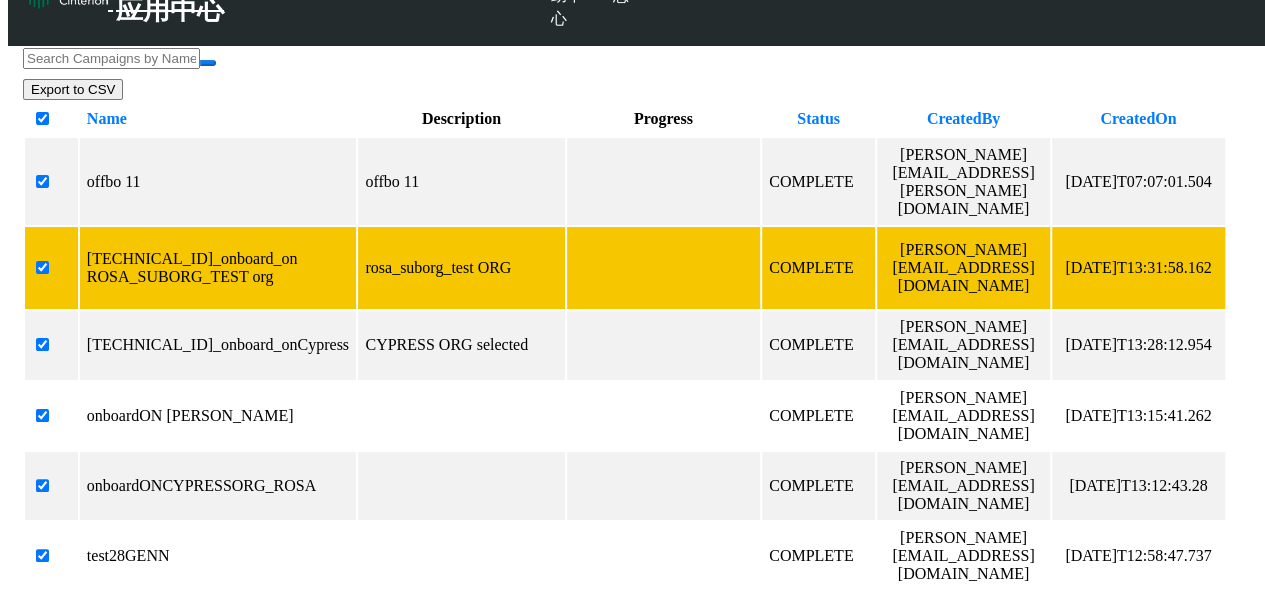 click at bounding box center [52, 268] 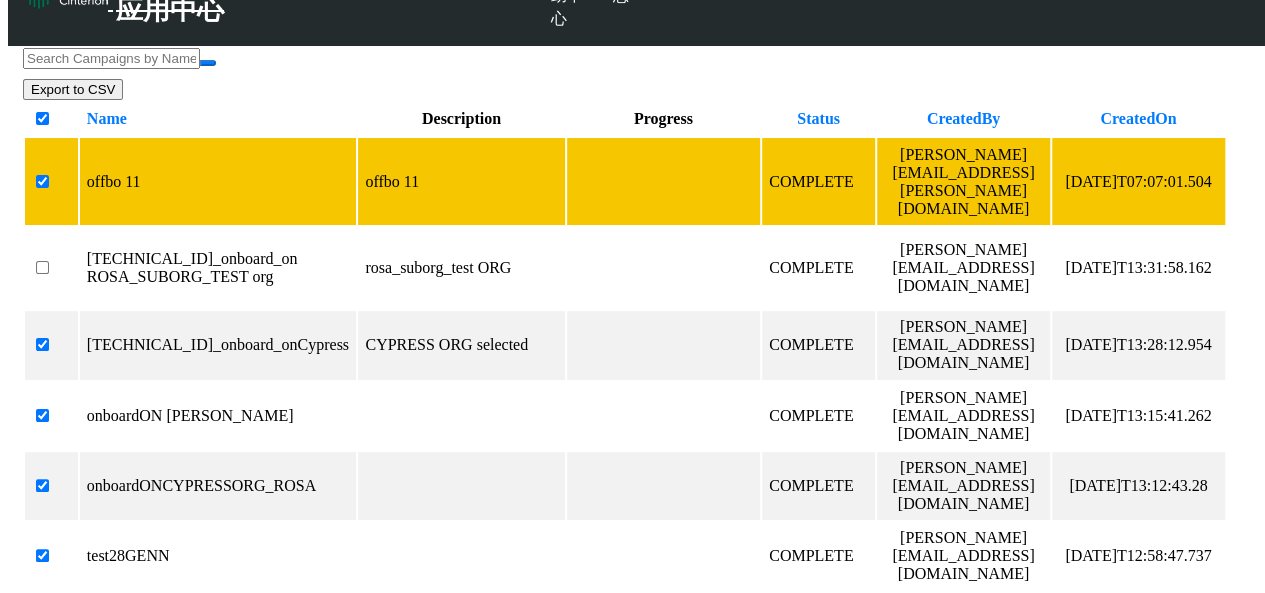 click at bounding box center (52, 182) 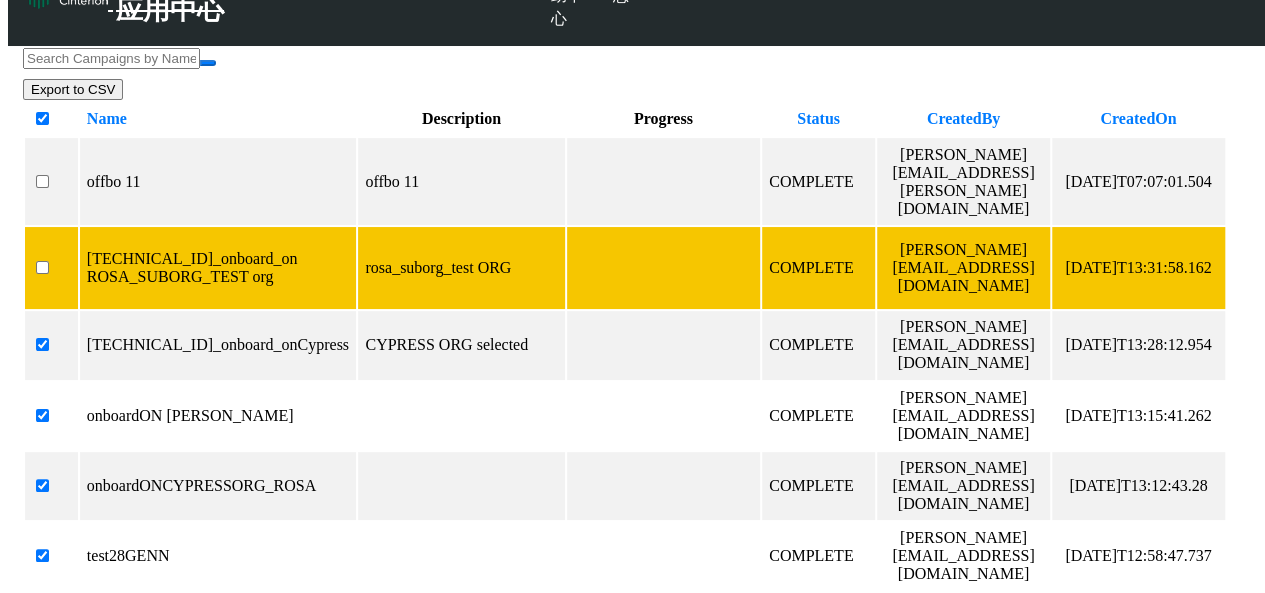 scroll, scrollTop: 585, scrollLeft: 0, axis: vertical 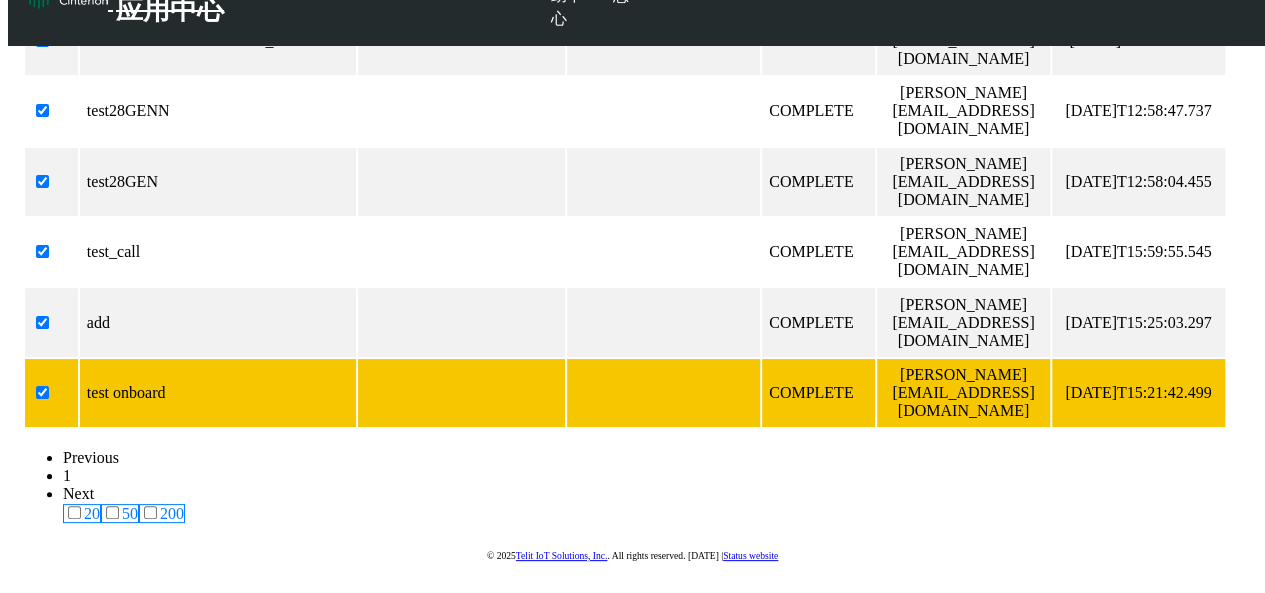 click at bounding box center [52, 393] 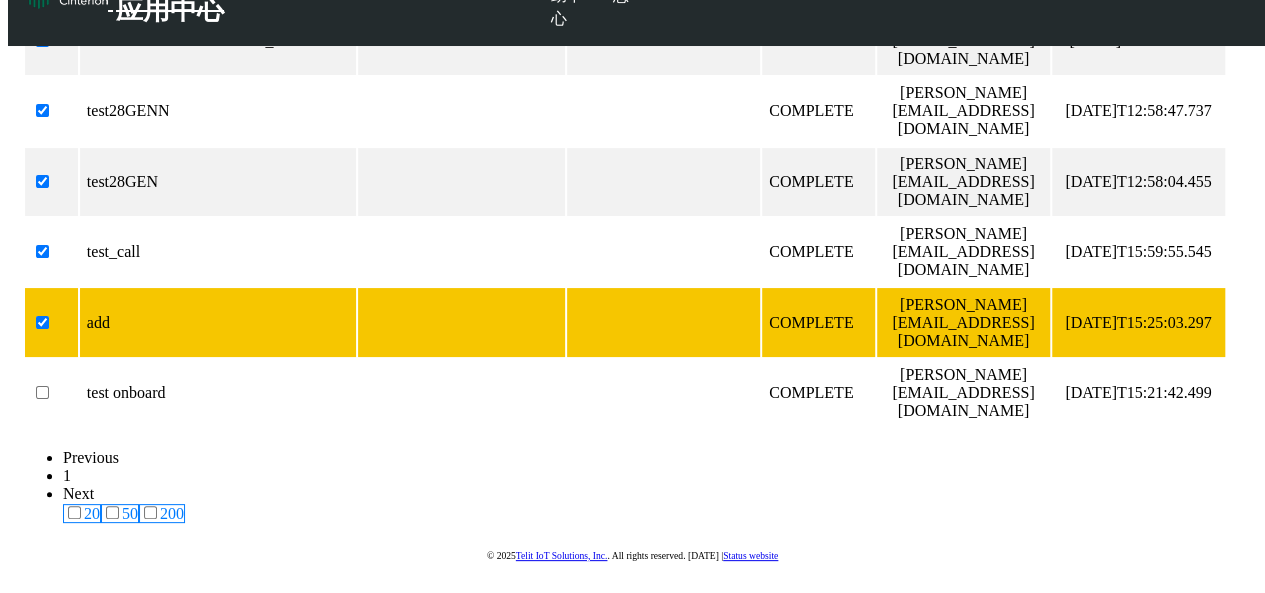 click at bounding box center [52, 323] 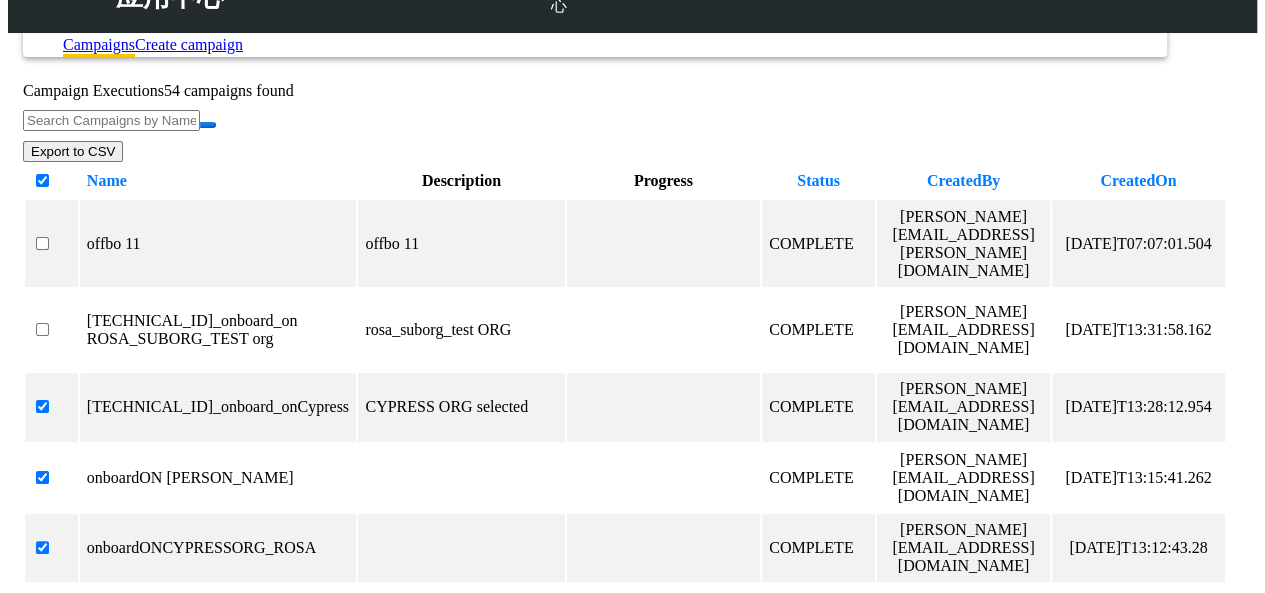 scroll, scrollTop: 0, scrollLeft: 0, axis: both 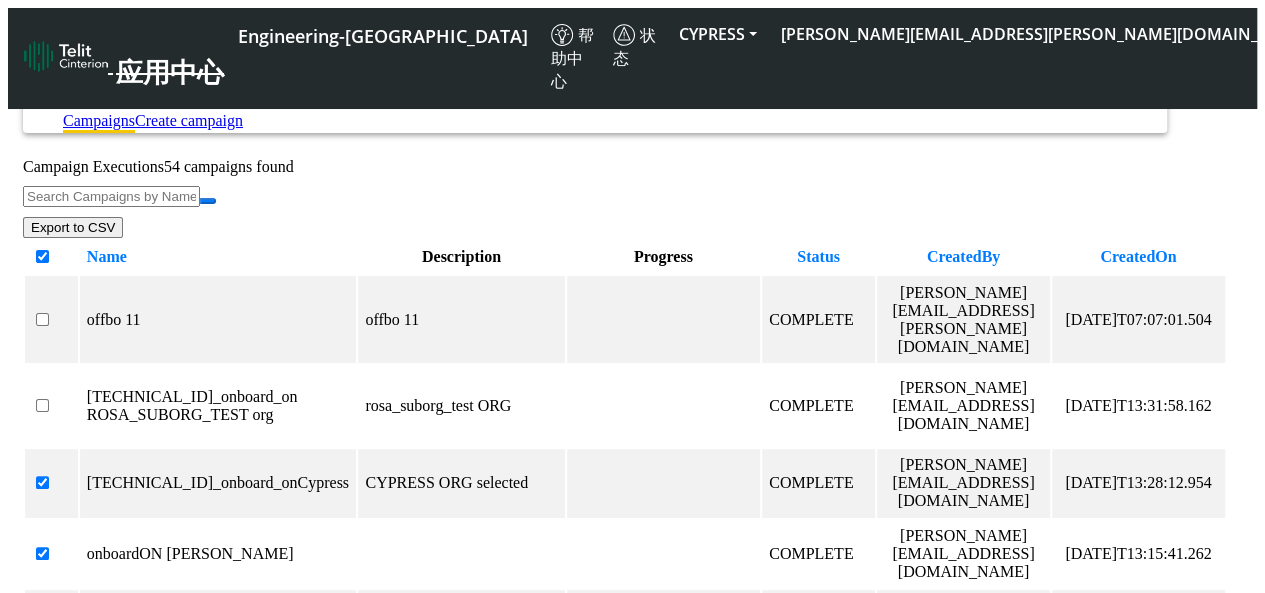 click at bounding box center [52, 257] 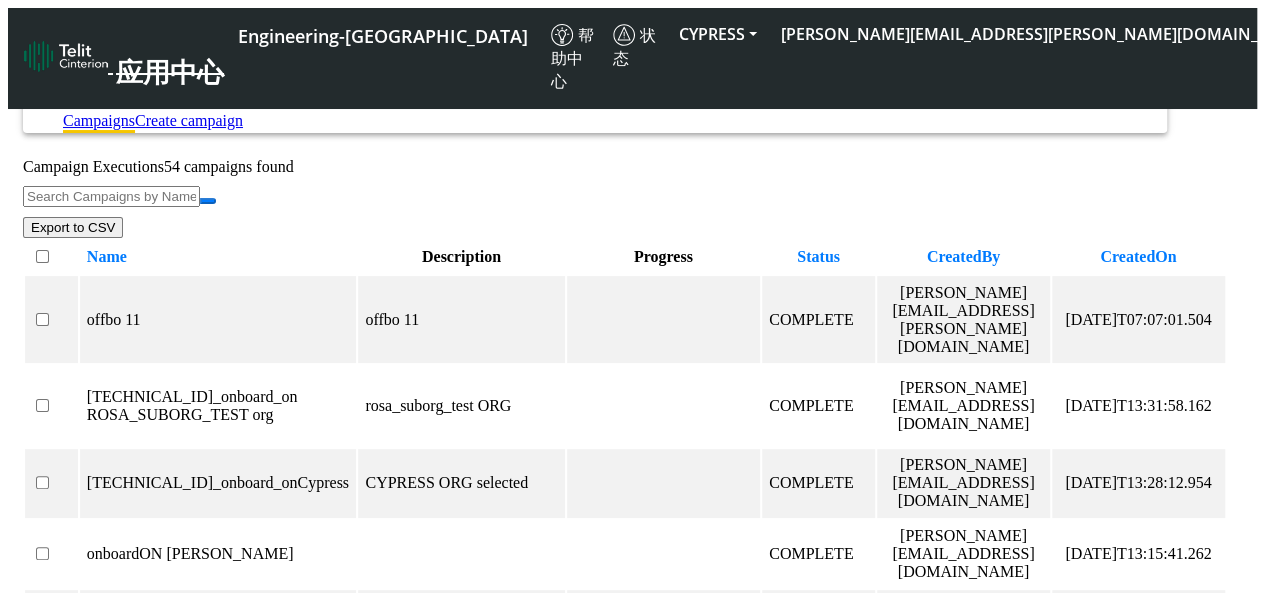 checkbox on "false" 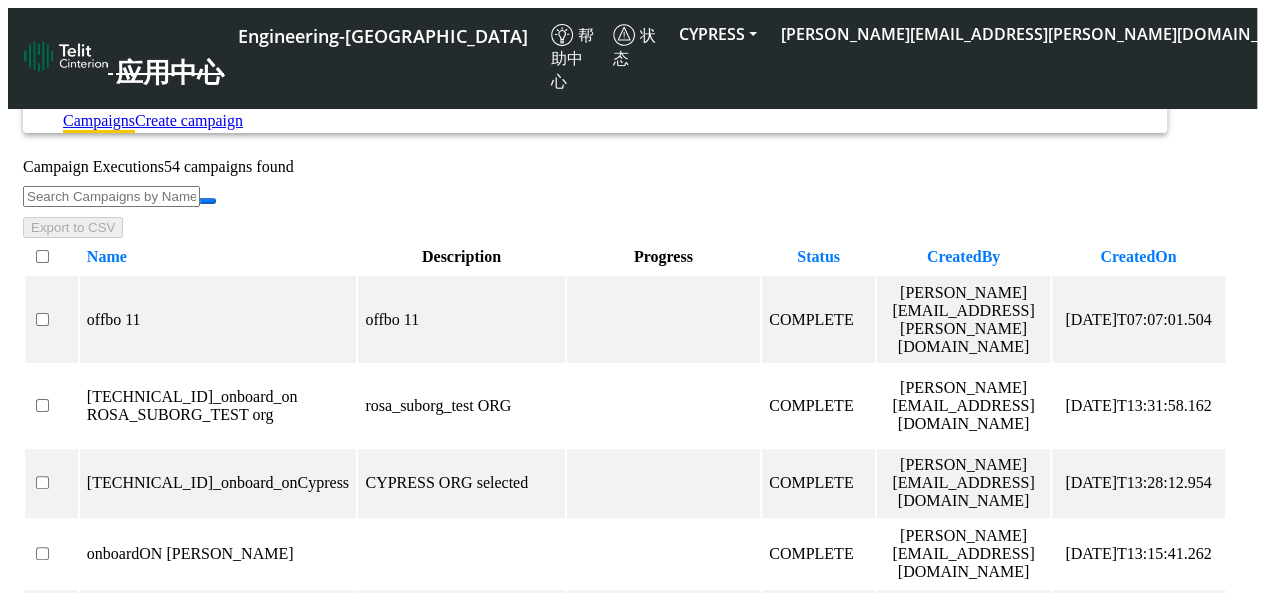 click at bounding box center (52, 257) 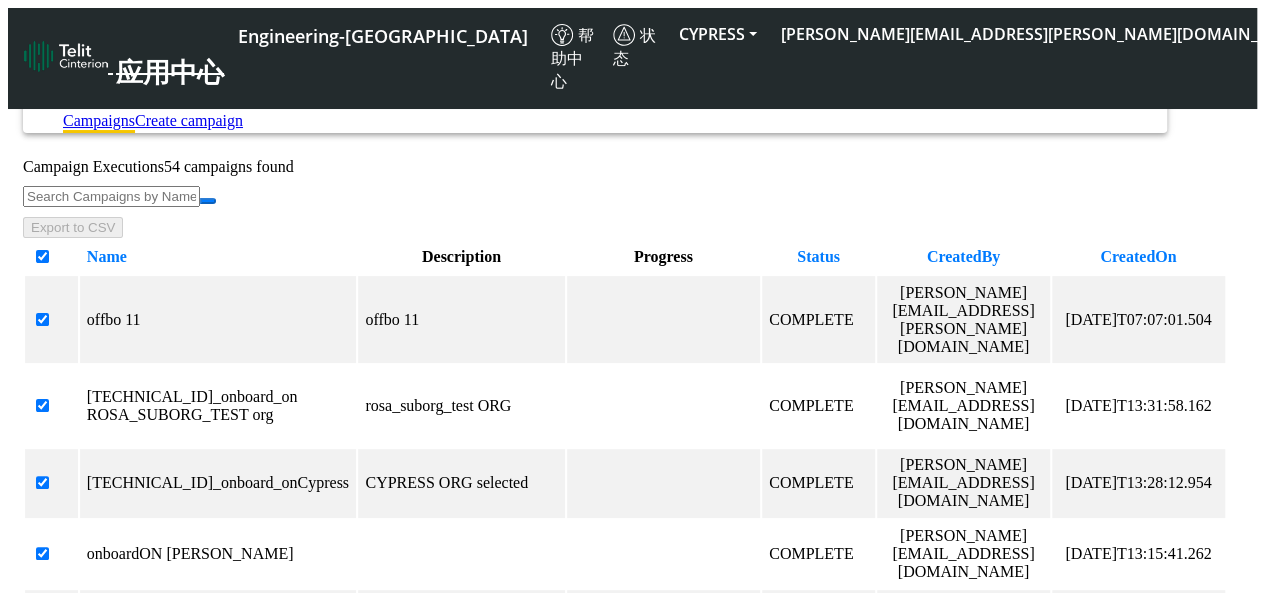 checkbox on "true" 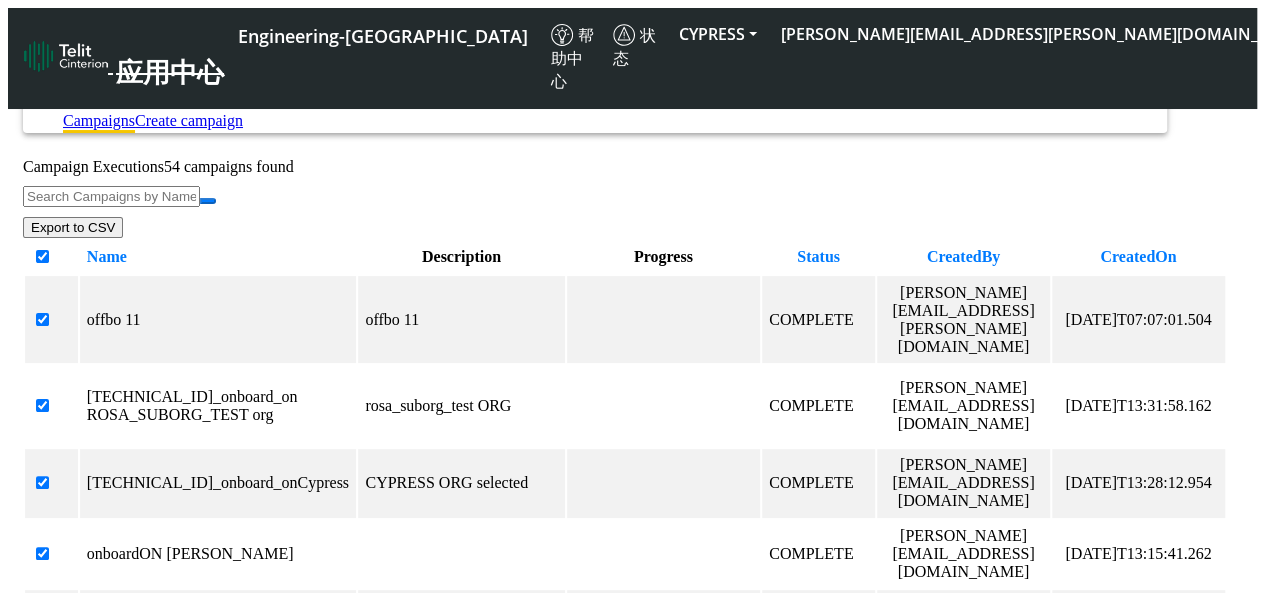 scroll, scrollTop: 585, scrollLeft: 0, axis: vertical 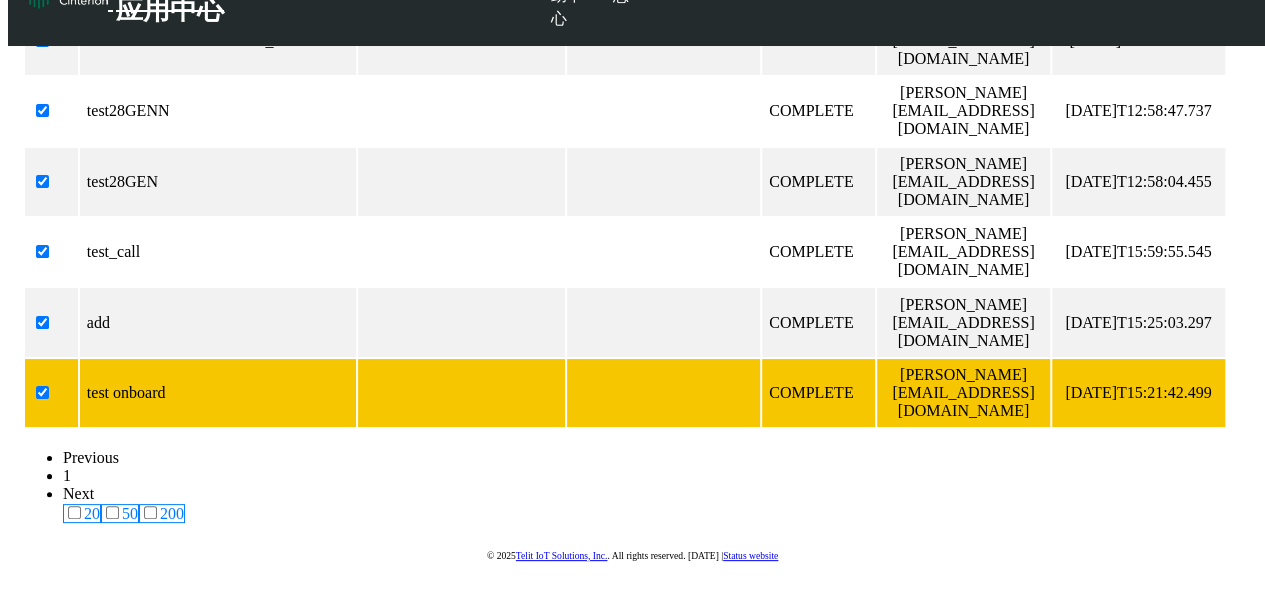click at bounding box center [52, 393] 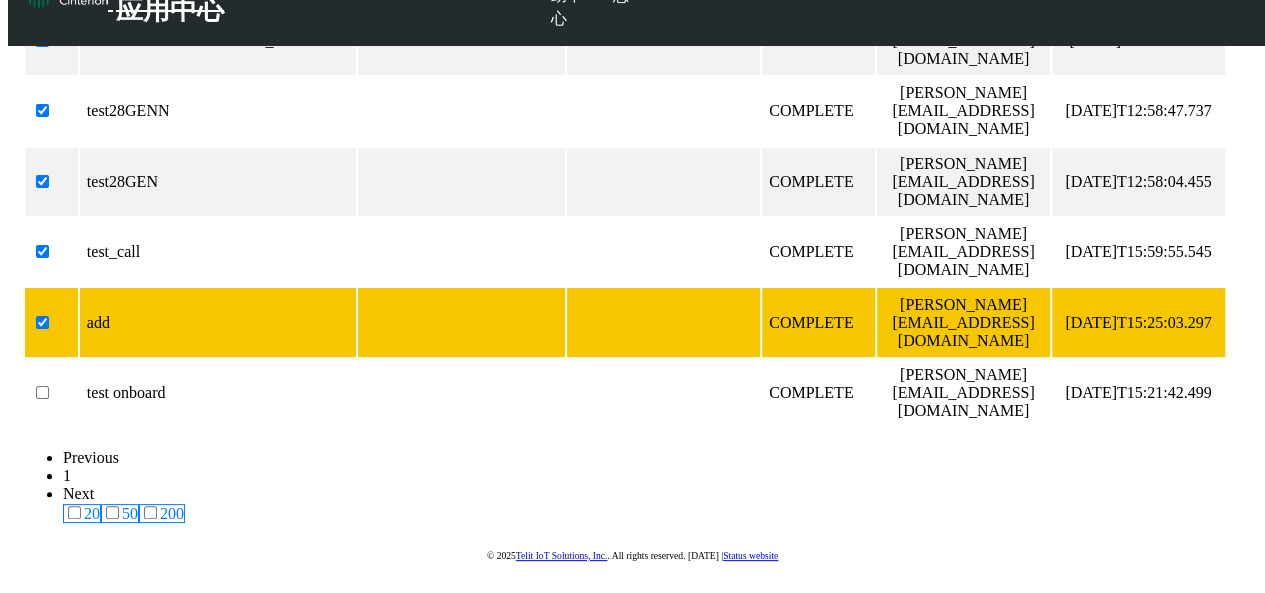 click at bounding box center [51, 322] 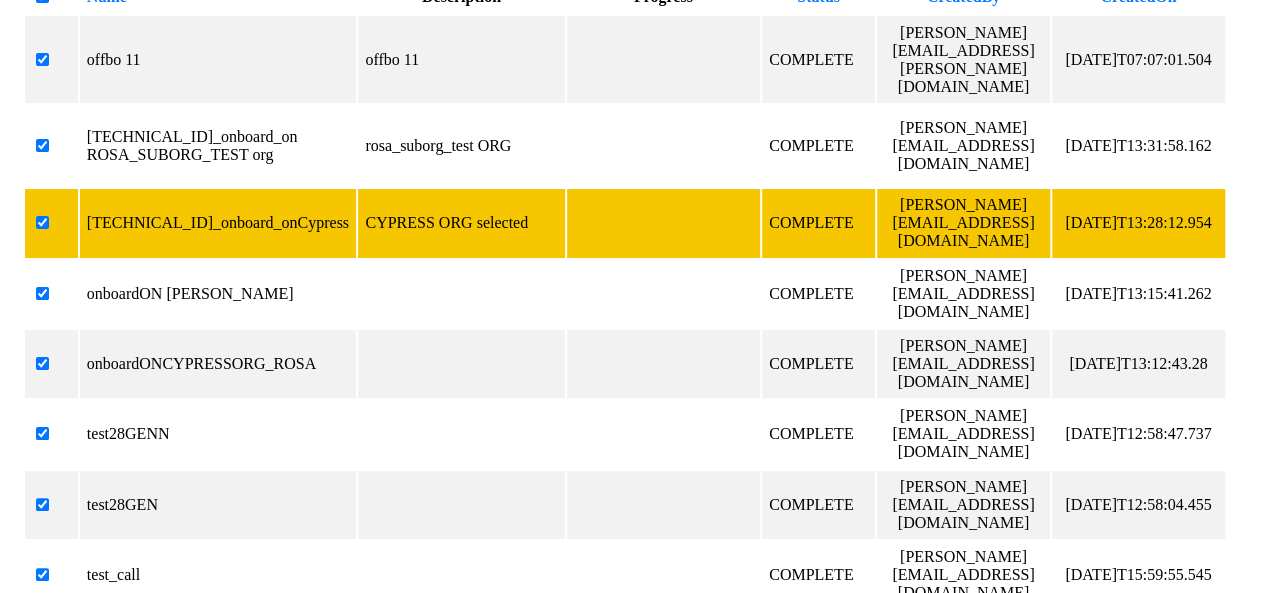 scroll, scrollTop: 0, scrollLeft: 0, axis: both 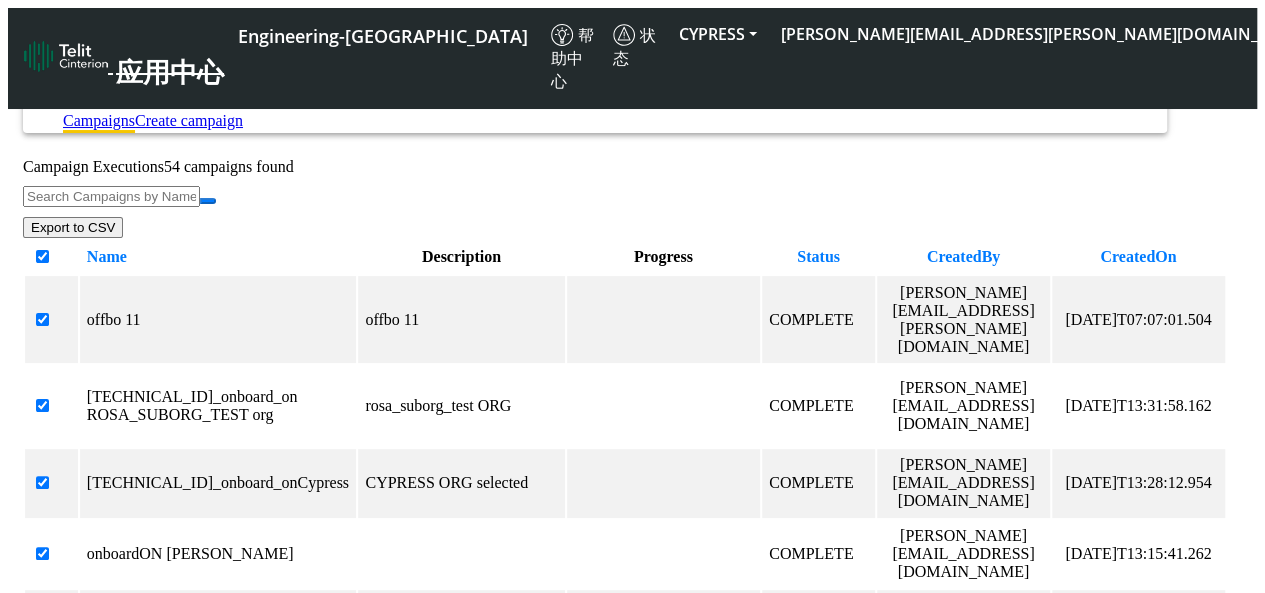 click at bounding box center [52, 257] 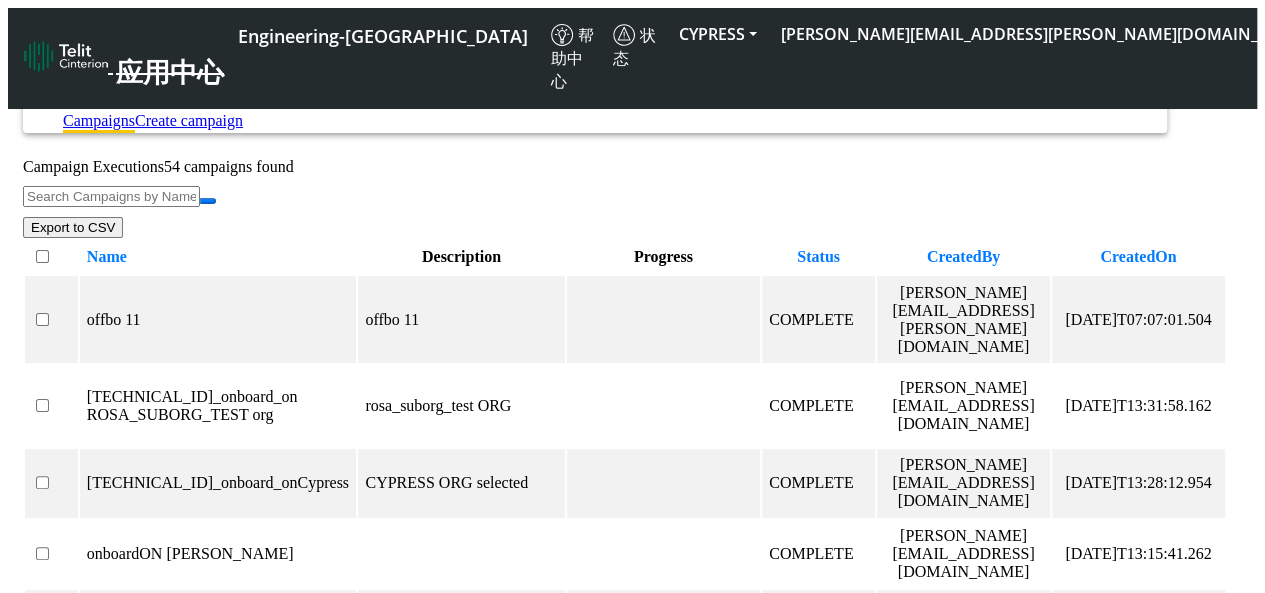 checkbox on "false" 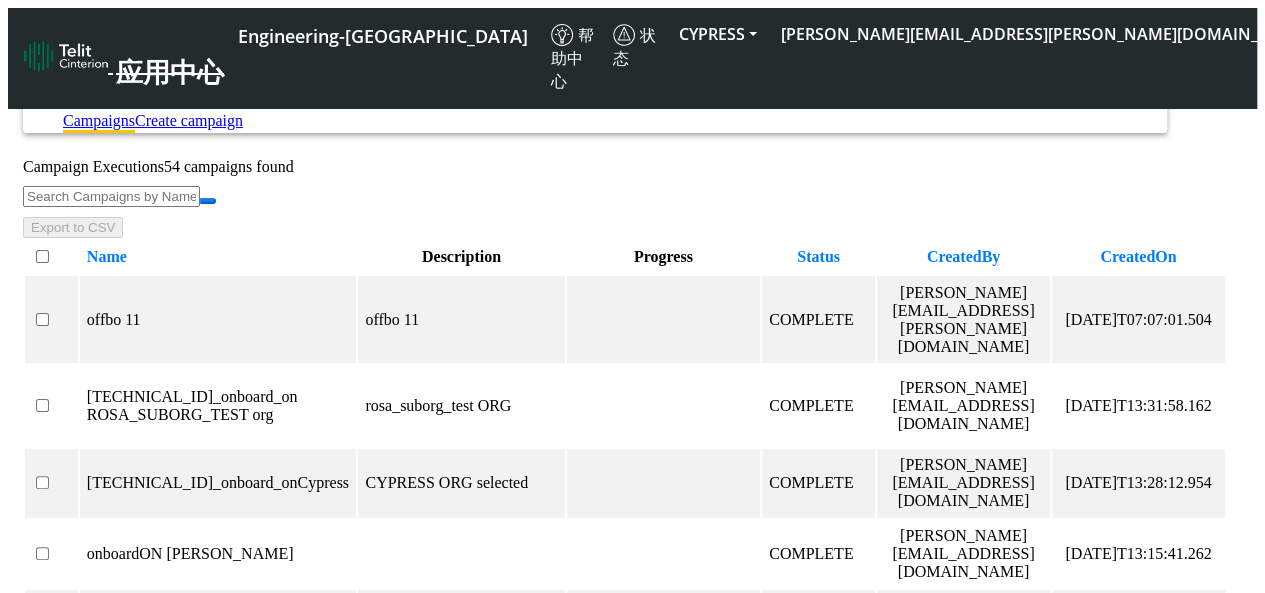 click at bounding box center [52, 257] 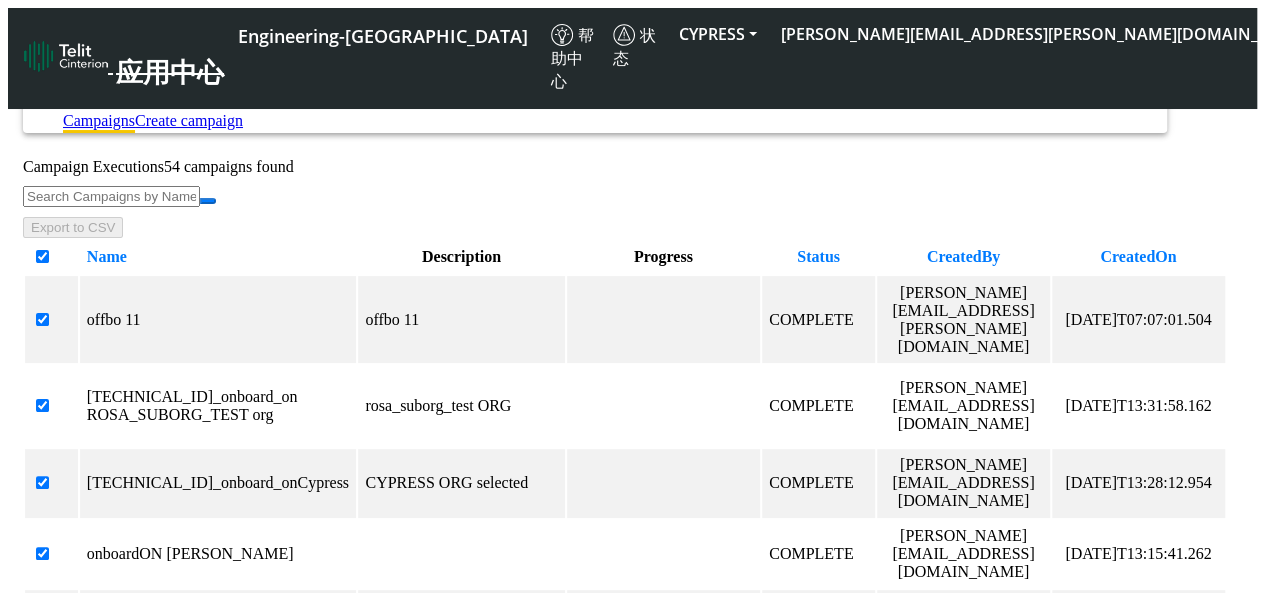 checkbox on "true" 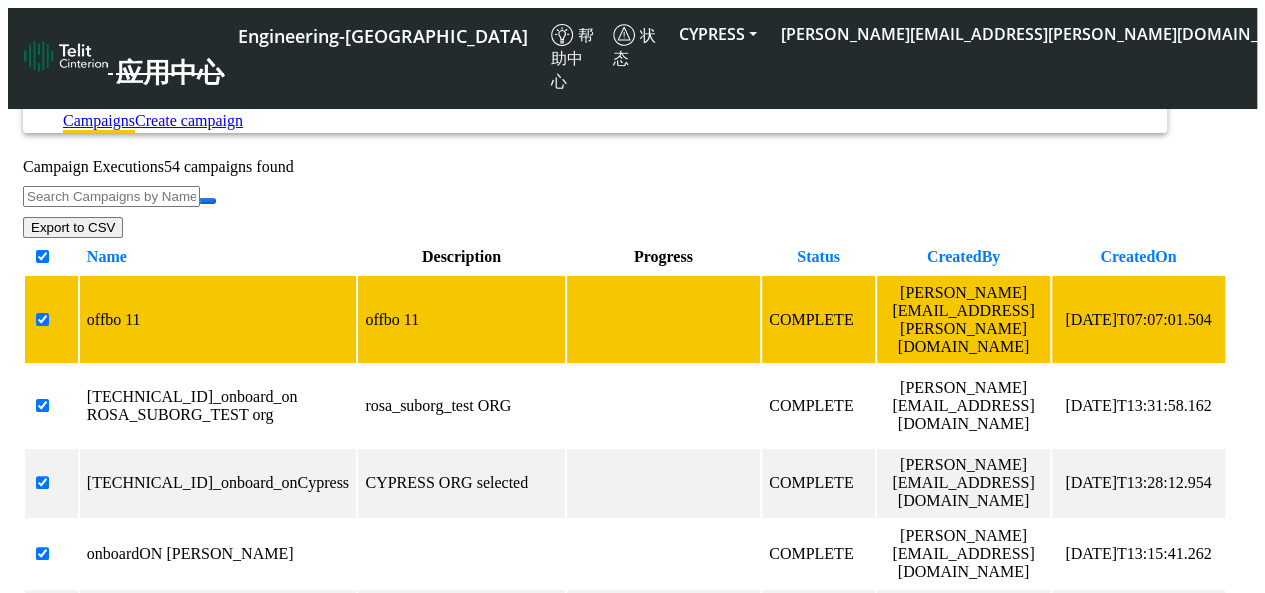 click at bounding box center (52, 320) 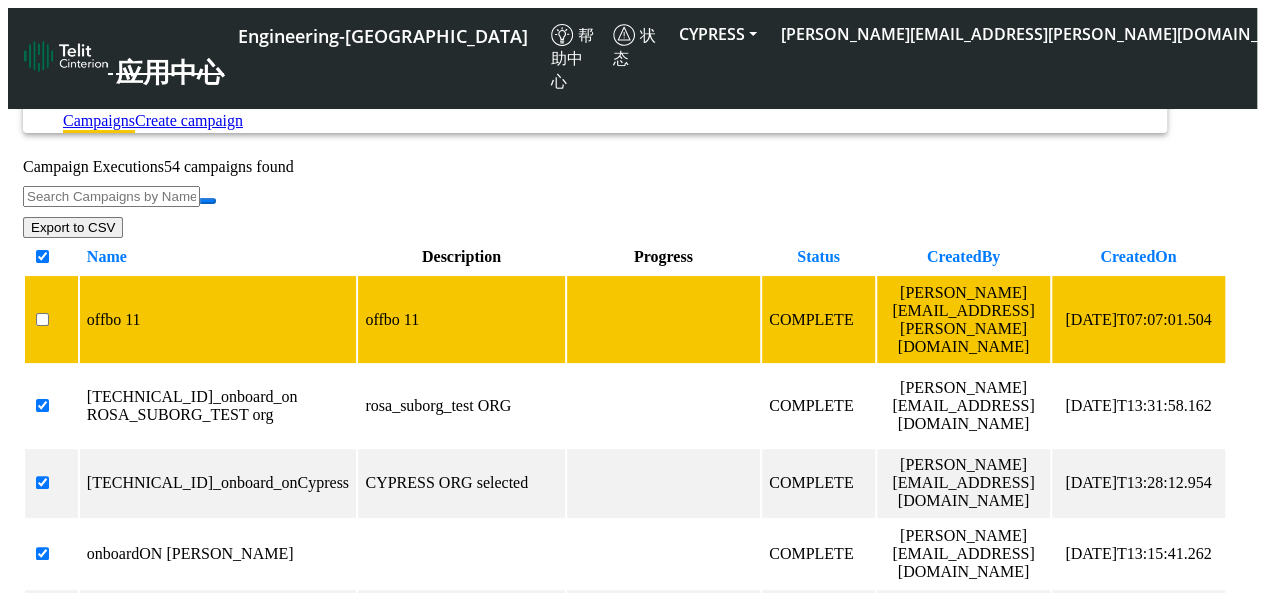 click at bounding box center [52, 320] 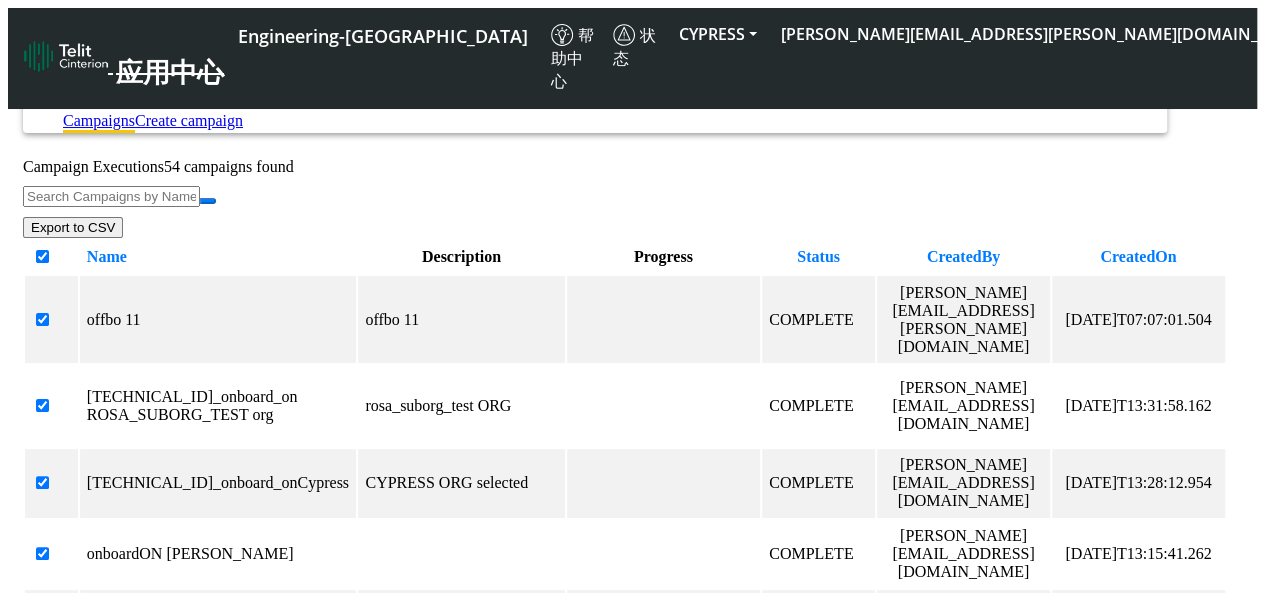 click at bounding box center [52, 257] 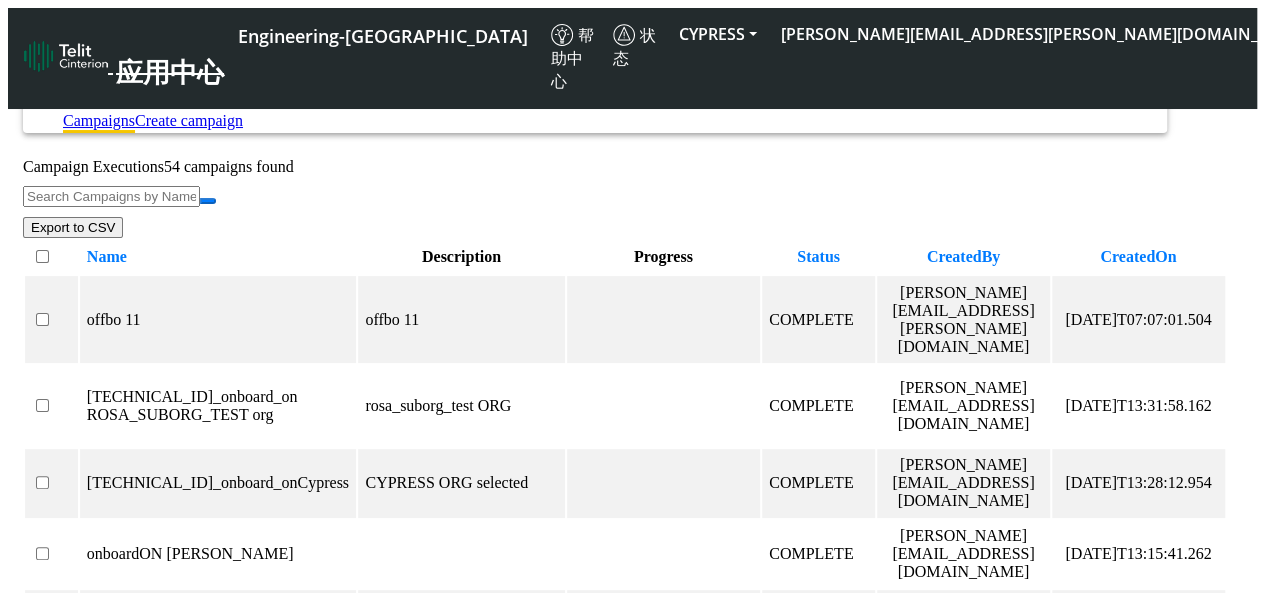 checkbox on "false" 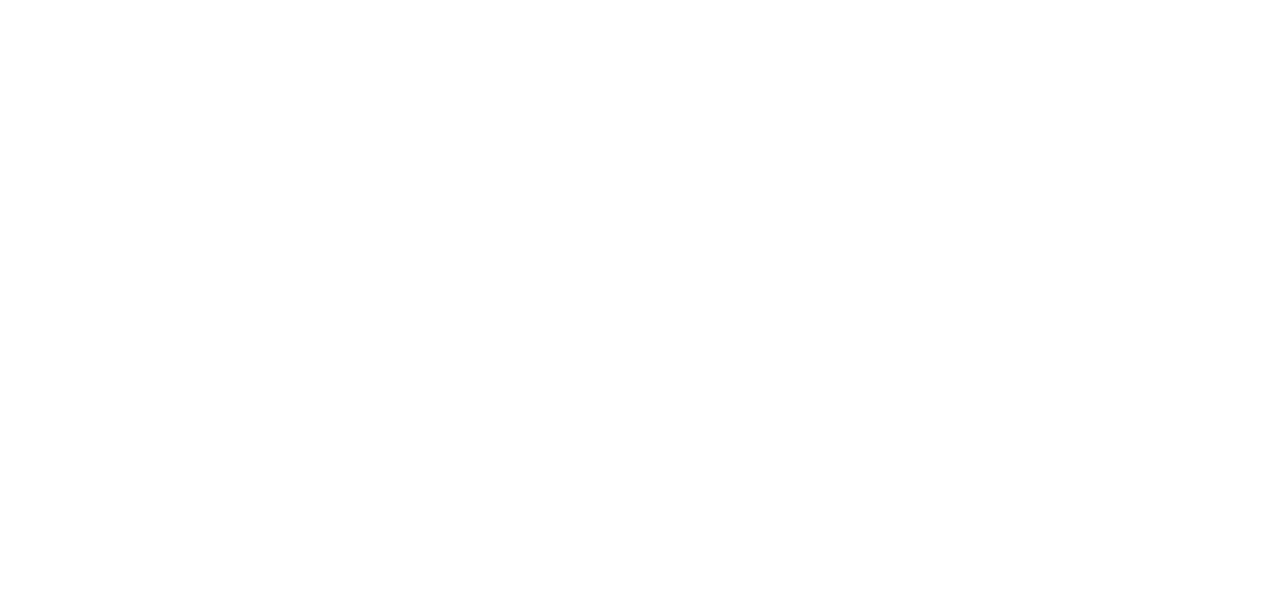 scroll, scrollTop: 0, scrollLeft: 0, axis: both 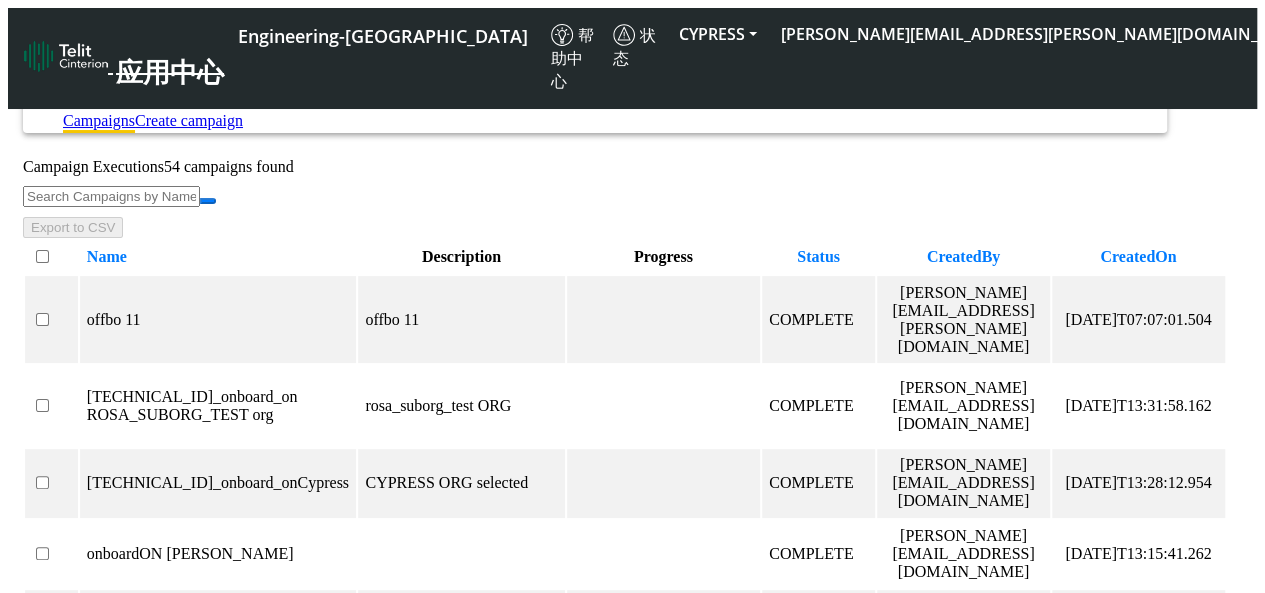 click at bounding box center (52, 257) 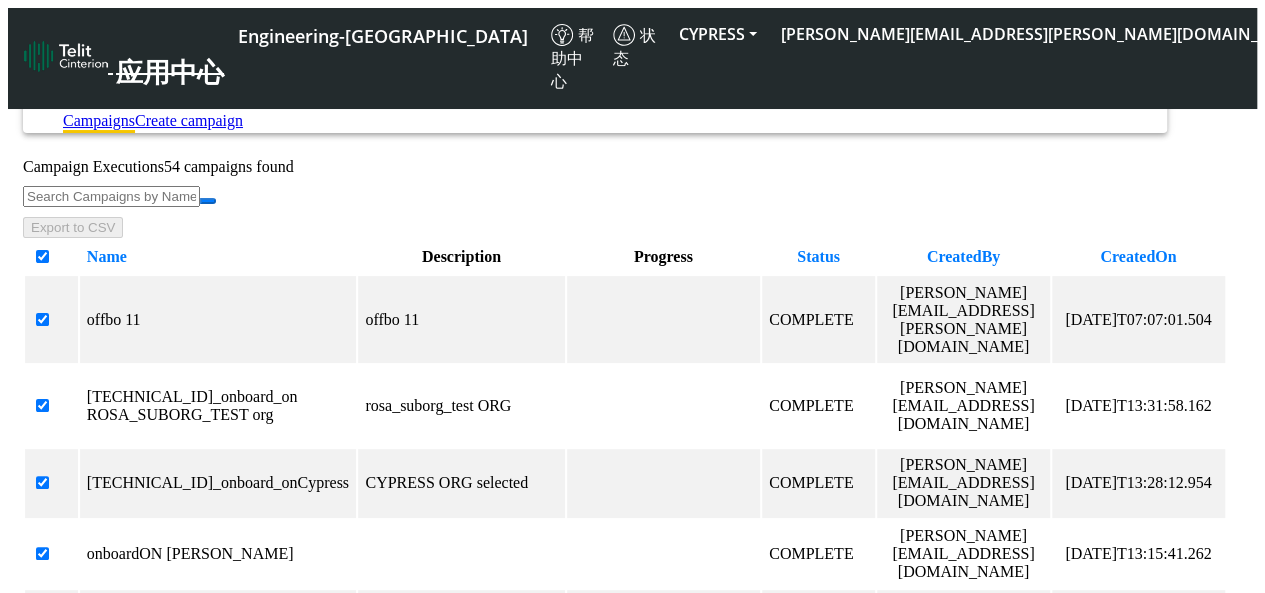 checkbox on "true" 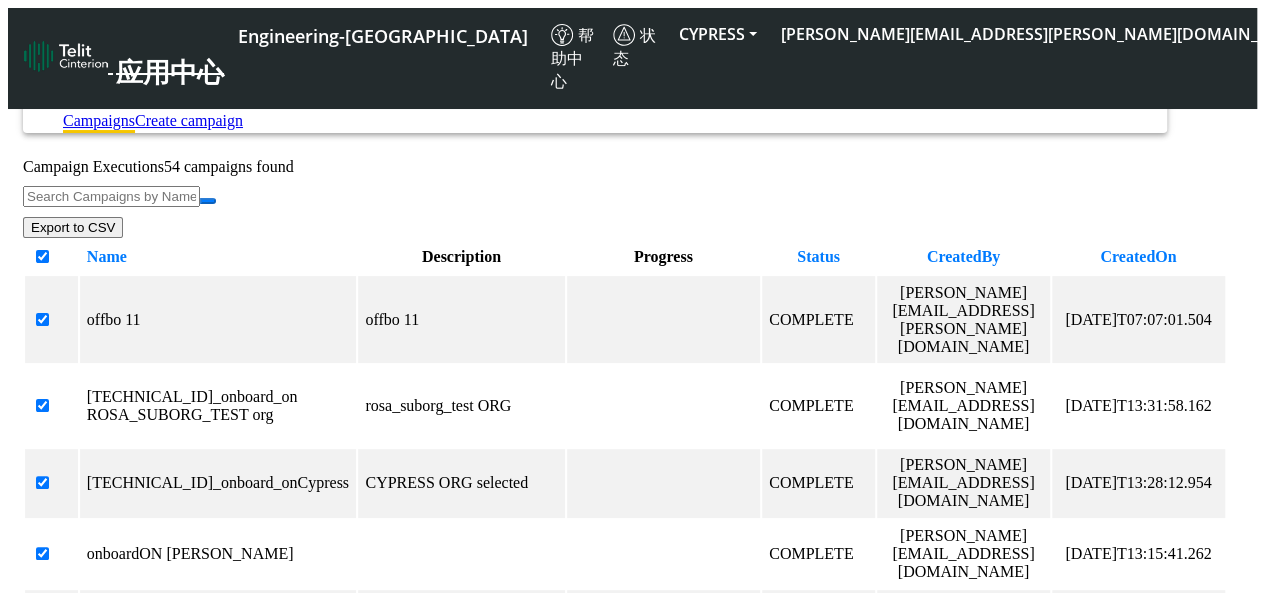 click at bounding box center [52, 257] 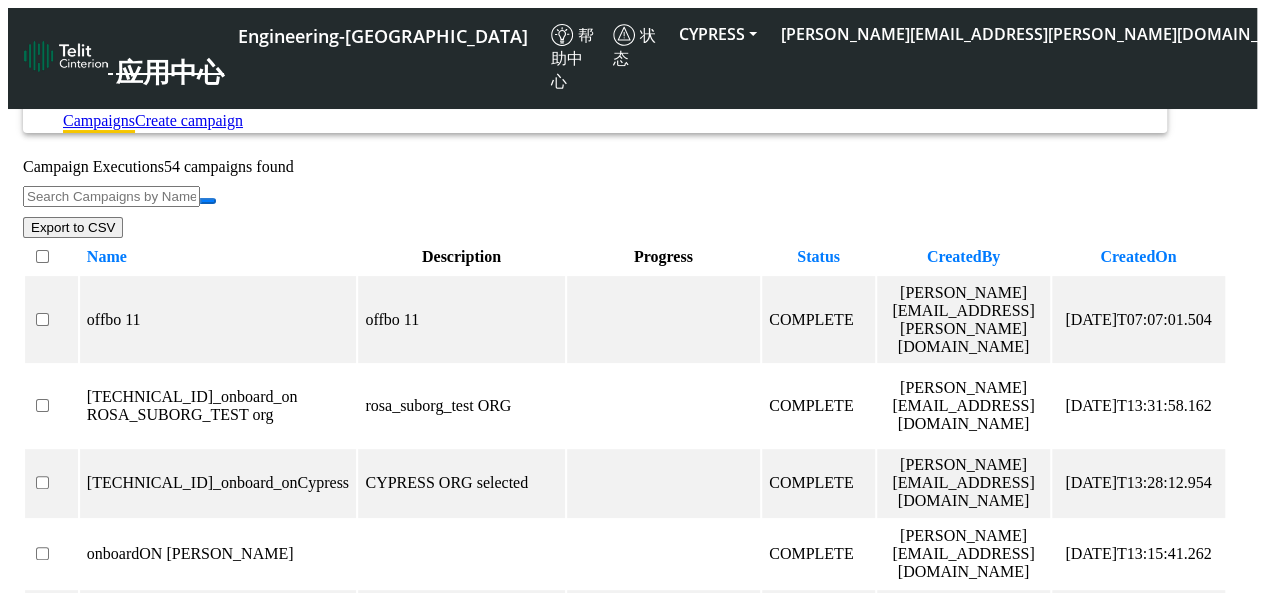 checkbox on "false" 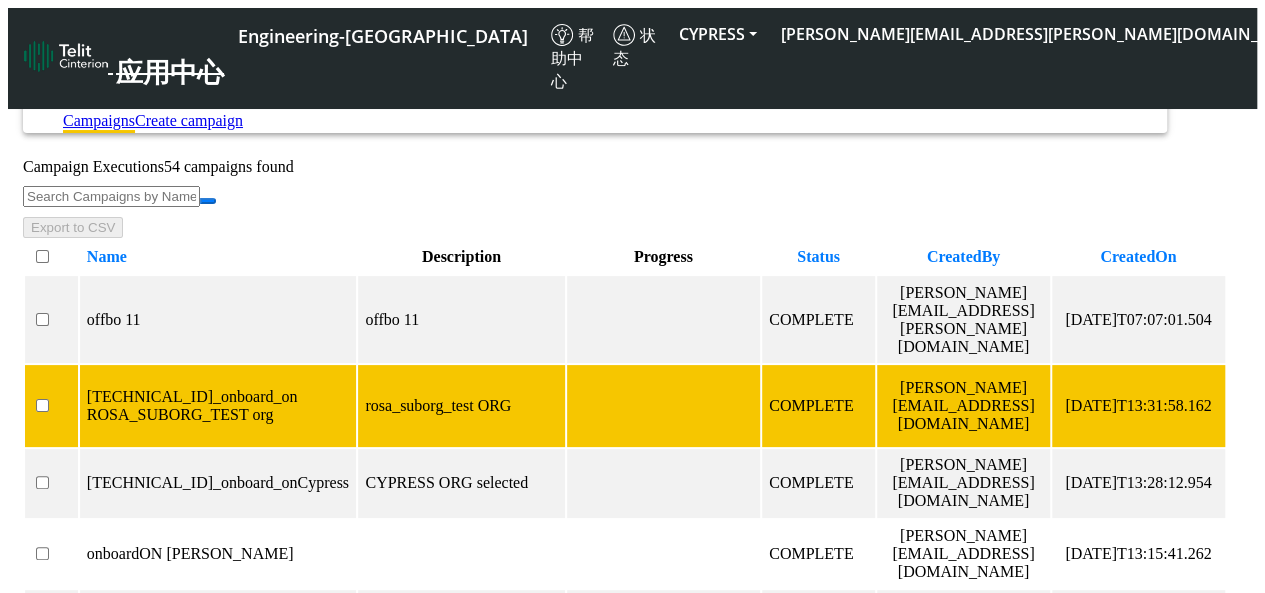 click at bounding box center (52, 406) 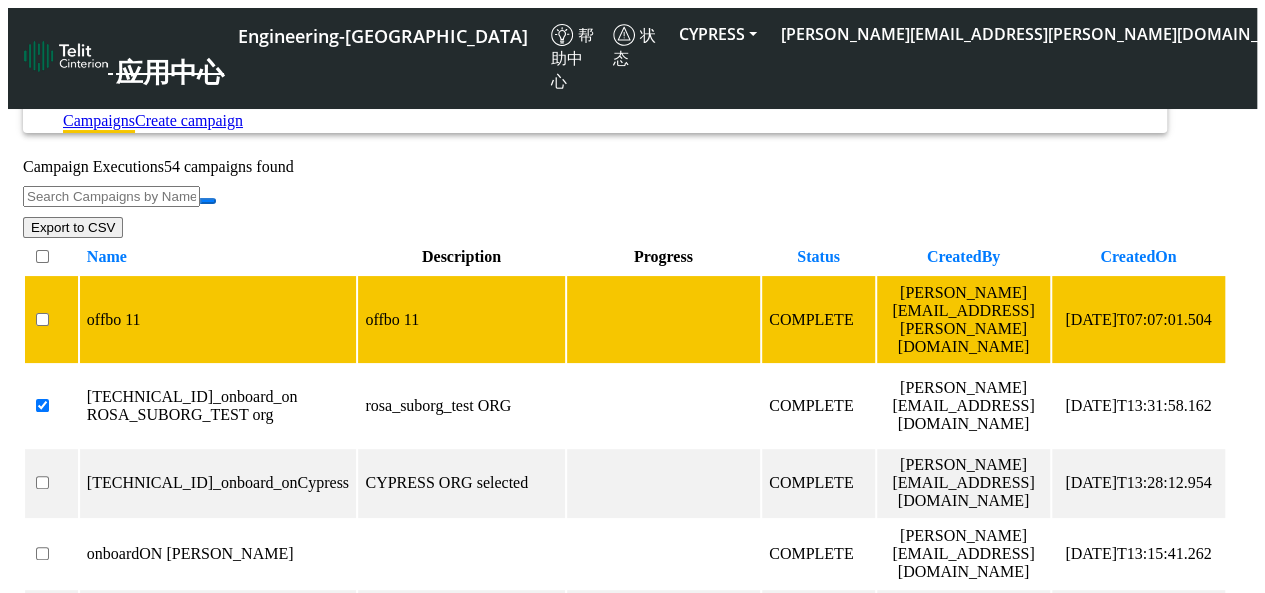 click at bounding box center [52, 320] 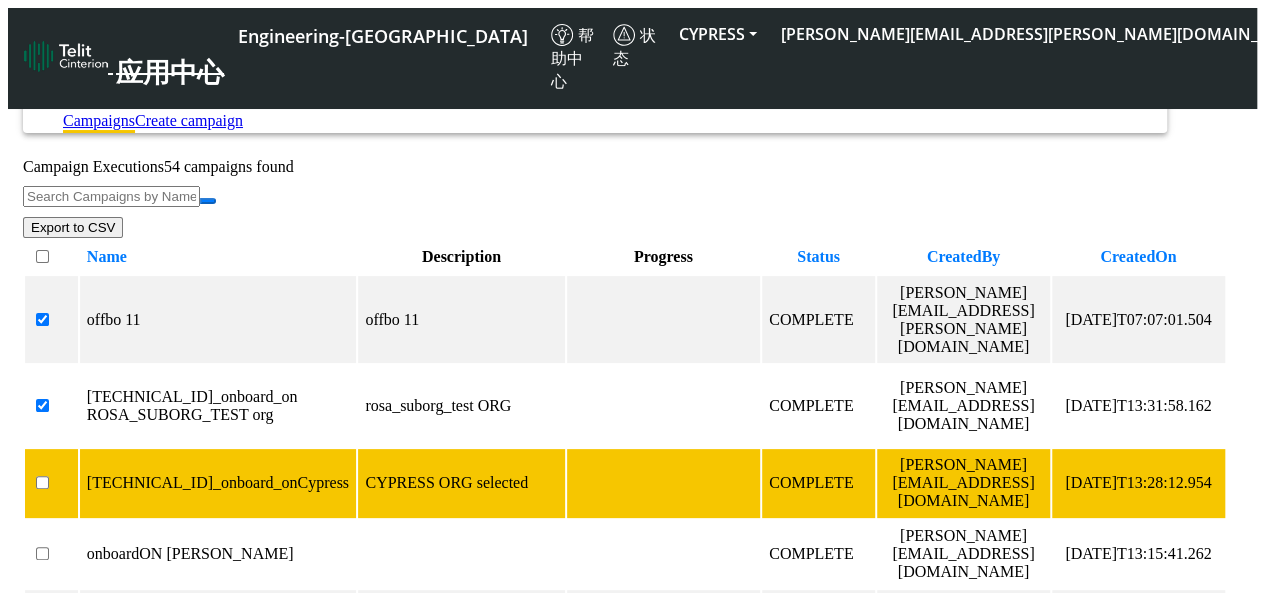 click at bounding box center (52, 483) 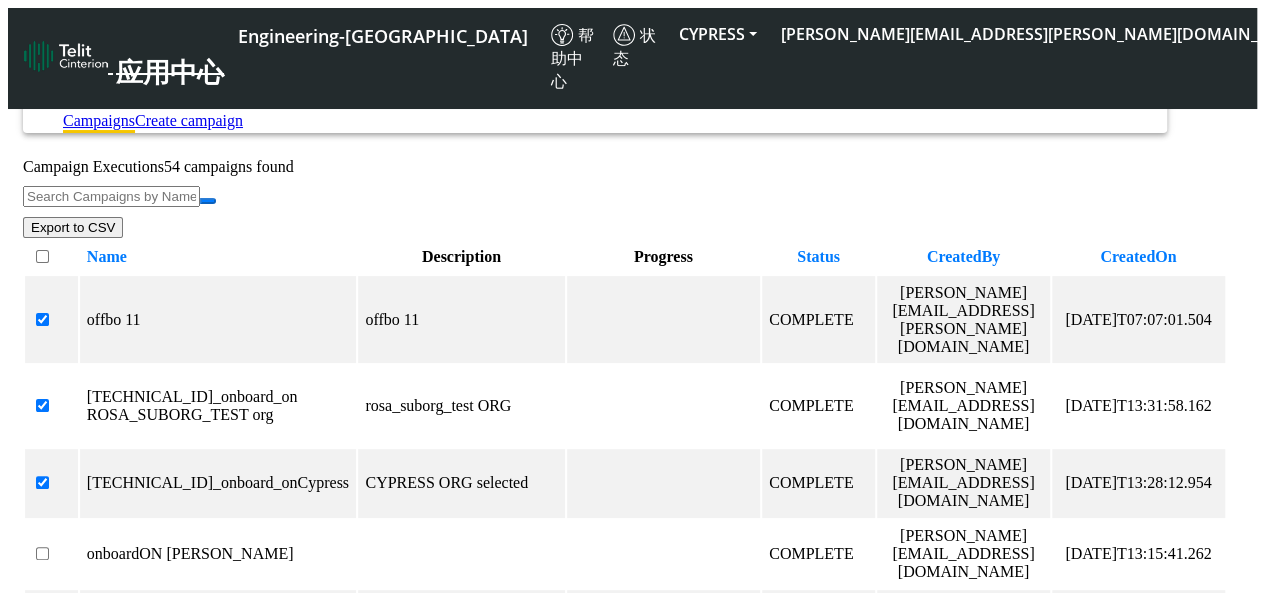 click at bounding box center (52, 257) 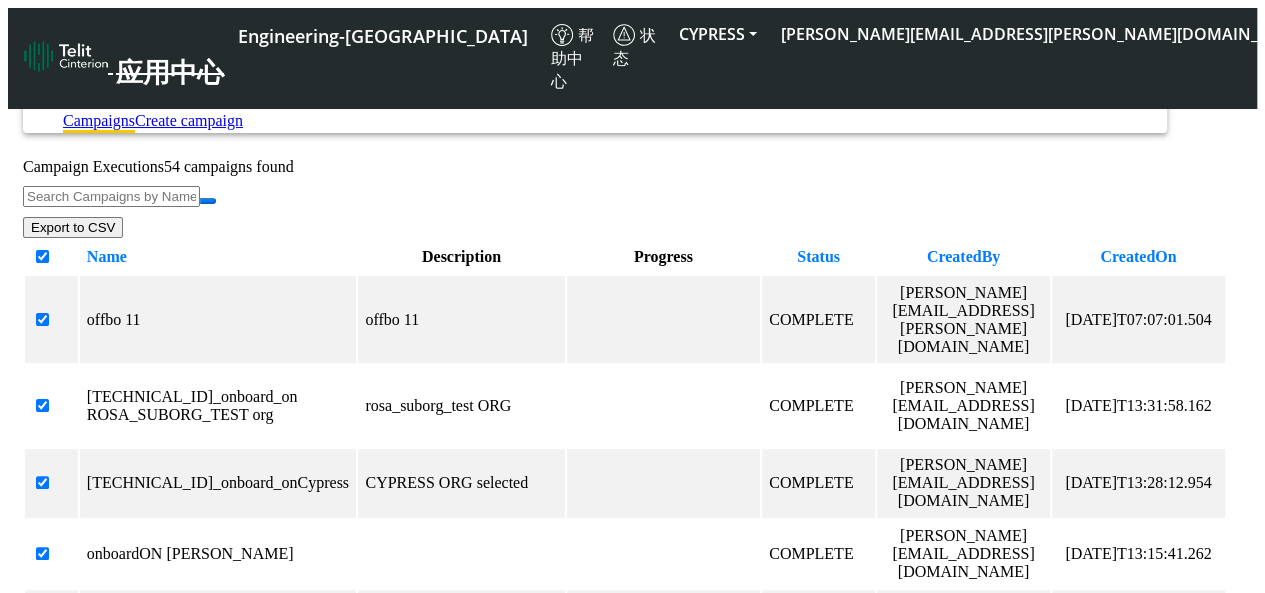 checkbox on "true" 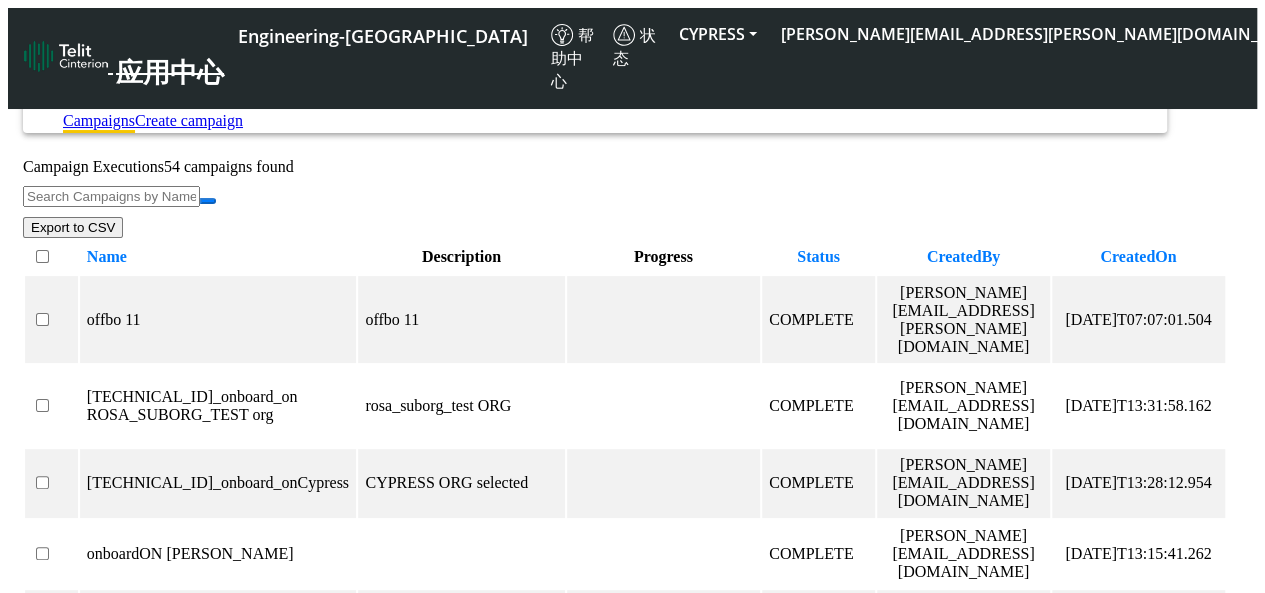 checkbox on "false" 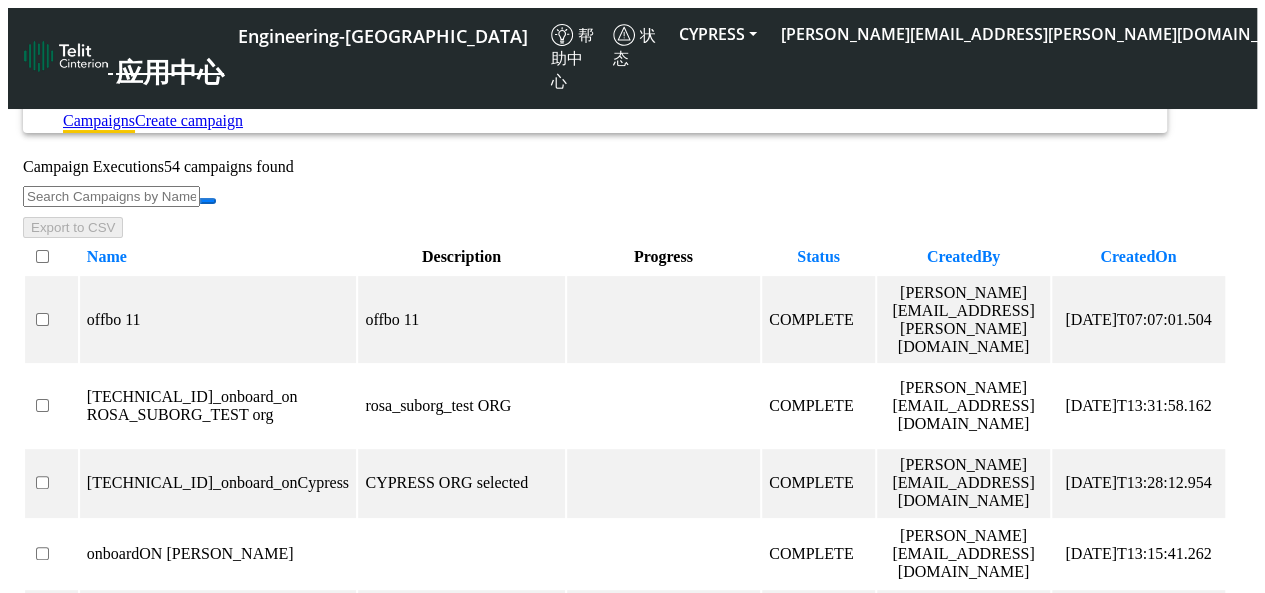 click at bounding box center [52, 257] 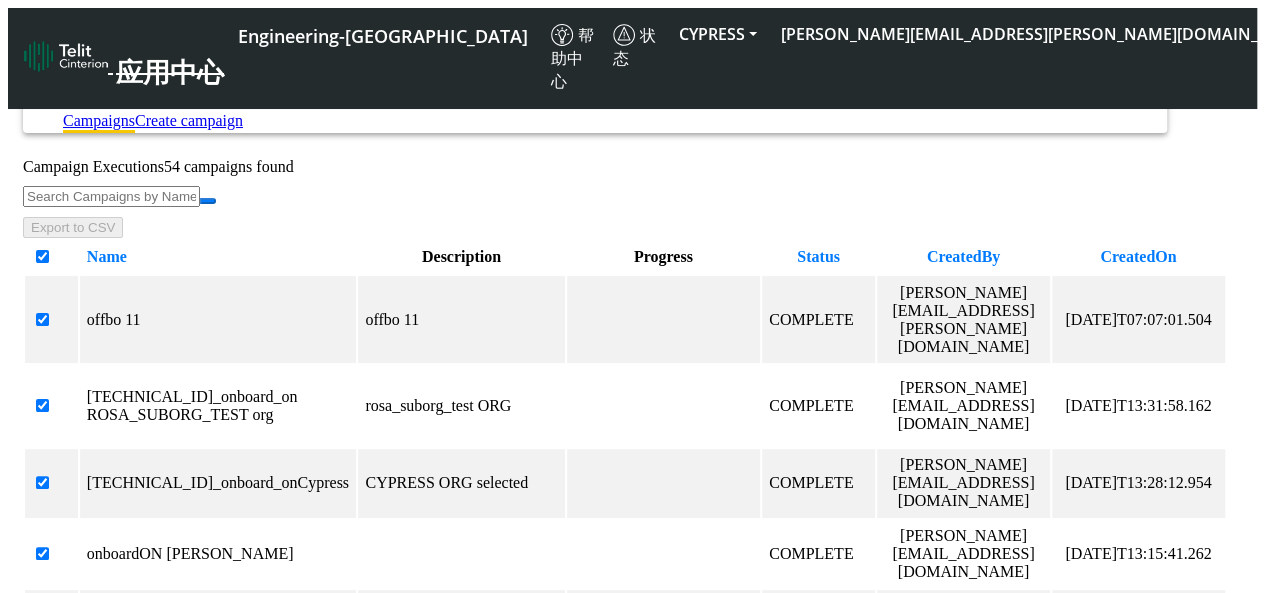 checkbox on "true" 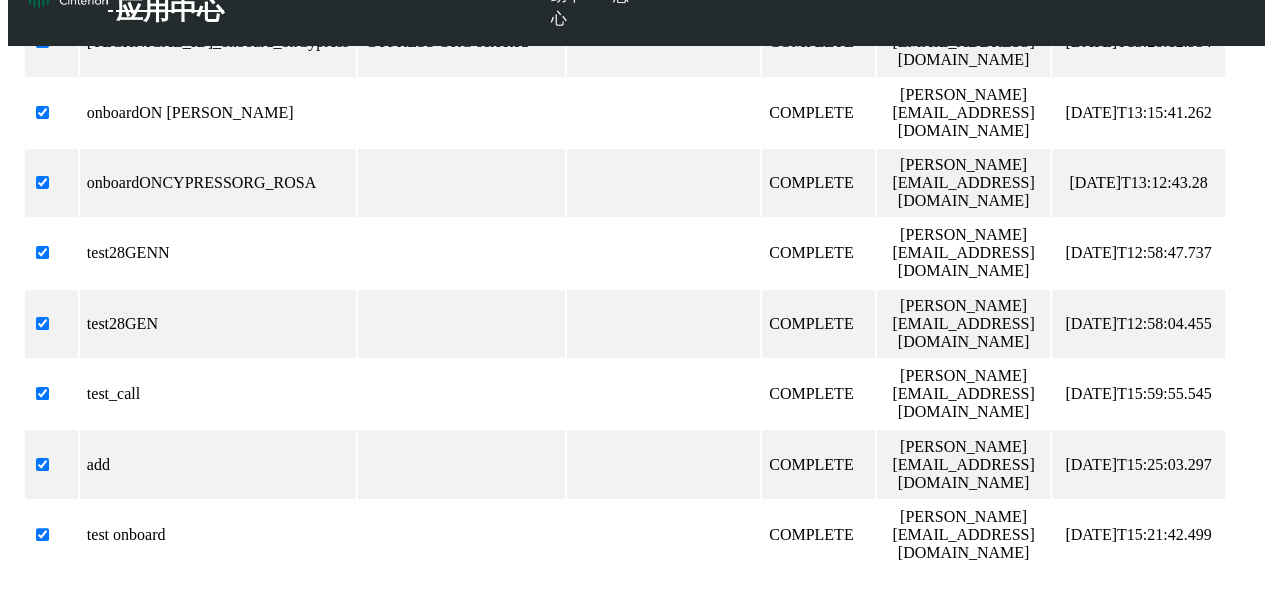 scroll, scrollTop: 585, scrollLeft: 0, axis: vertical 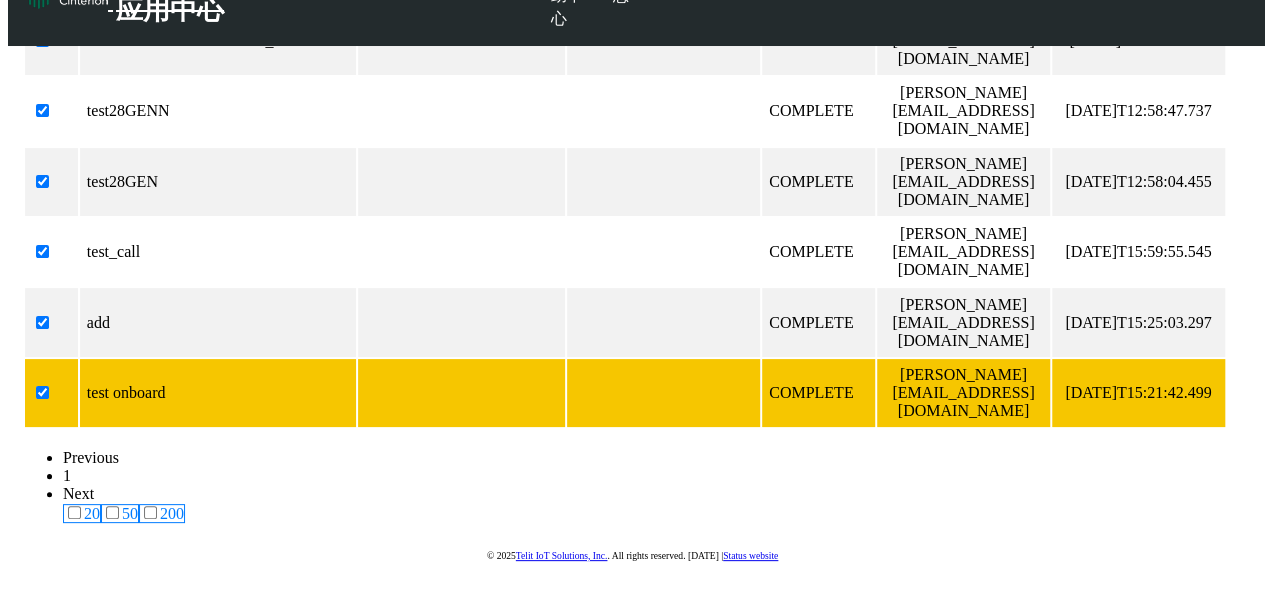 click at bounding box center (52, 393) 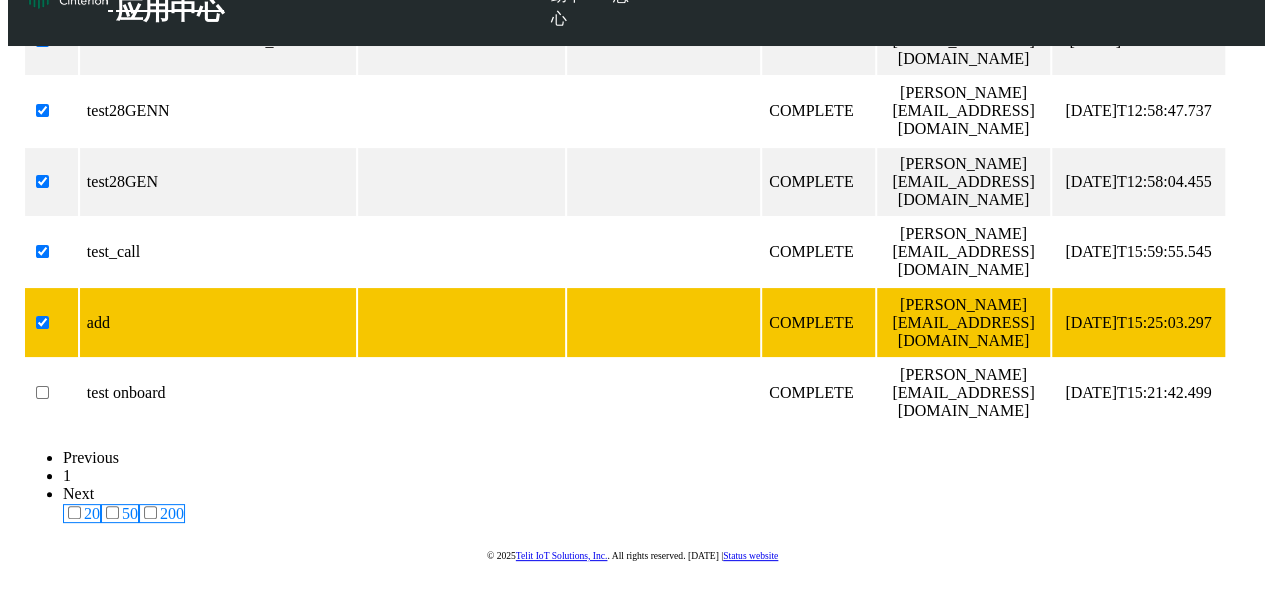 click at bounding box center [51, 322] 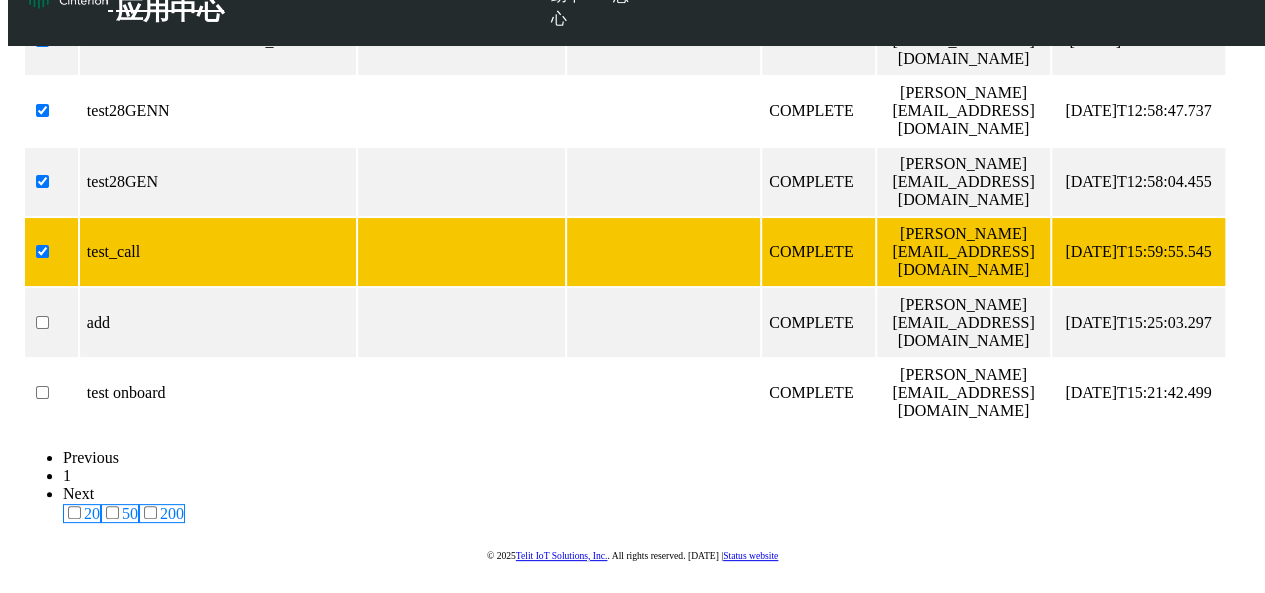 click at bounding box center [52, 252] 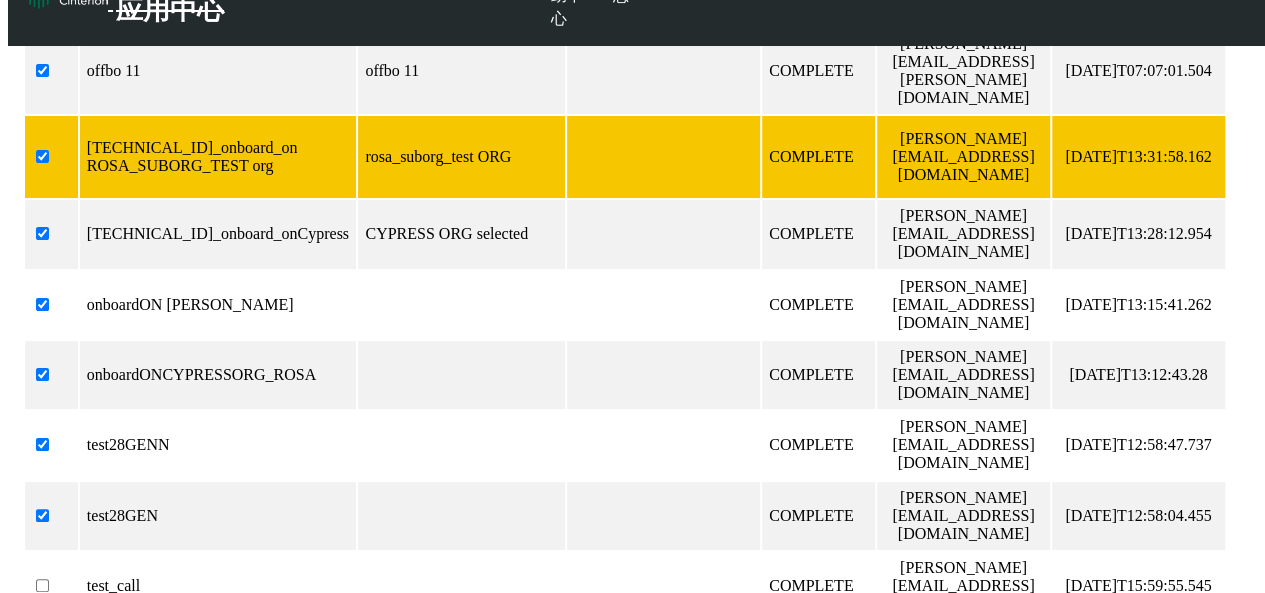 scroll, scrollTop: 0, scrollLeft: 0, axis: both 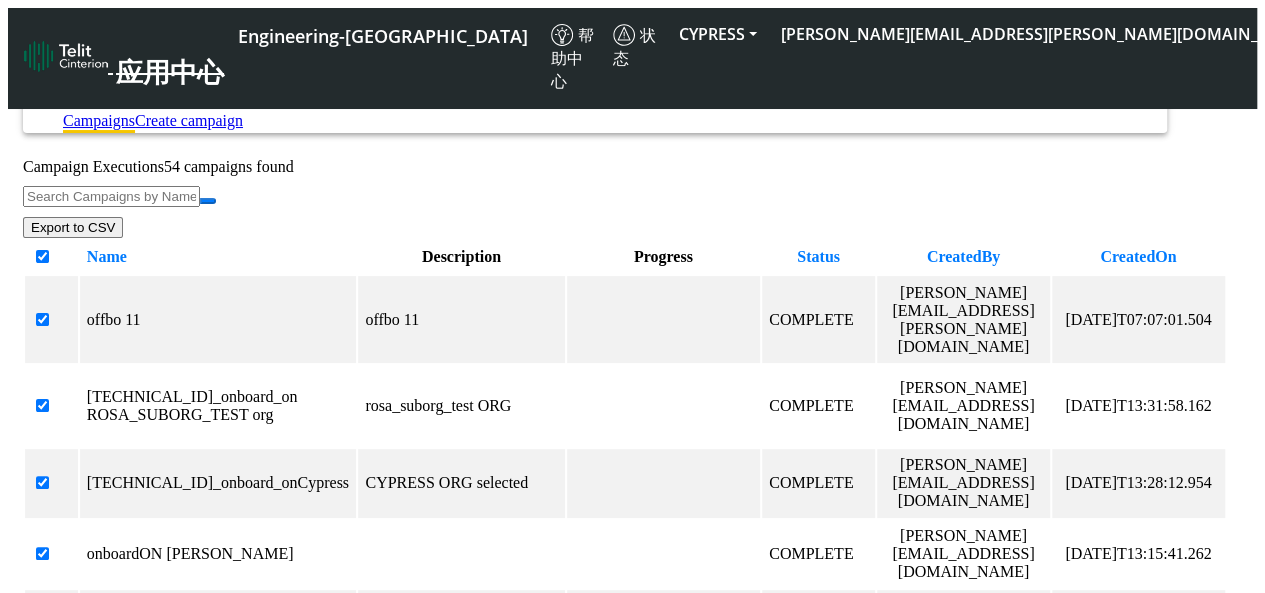 click at bounding box center [52, 257] 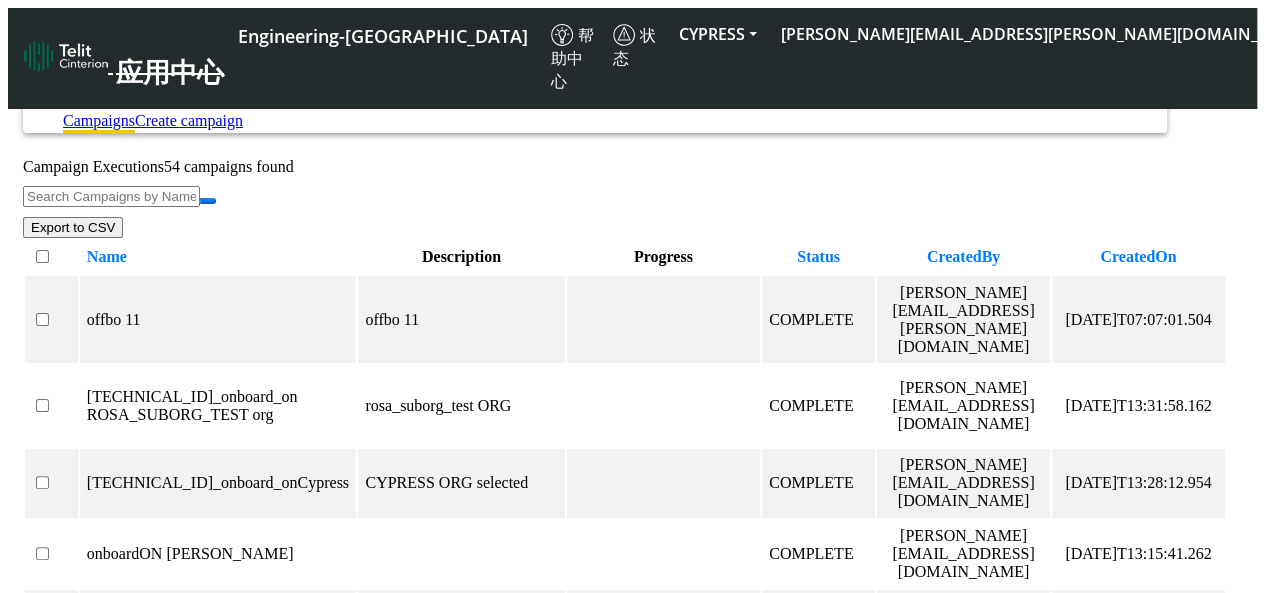 checkbox on "false" 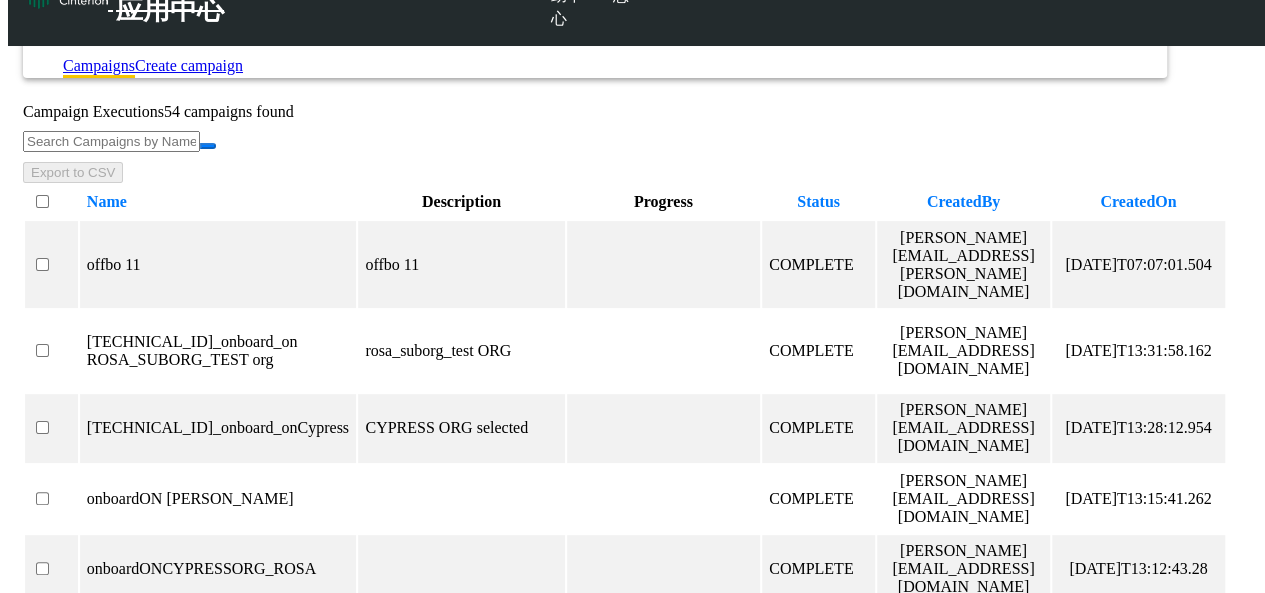 scroll, scrollTop: 585, scrollLeft: 0, axis: vertical 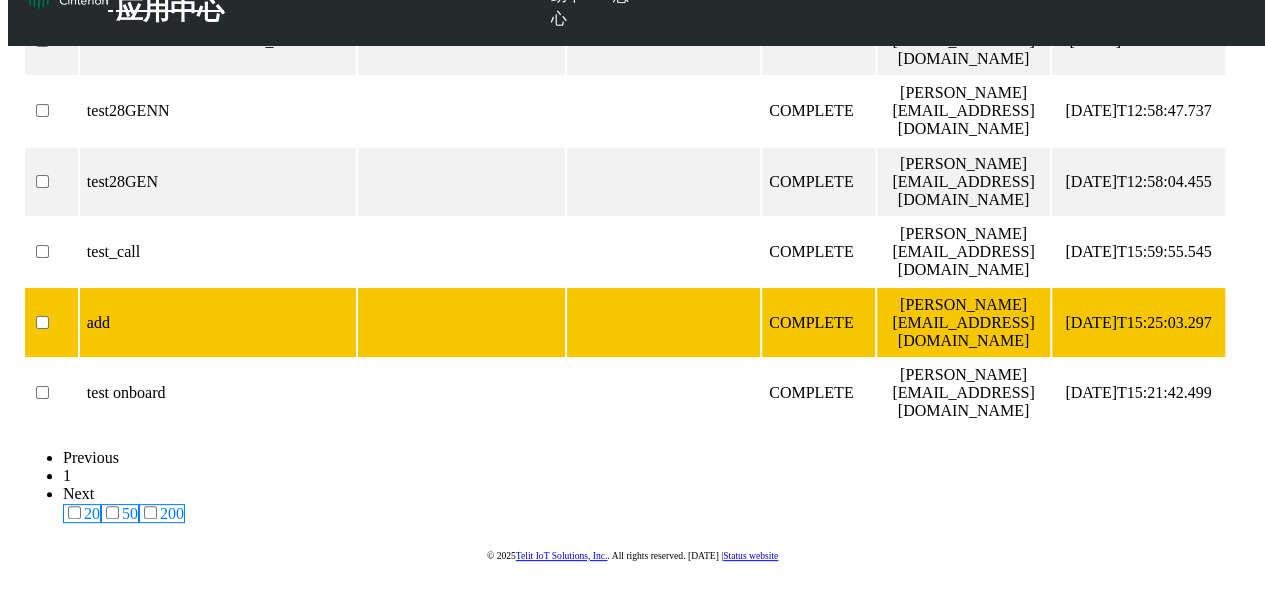 click at bounding box center [52, 323] 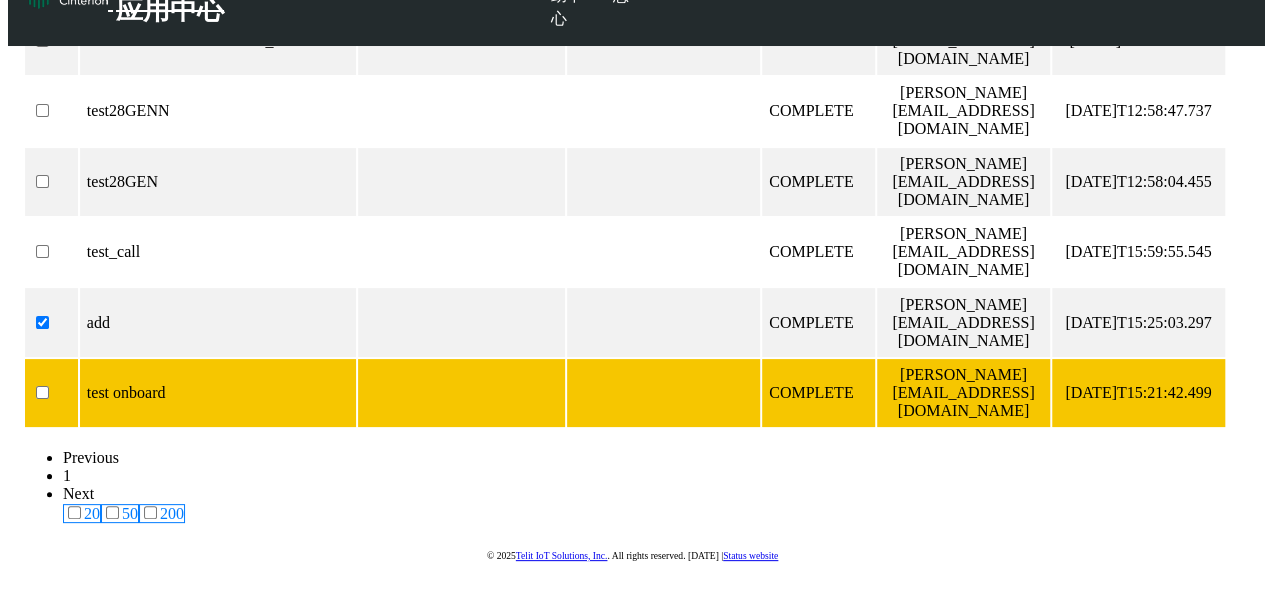 click at bounding box center [52, 393] 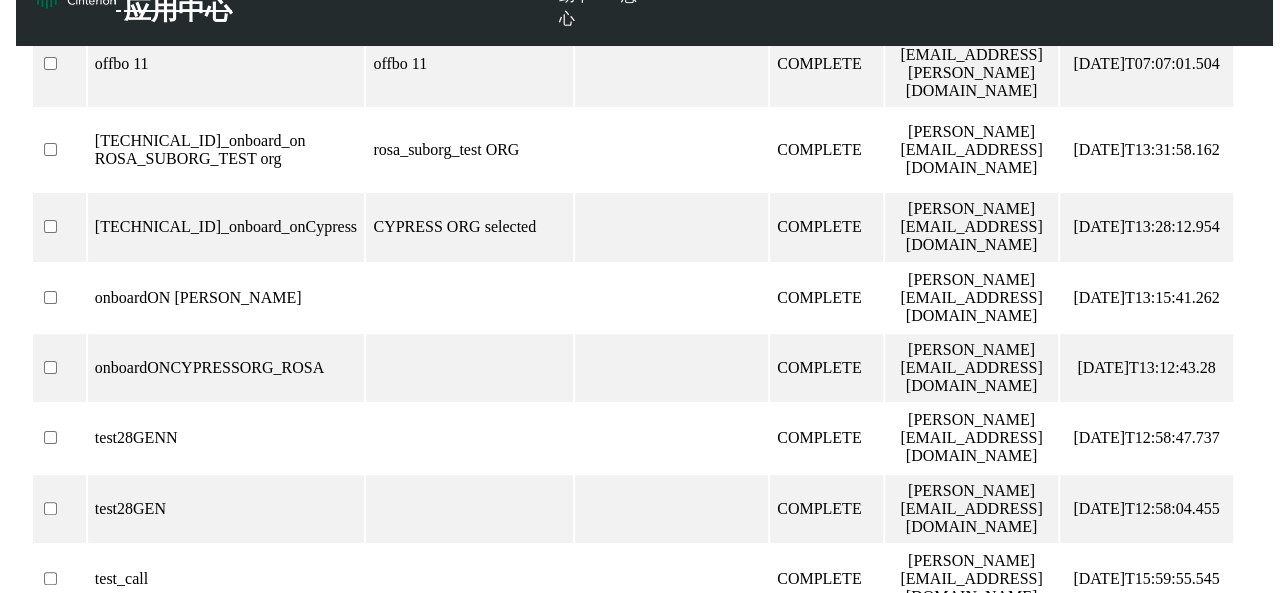 scroll, scrollTop: 0, scrollLeft: 0, axis: both 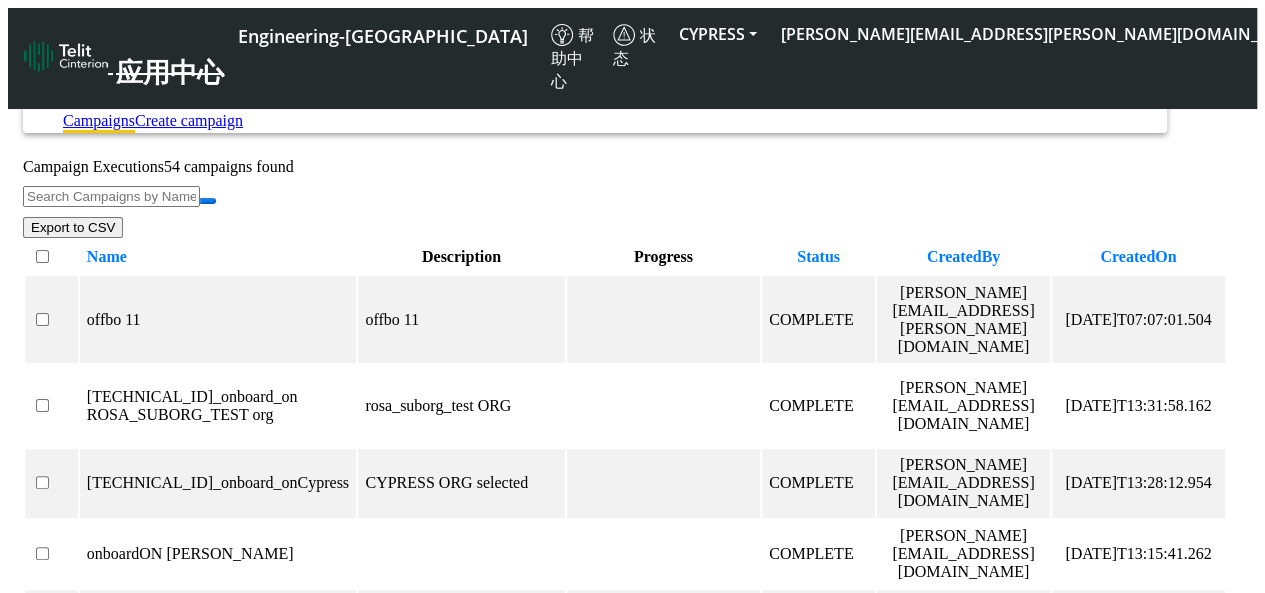 click 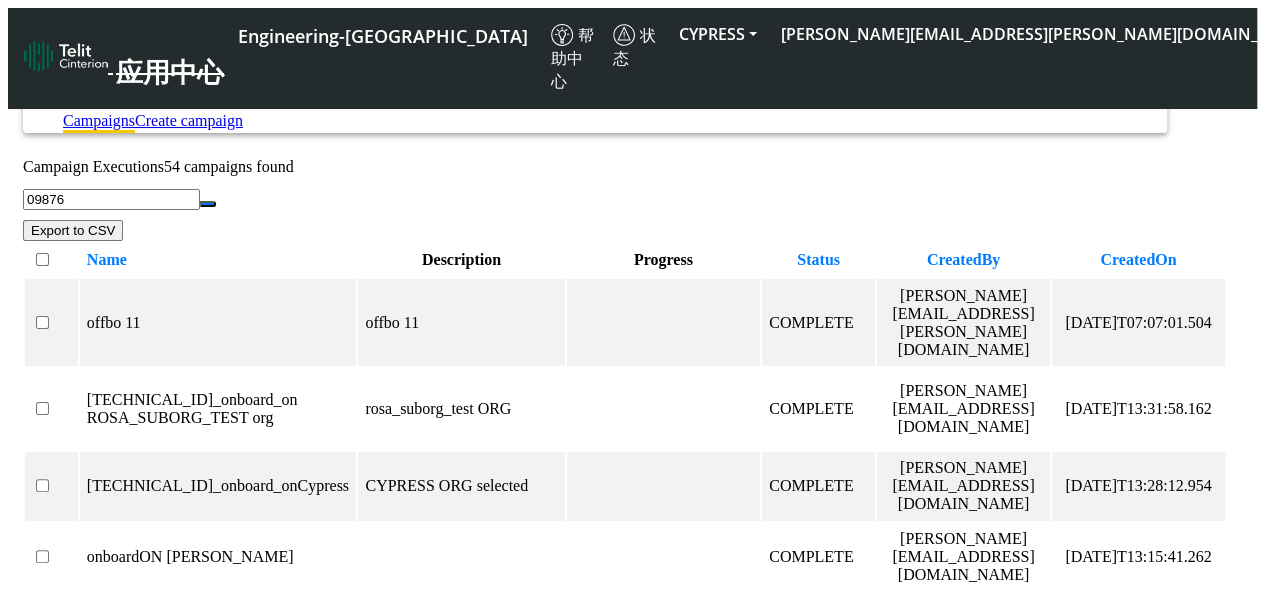 click at bounding box center (208, 204) 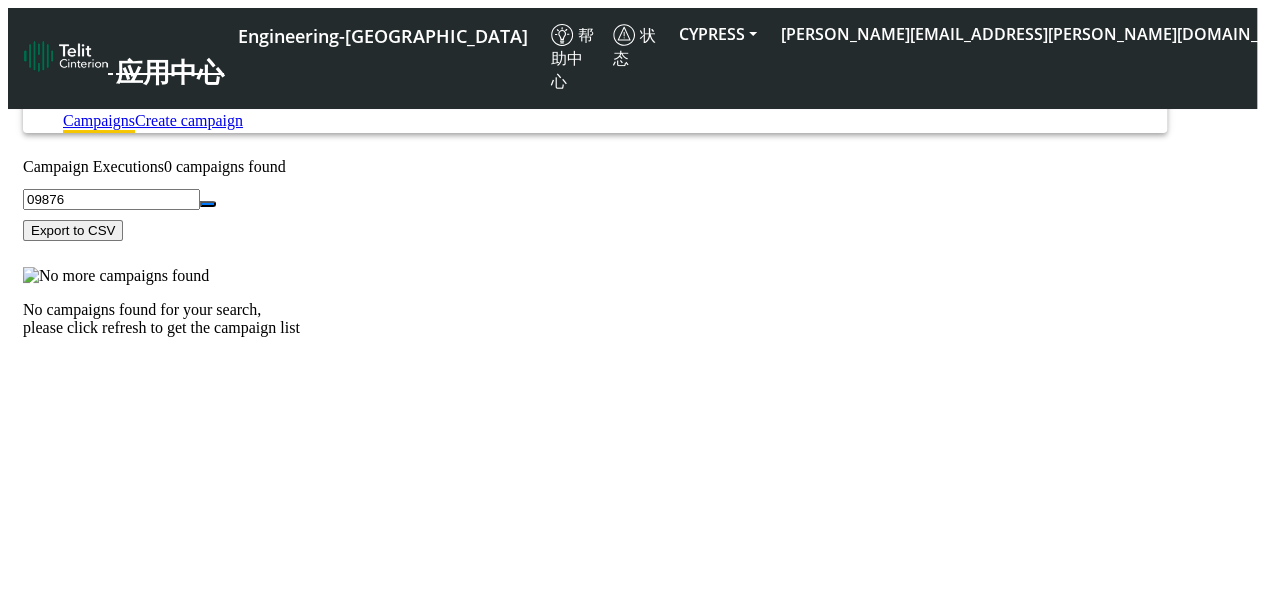 drag, startPoint x: 352, startPoint y: 224, endPoint x: 90, endPoint y: 194, distance: 263.71198 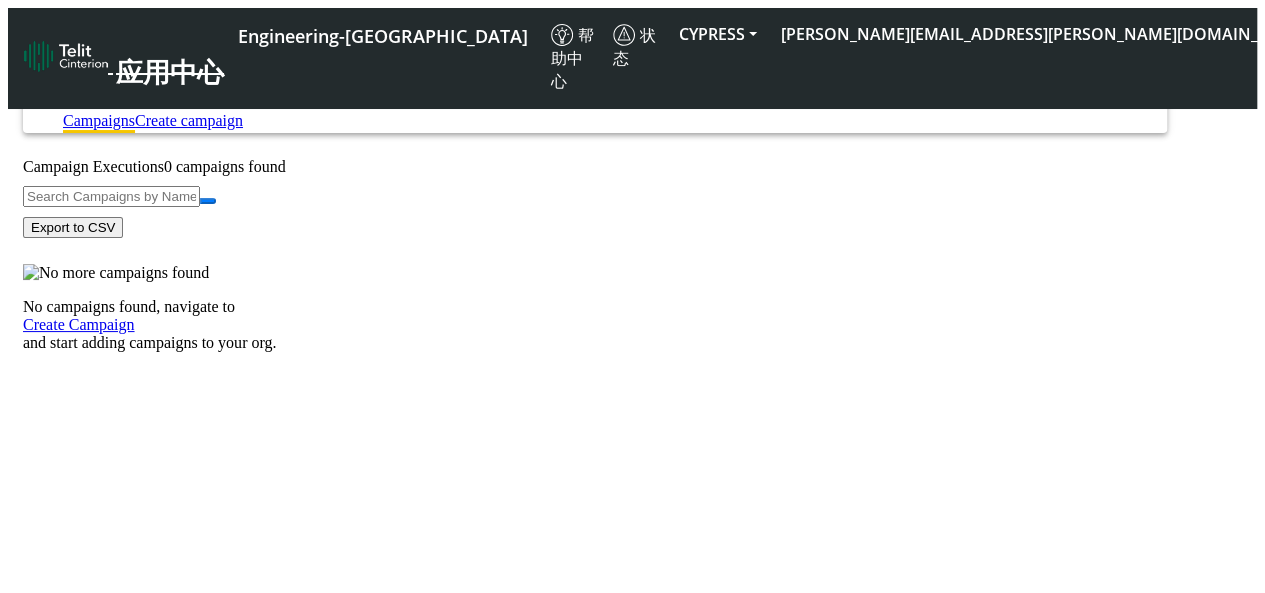 paste on "89358152000000066383" 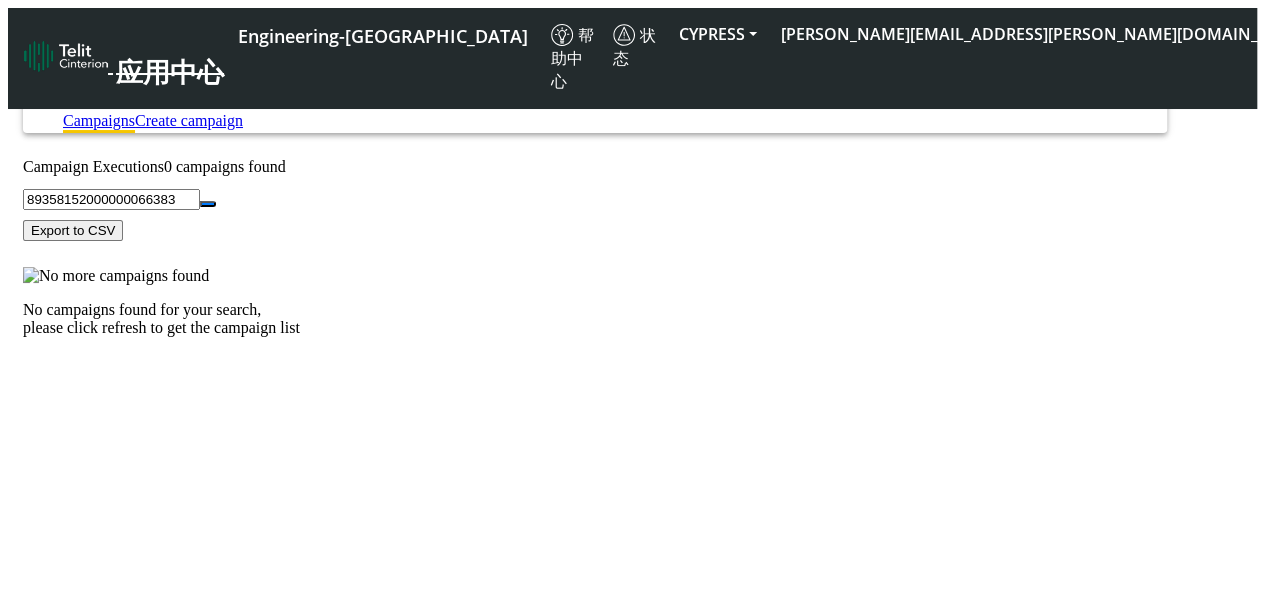 type on "89358152000000066383" 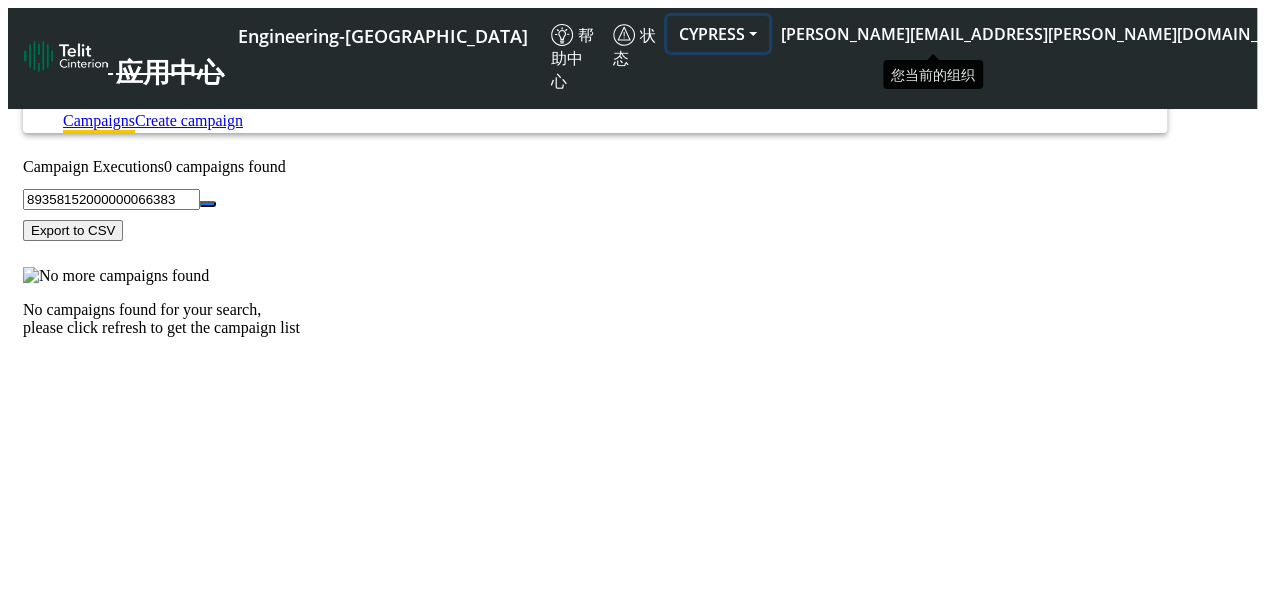 click on "CYPRESS" at bounding box center (718, 34) 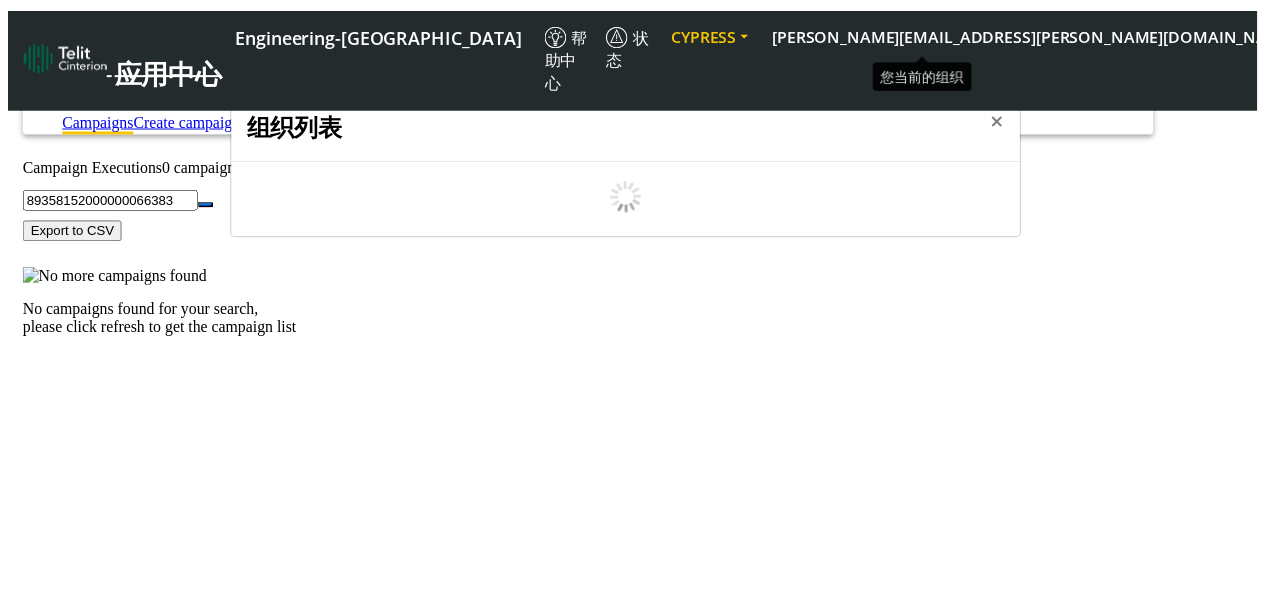 scroll, scrollTop: 7, scrollLeft: 0, axis: vertical 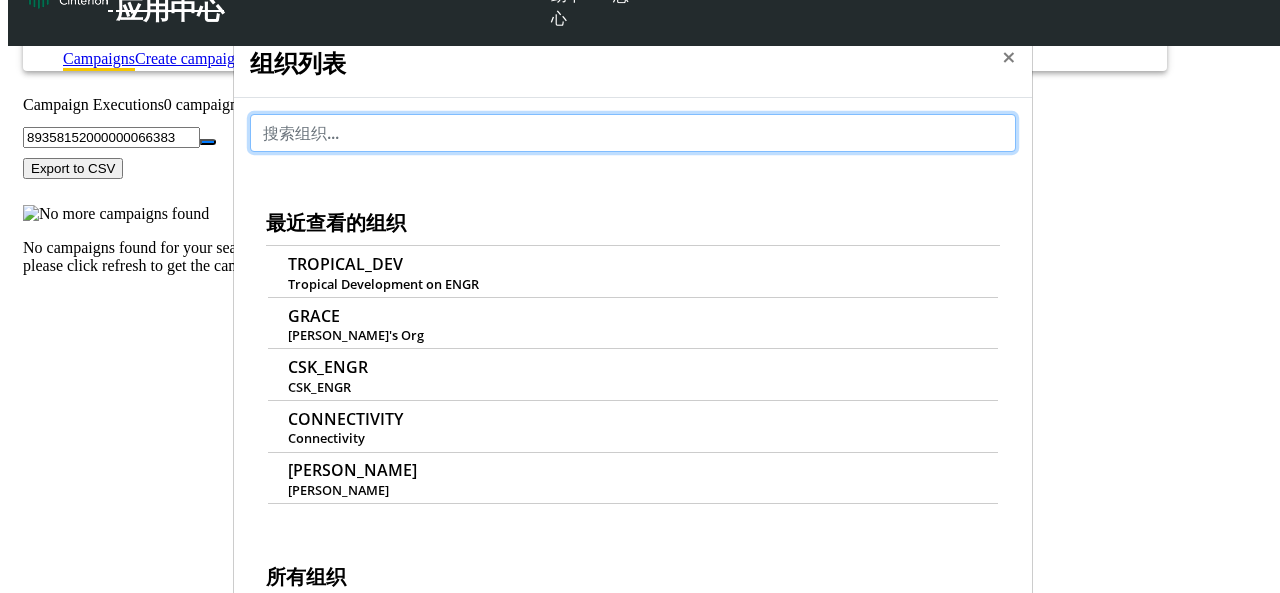click at bounding box center (633, 133) 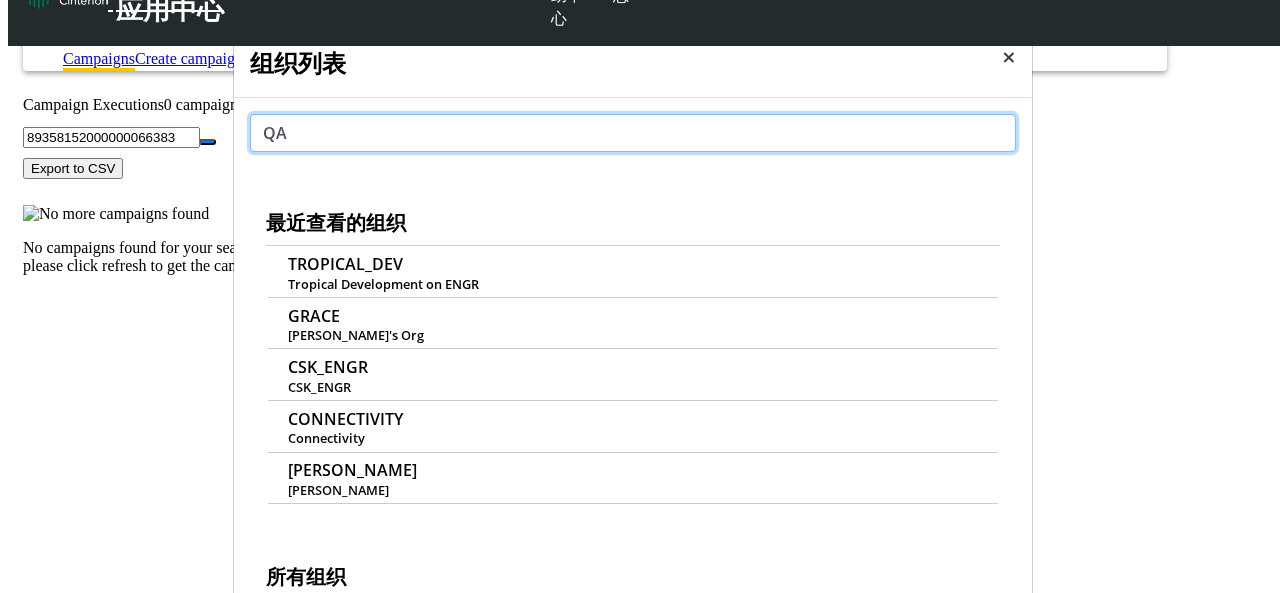 type on "QA" 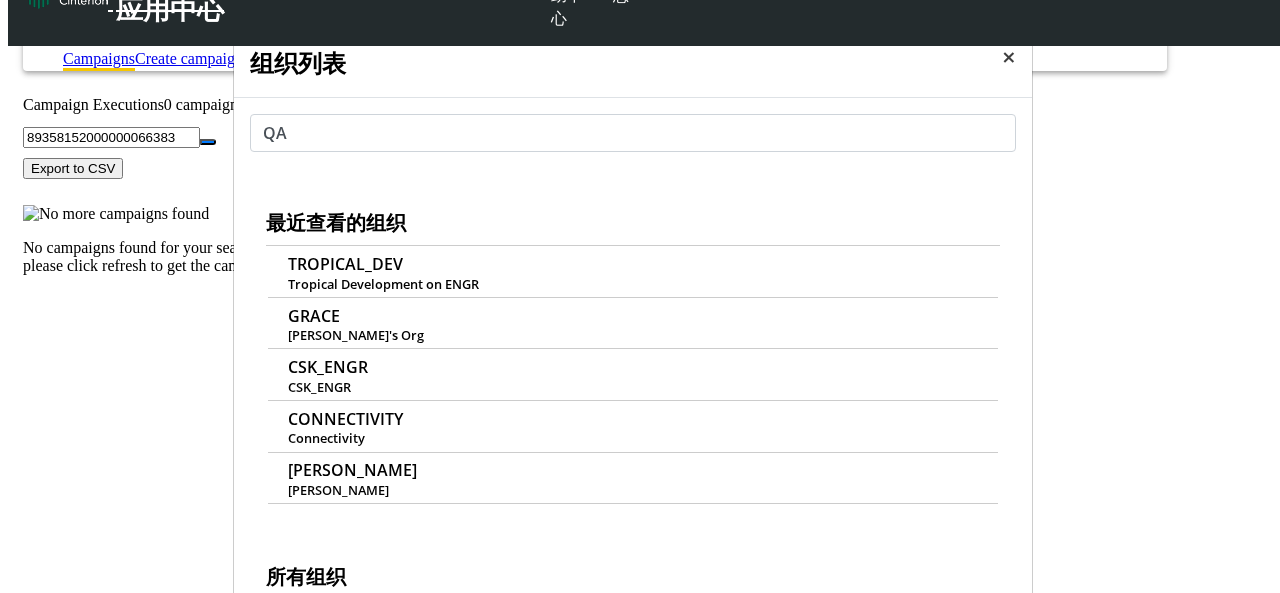 click on "×" at bounding box center [1009, 57] 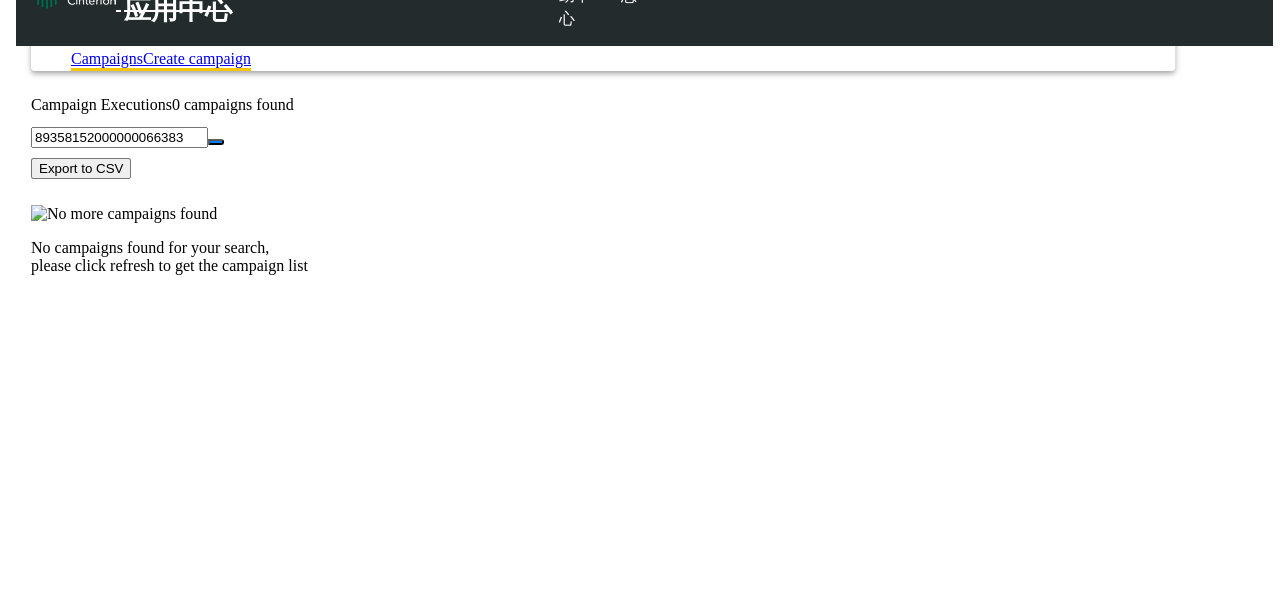 scroll, scrollTop: 0, scrollLeft: 0, axis: both 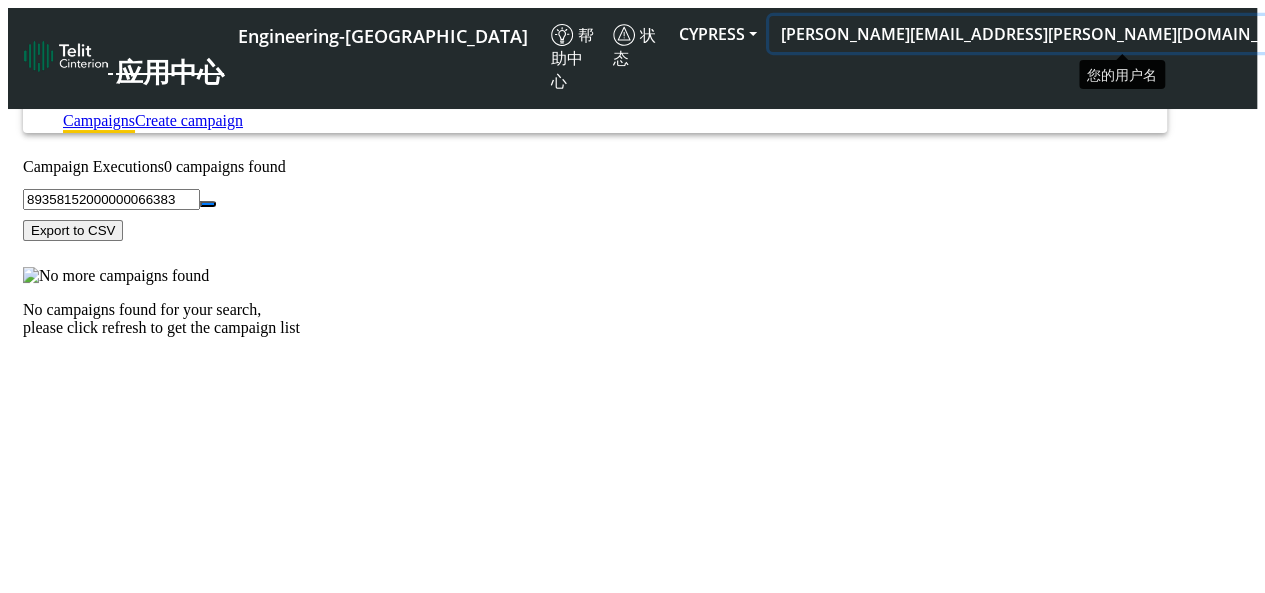 click on "[PERSON_NAME][EMAIL_ADDRESS][PERSON_NAME][DOMAIN_NAME]" at bounding box center (1052, 34) 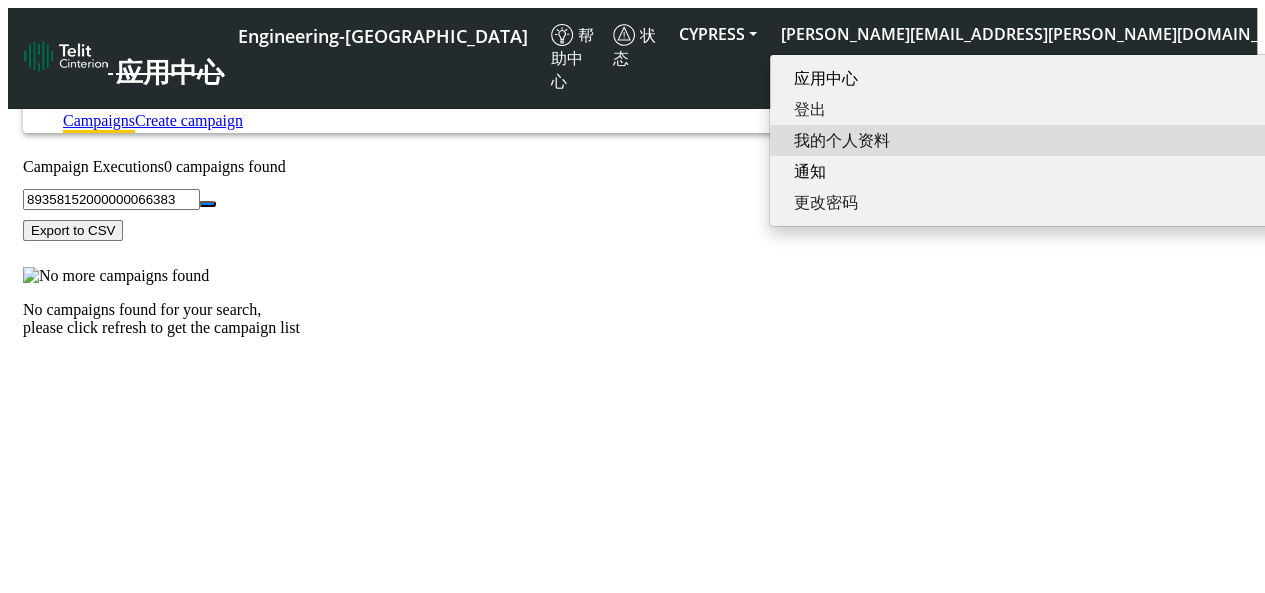 click on "我的个人资料" at bounding box center [1048, 140] 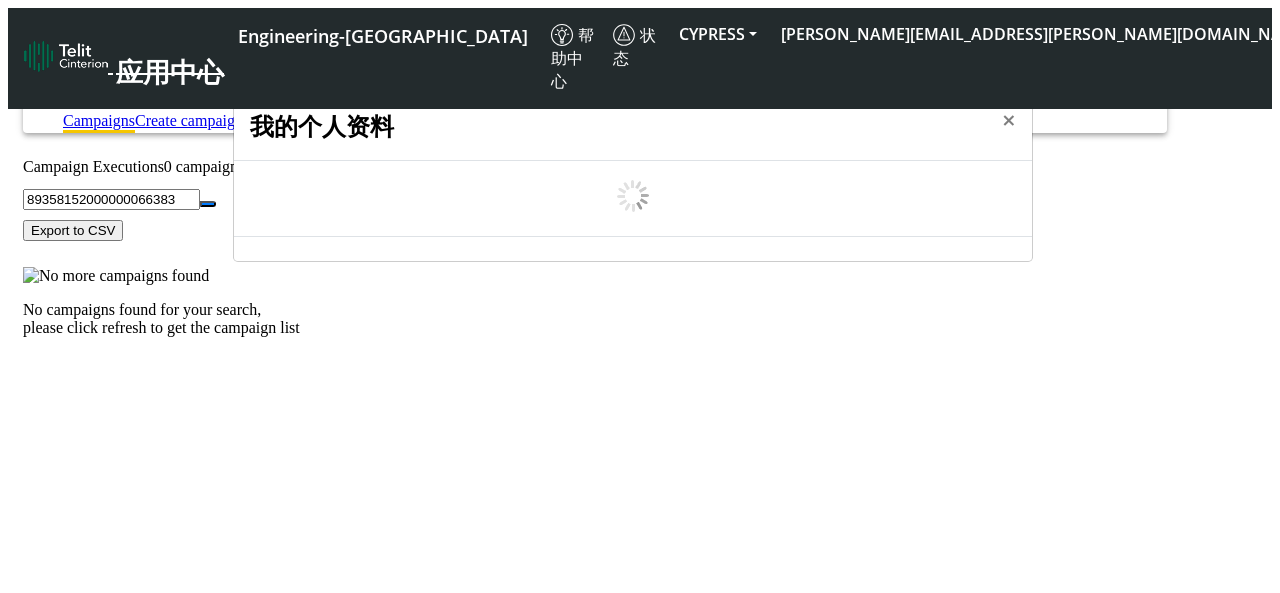 scroll, scrollTop: 7, scrollLeft: 0, axis: vertical 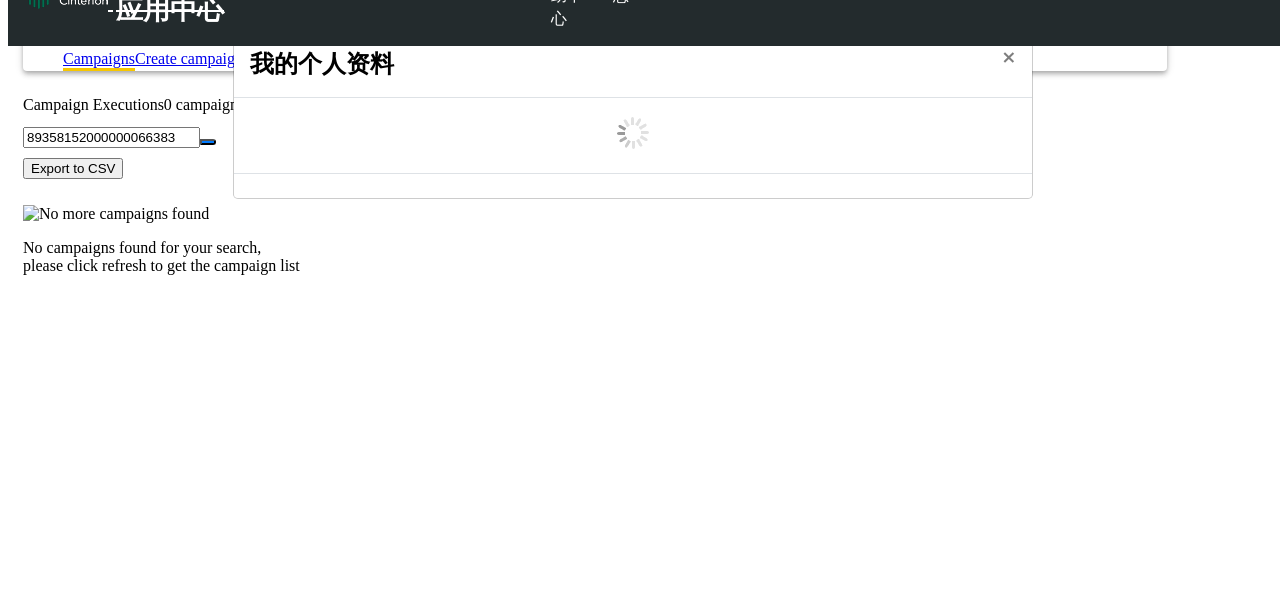 select on "5ea0823b1c5bd764010b9e0c" 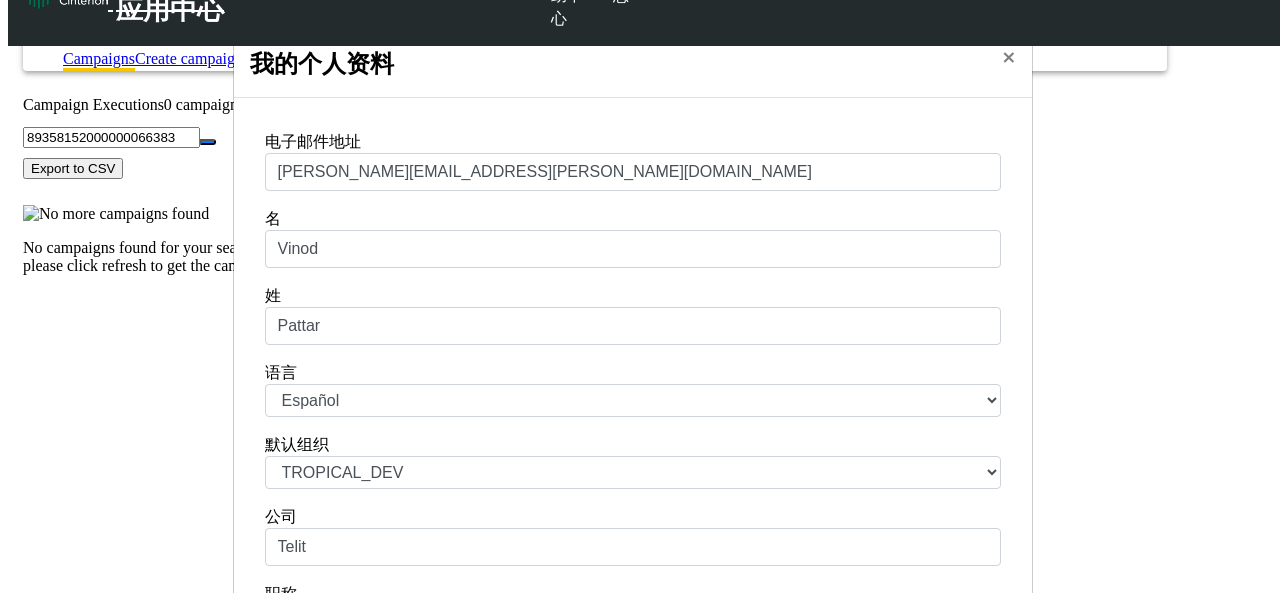 click on "中文
English
Español" at bounding box center (633, 400) 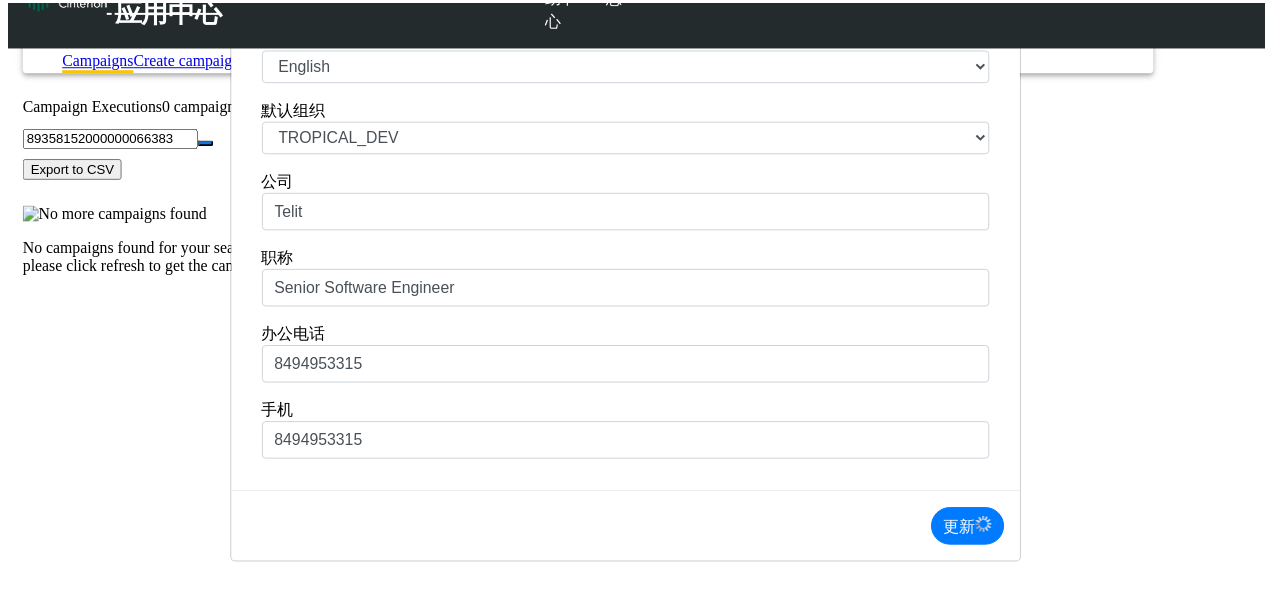 scroll, scrollTop: 417, scrollLeft: 0, axis: vertical 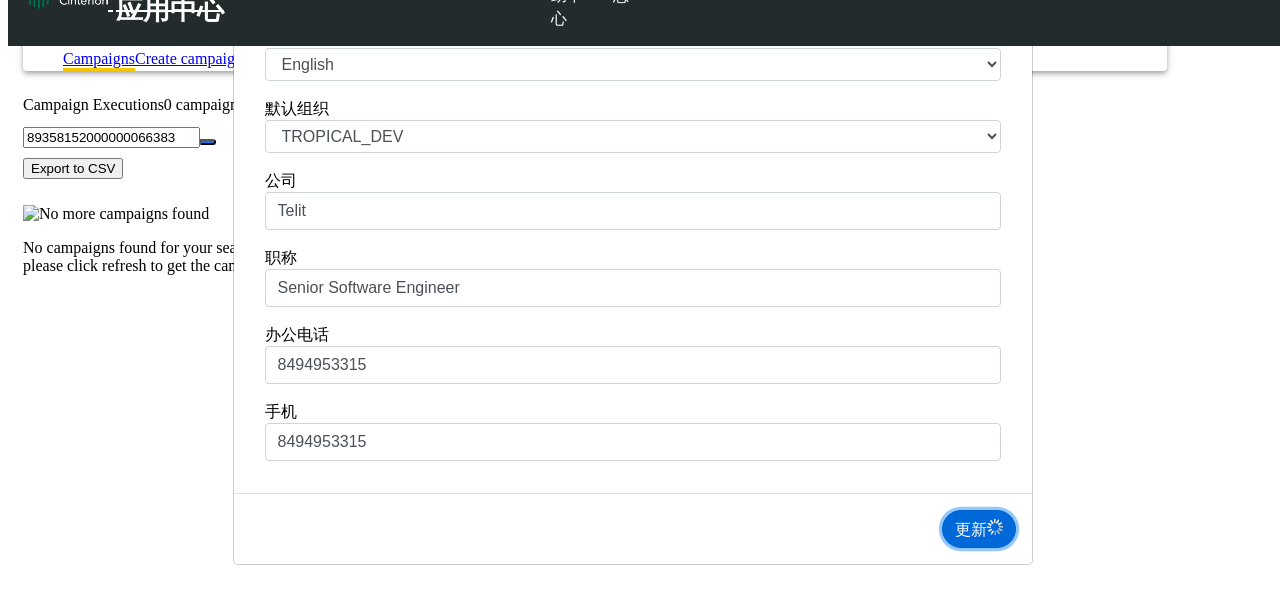 click on "更新" at bounding box center [979, 529] 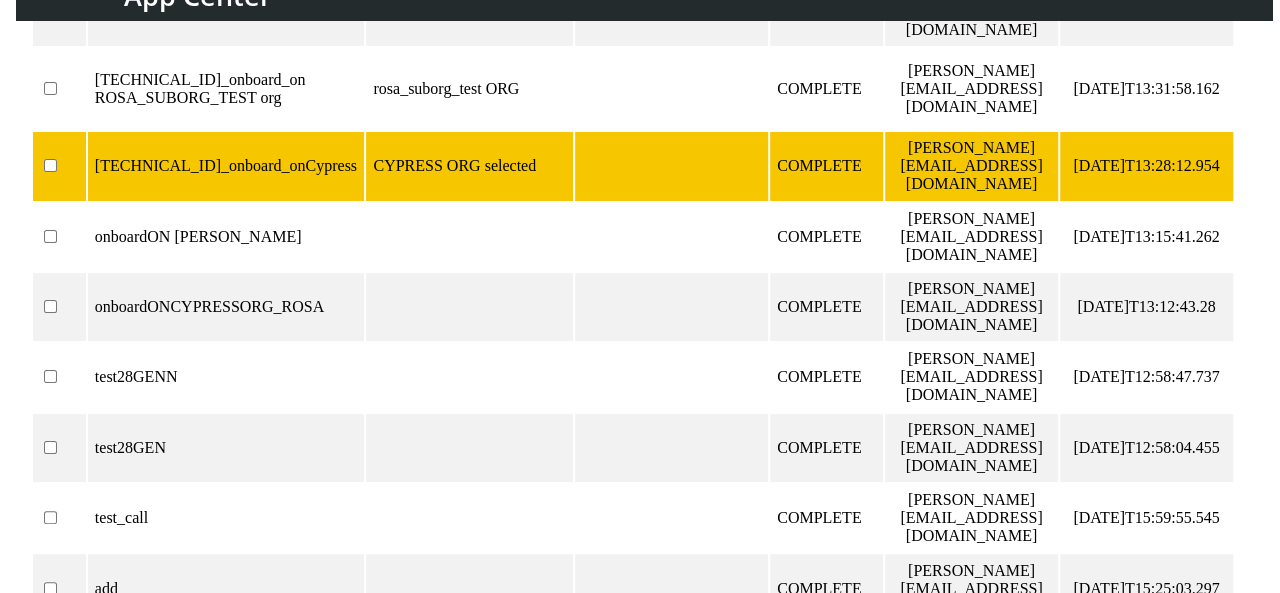 scroll, scrollTop: 0, scrollLeft: 0, axis: both 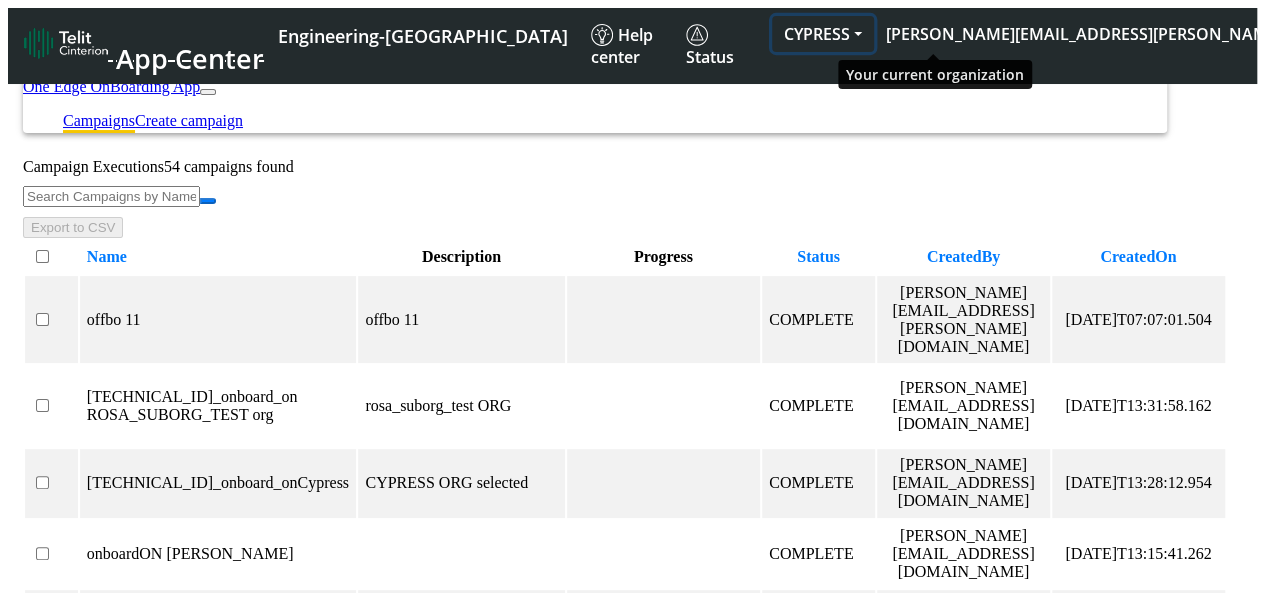click on "CYPRESS" at bounding box center [823, 34] 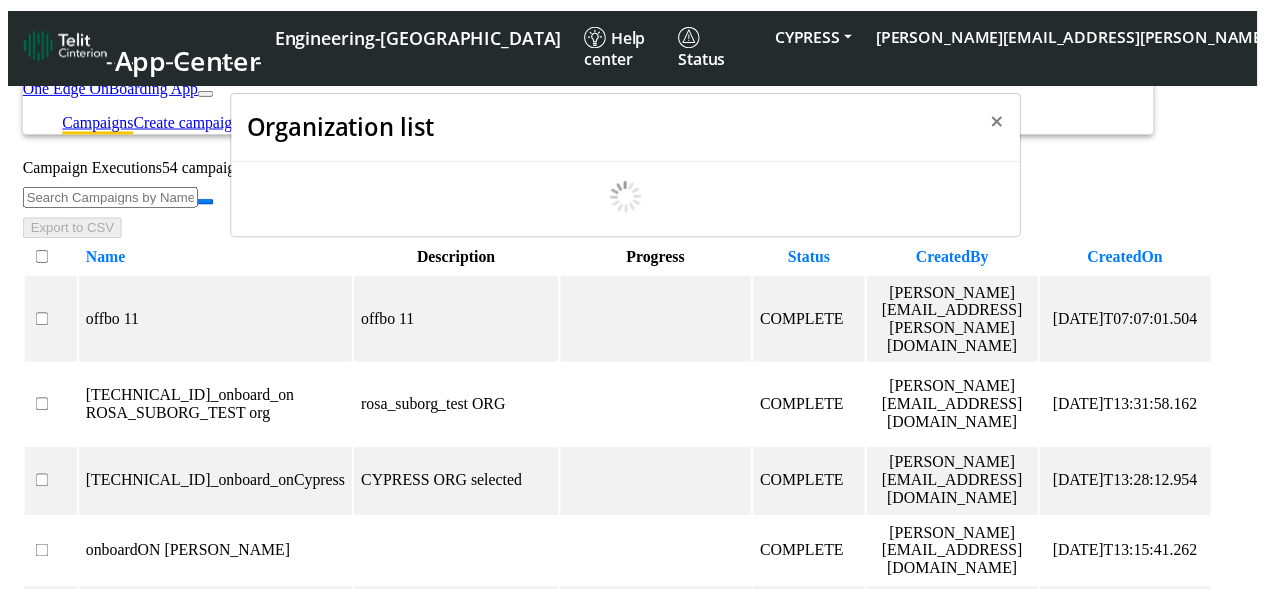 scroll, scrollTop: 7, scrollLeft: 0, axis: vertical 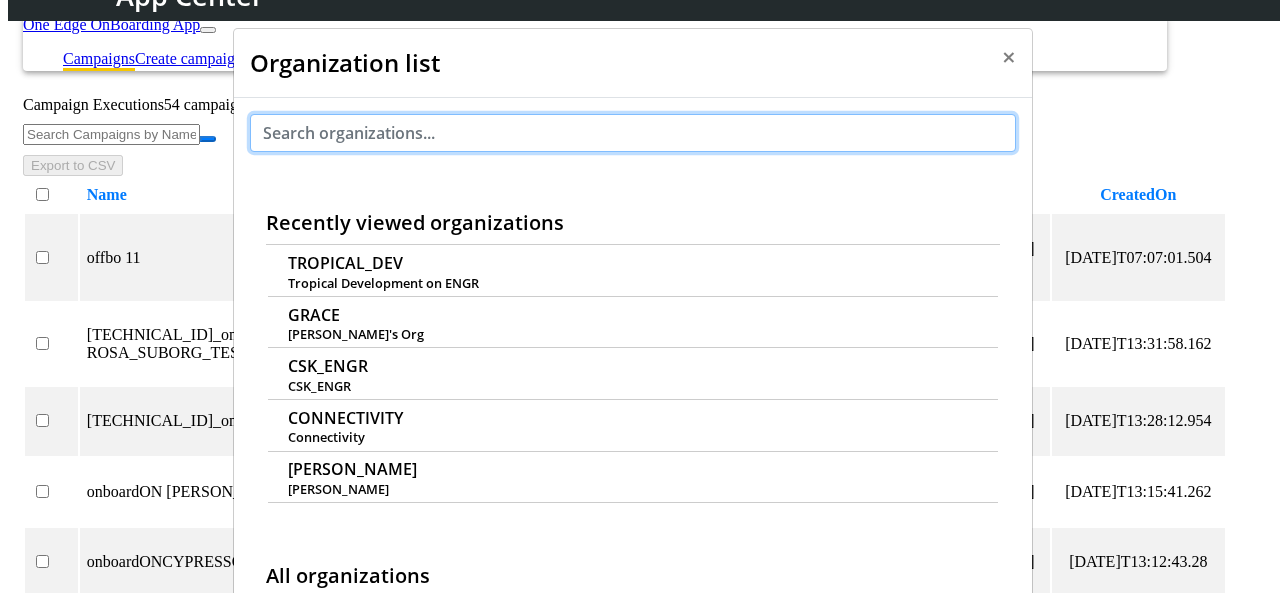 click at bounding box center [633, 133] 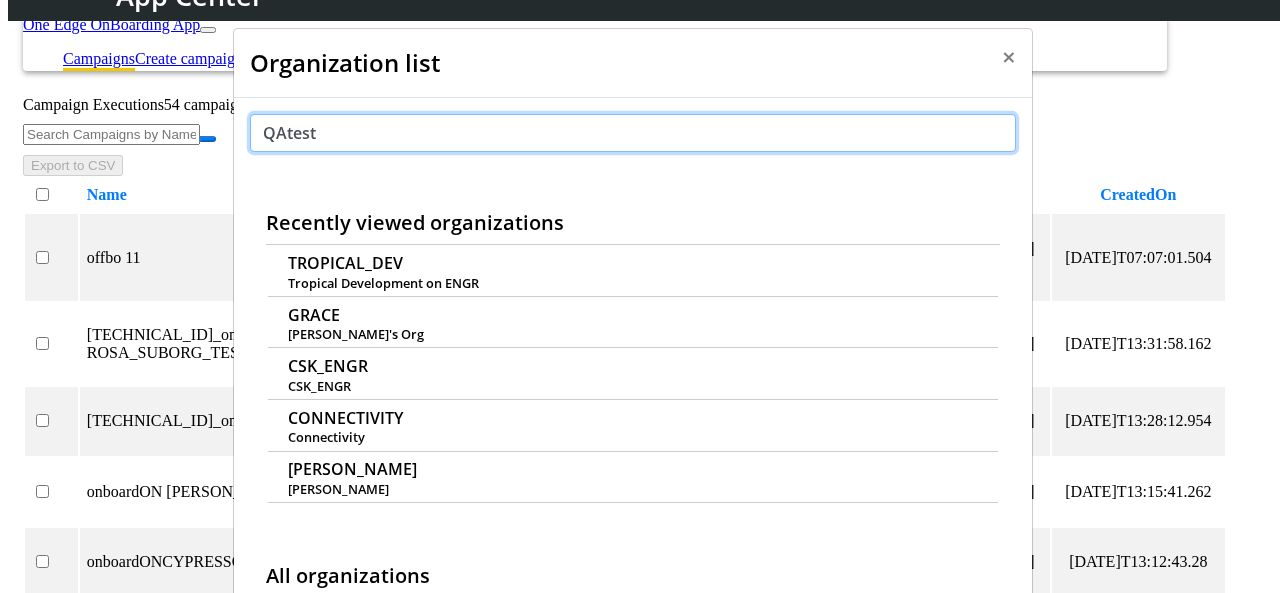 click on "QAtest" at bounding box center (633, 133) 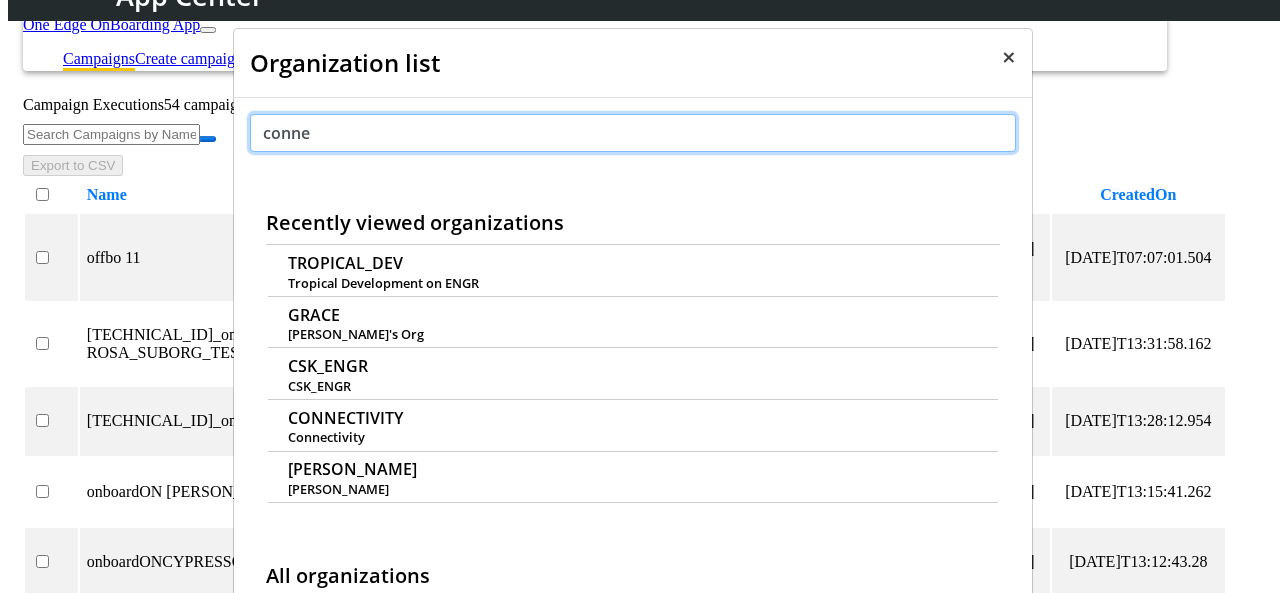 type on "conne" 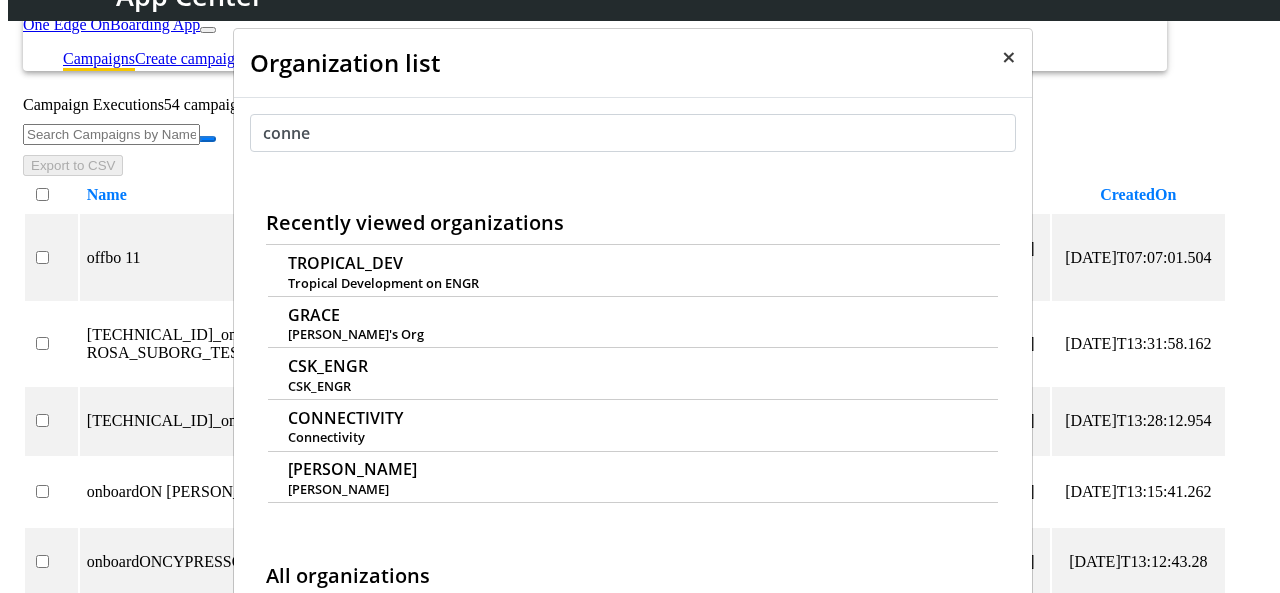 click on "×" at bounding box center (1009, 56) 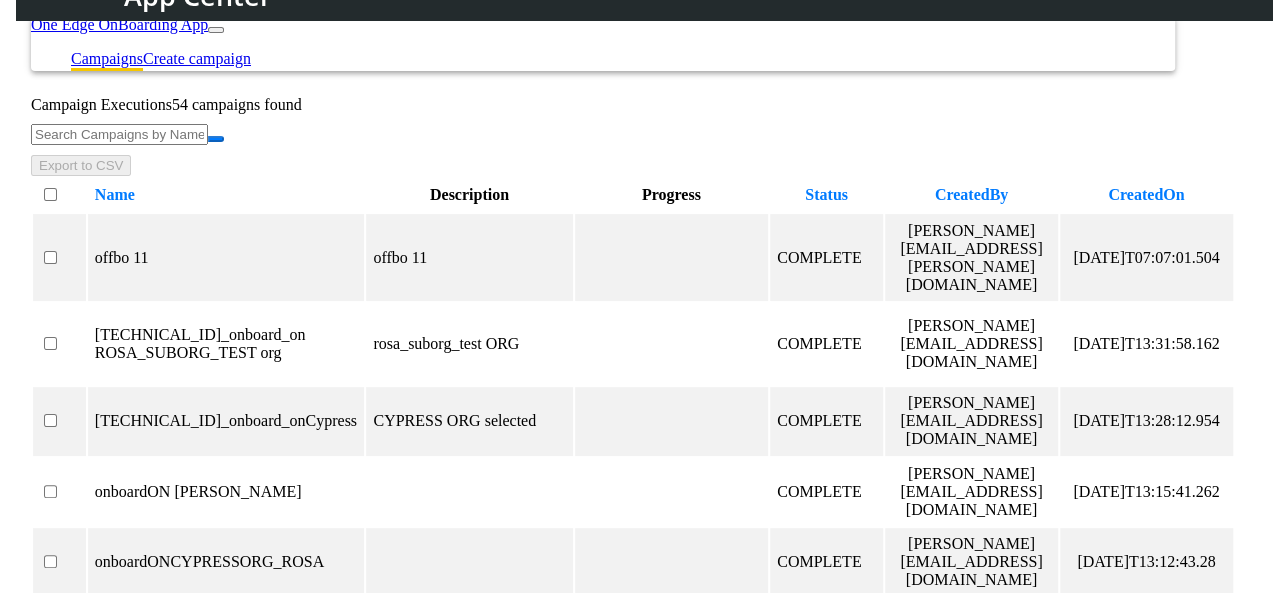 scroll, scrollTop: 0, scrollLeft: 0, axis: both 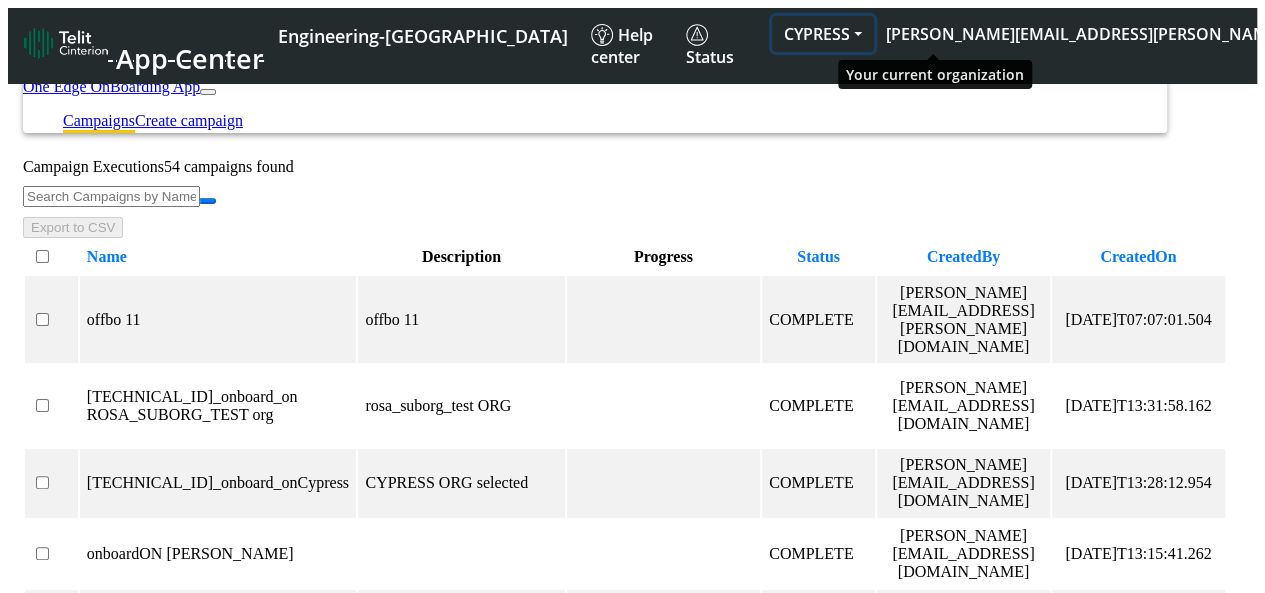 click on "CYPRESS" at bounding box center [823, 34] 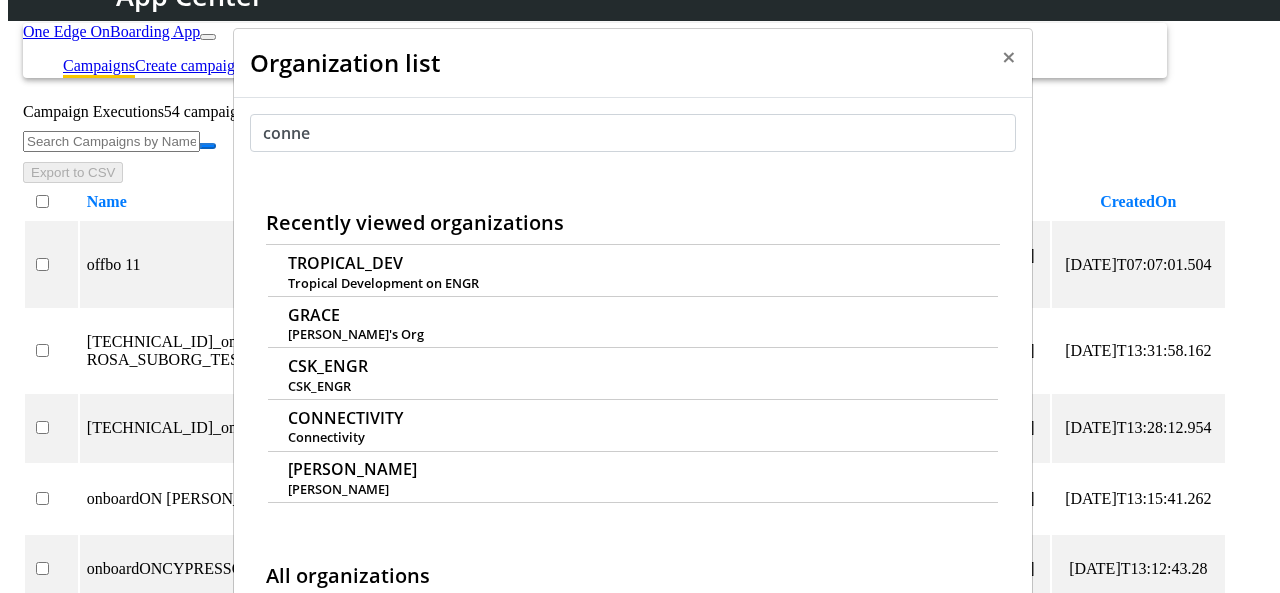 scroll, scrollTop: 7, scrollLeft: 0, axis: vertical 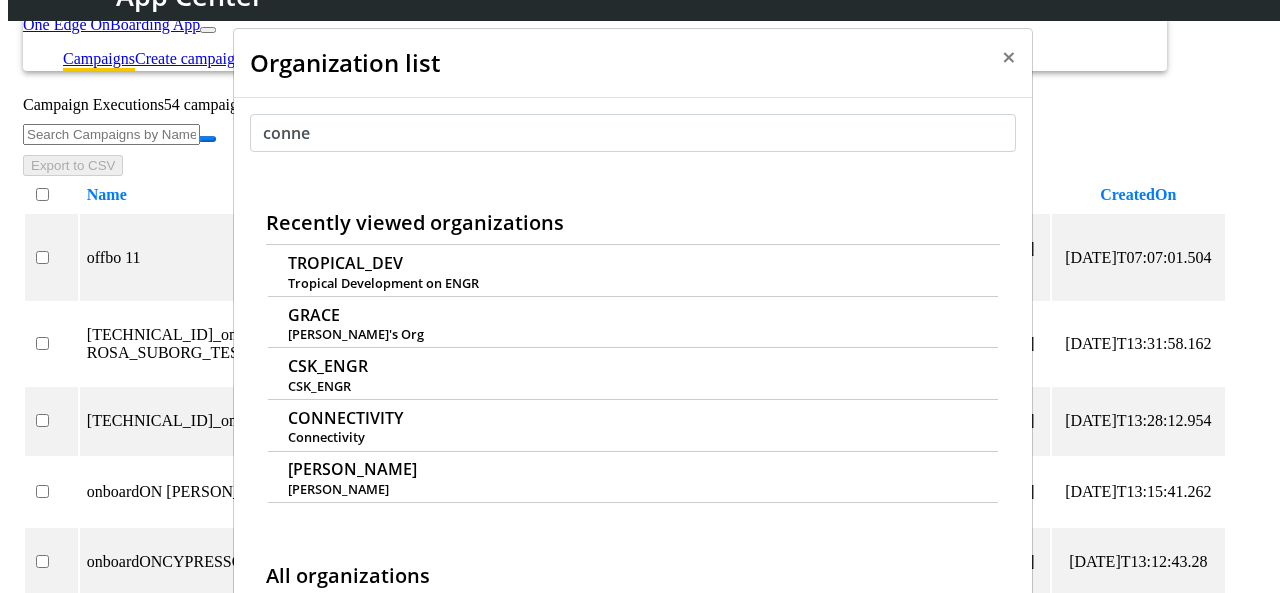 click on "CONNECTIVITY" at bounding box center (369, 616) 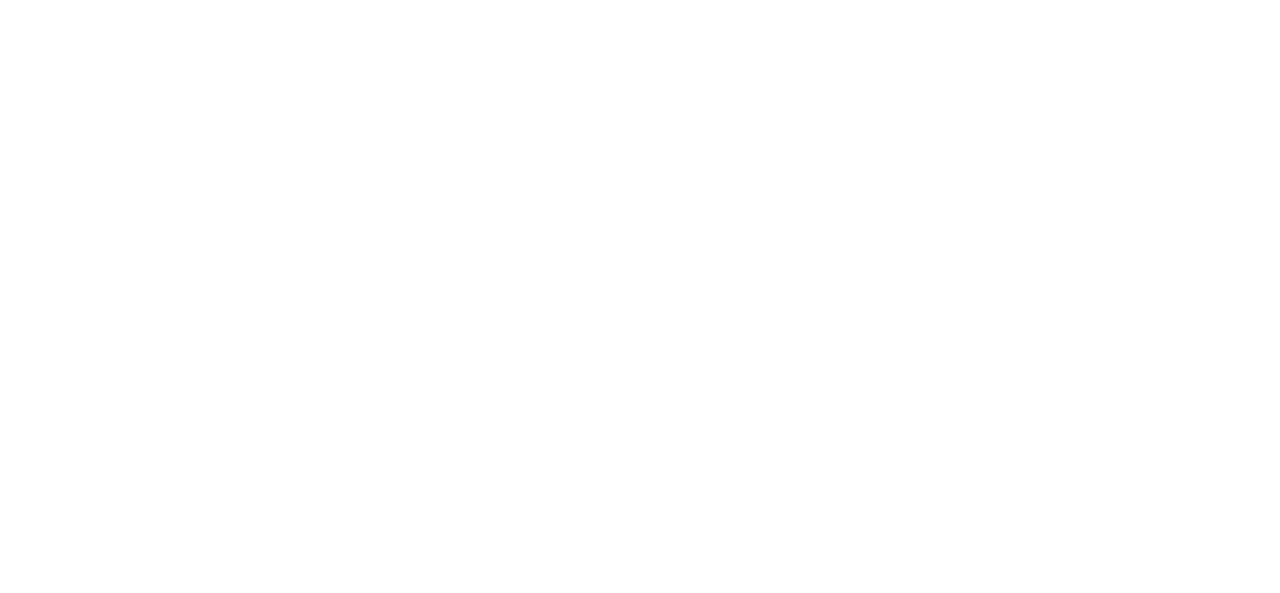 scroll, scrollTop: 0, scrollLeft: 0, axis: both 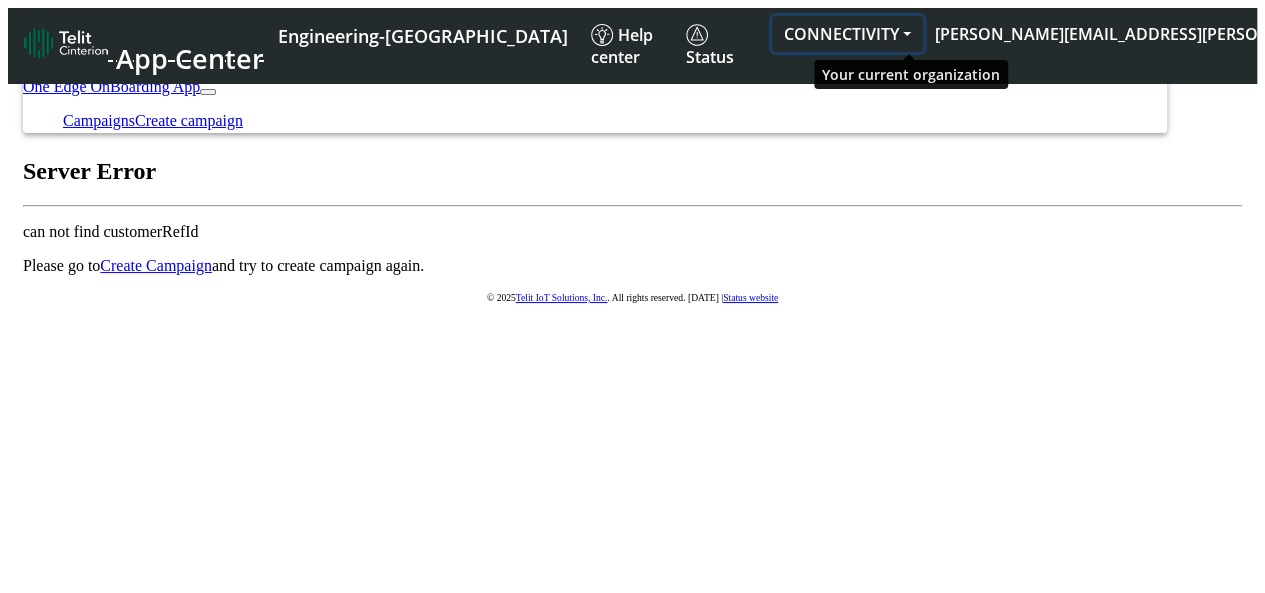 click on "CONNECTIVITY" at bounding box center (847, 34) 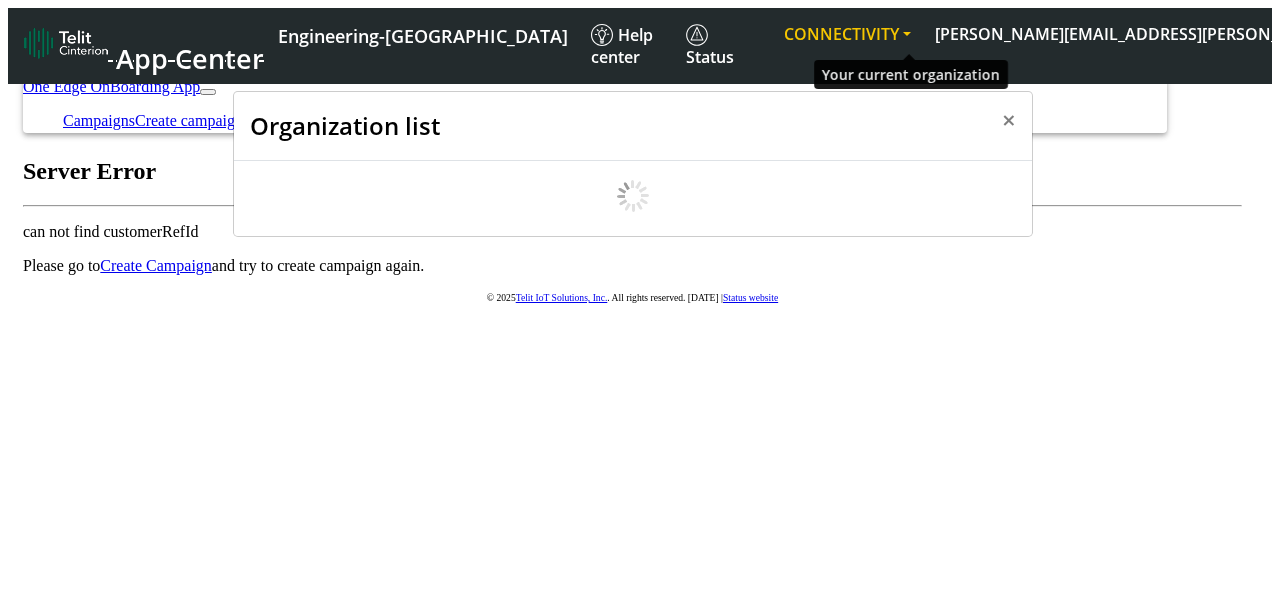 scroll, scrollTop: 7, scrollLeft: 0, axis: vertical 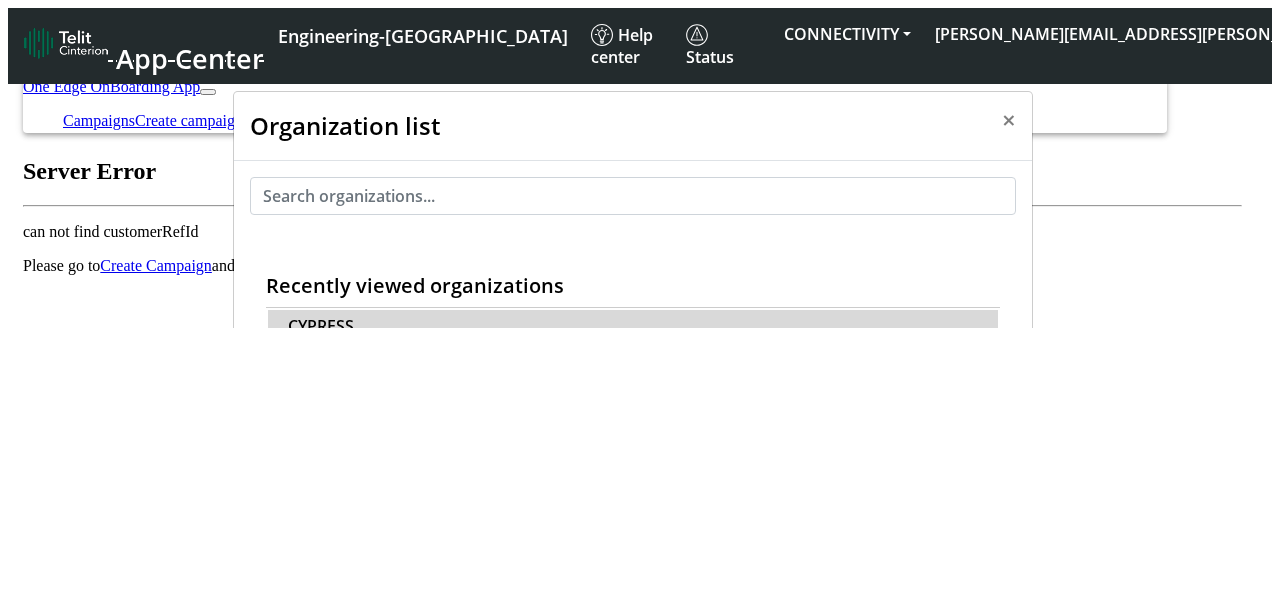 click on "CYPRESS ORG" at bounding box center [632, 346] 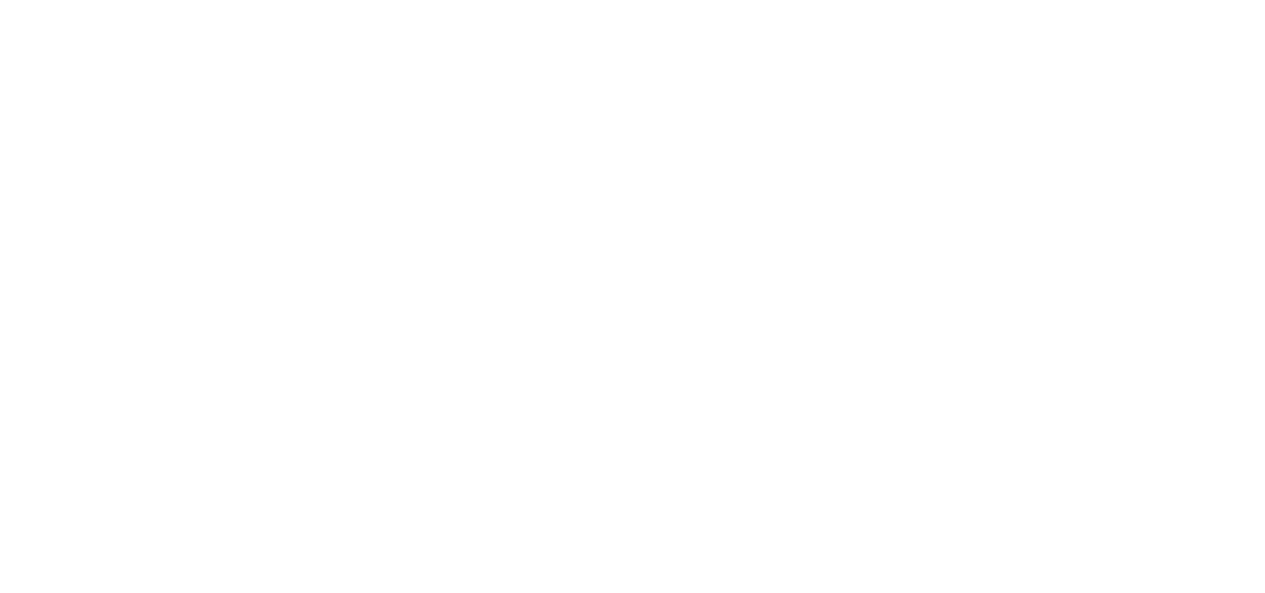 scroll, scrollTop: 0, scrollLeft: 0, axis: both 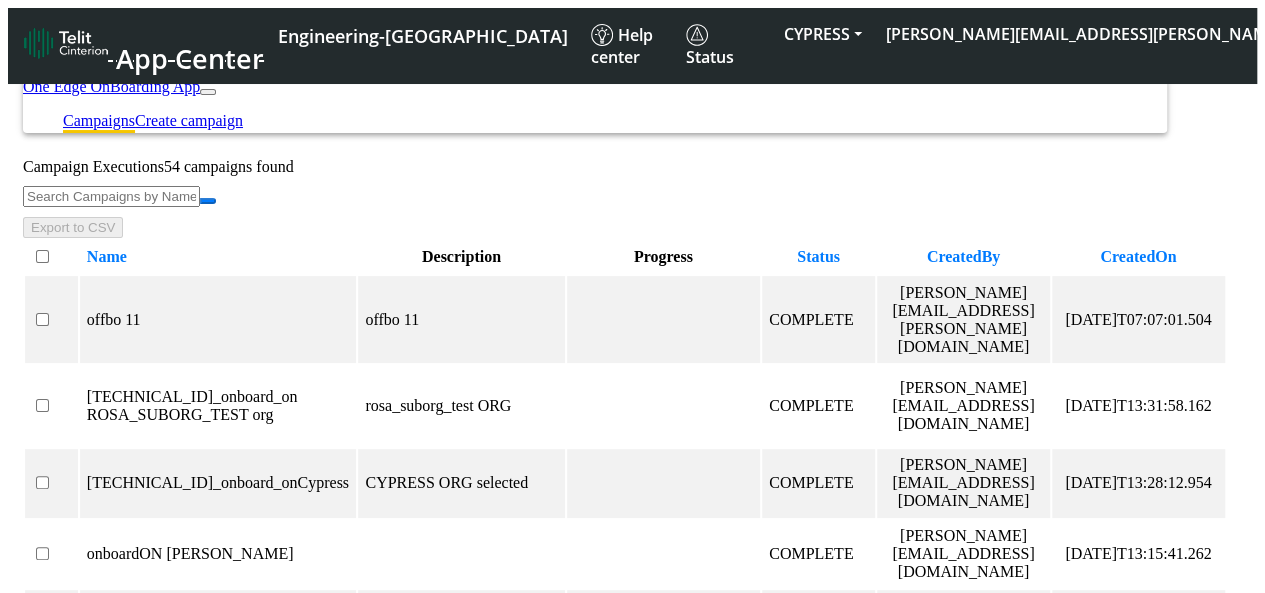 click 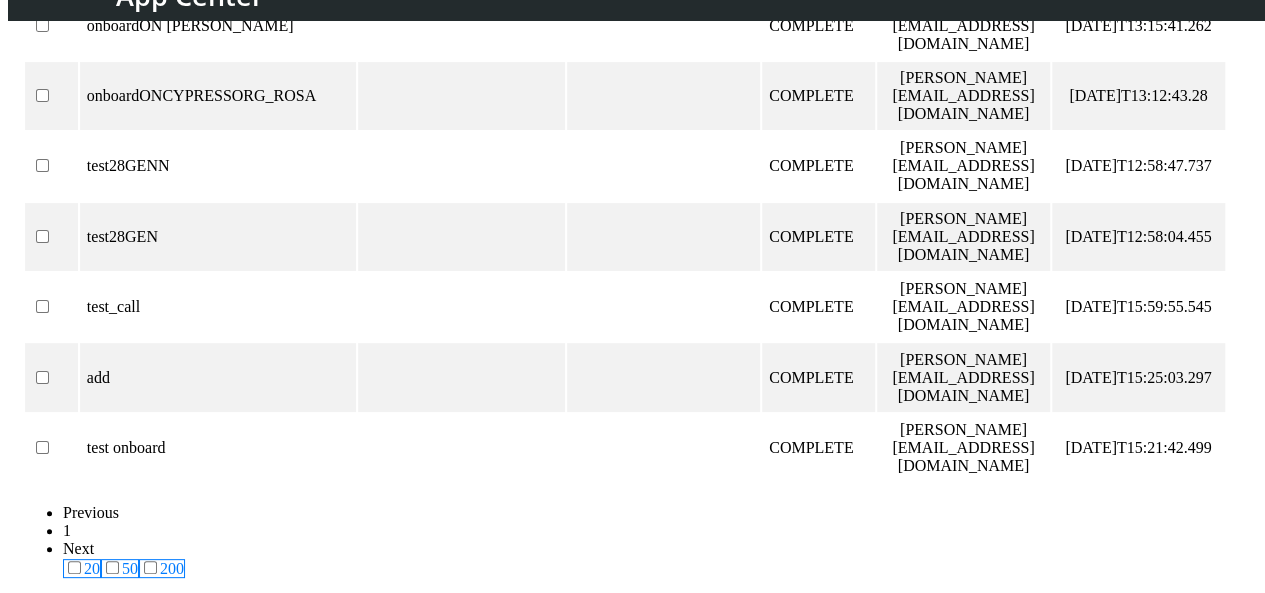 scroll, scrollTop: 585, scrollLeft: 0, axis: vertical 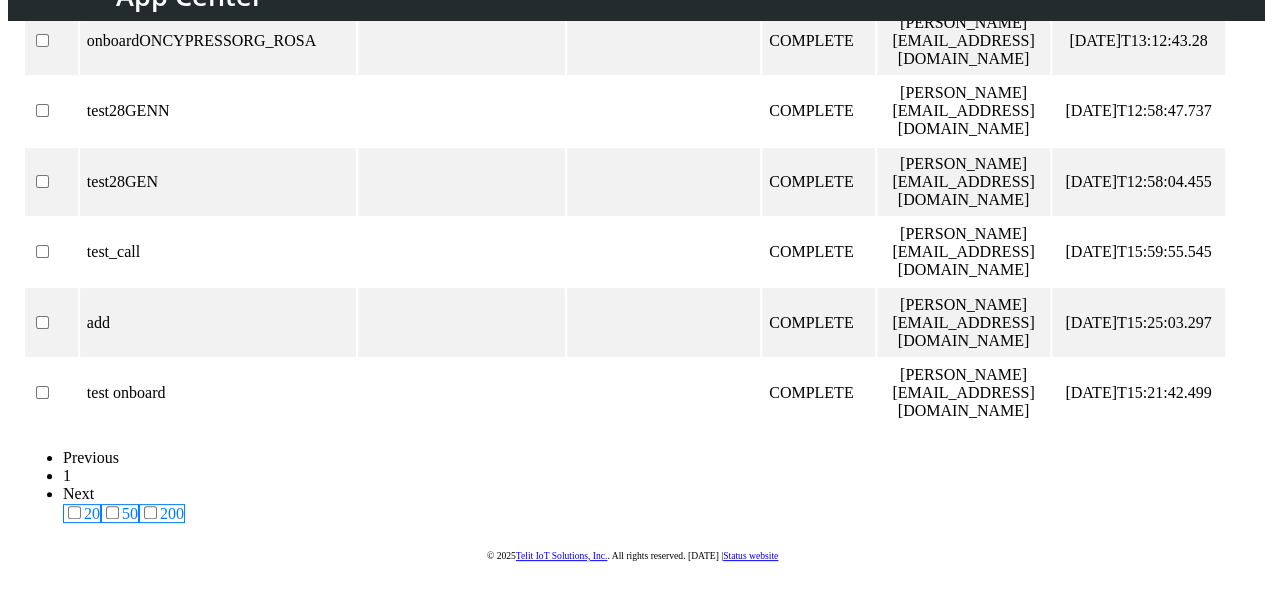 type on "89358152000000066383" 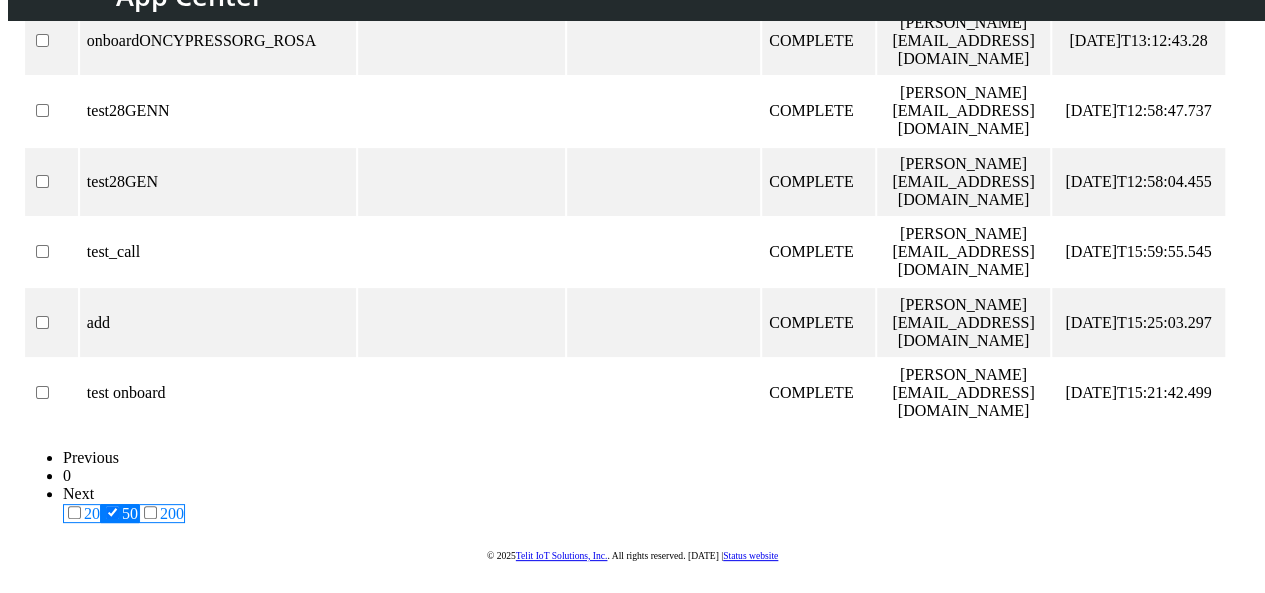 scroll, scrollTop: 308, scrollLeft: 0, axis: vertical 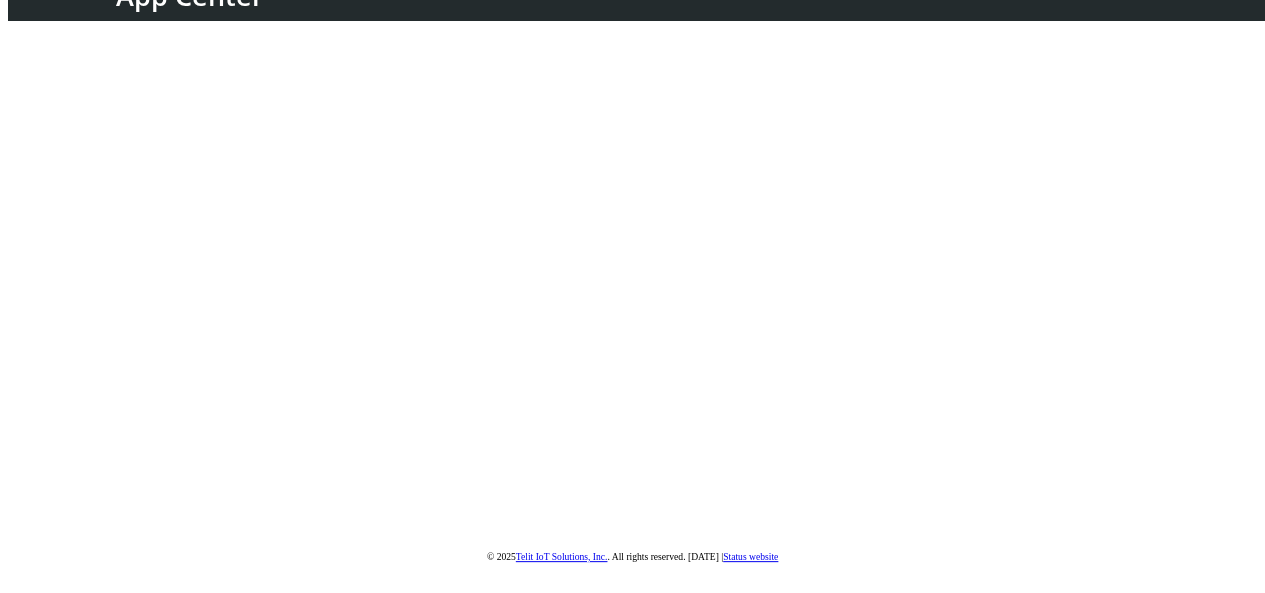click on "89358152000000066383 Export to CSV  No campaigns found for your search,  please click refresh to get the campaign list" 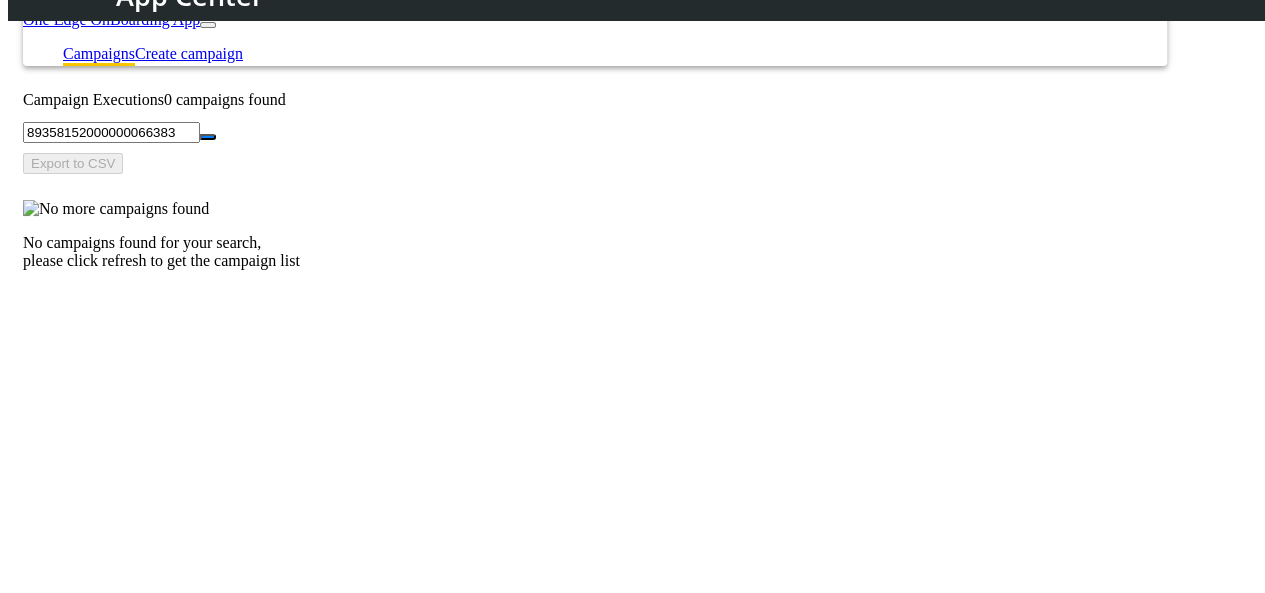 scroll, scrollTop: 0, scrollLeft: 0, axis: both 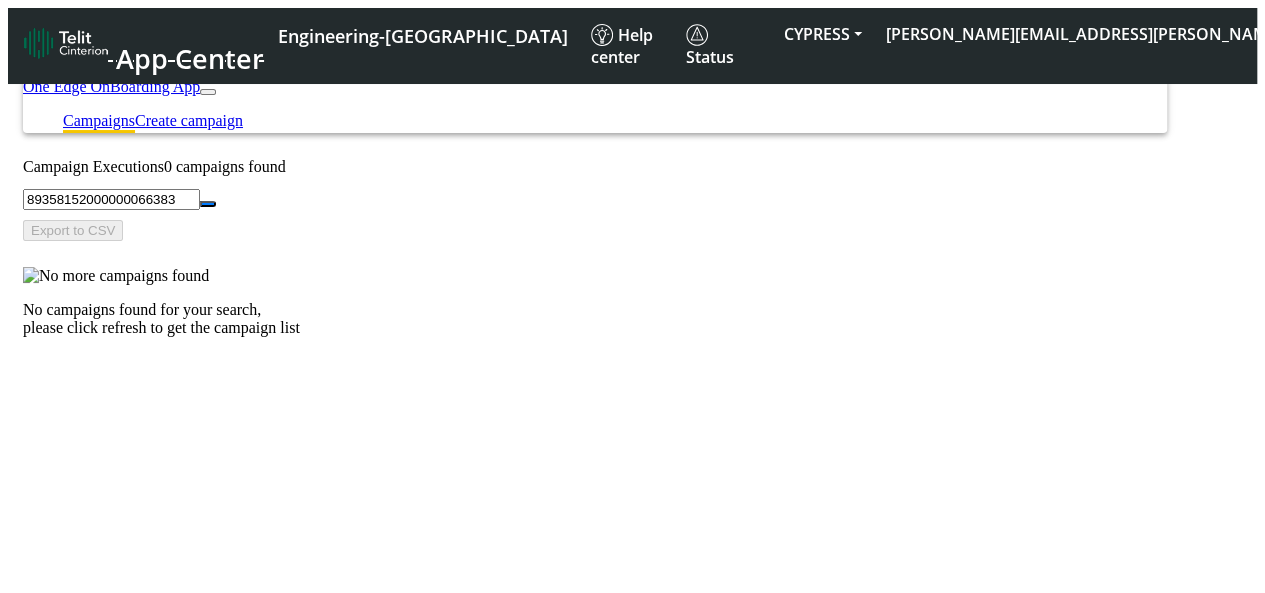 drag, startPoint x: 352, startPoint y: 231, endPoint x: 0, endPoint y: 212, distance: 352.51242 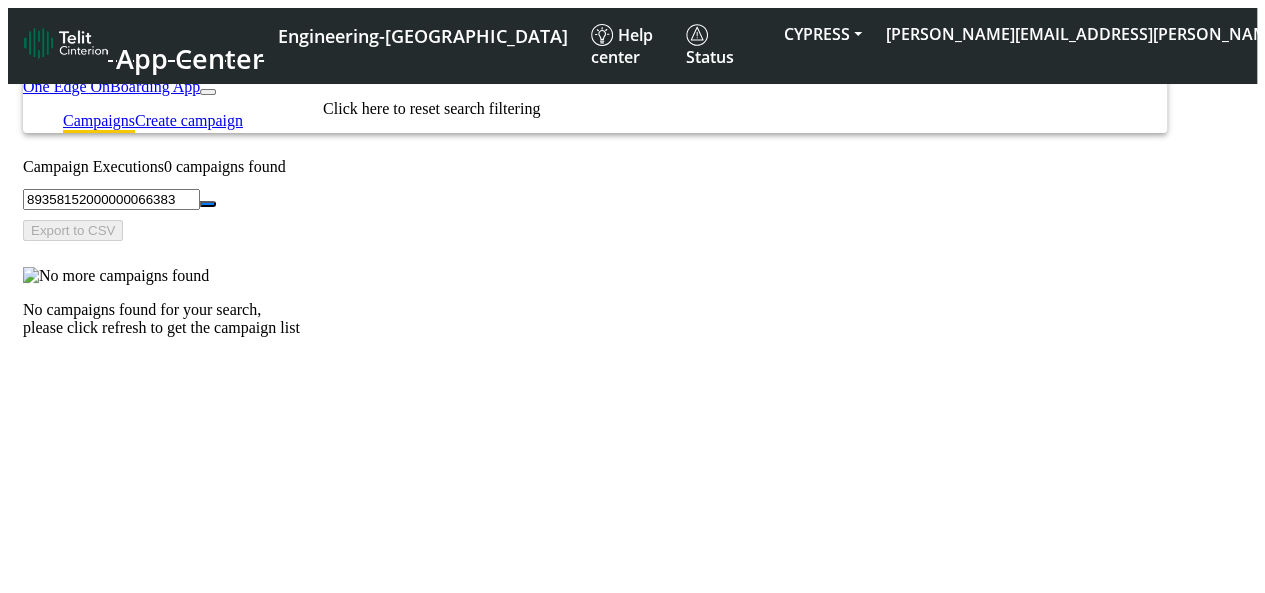 click 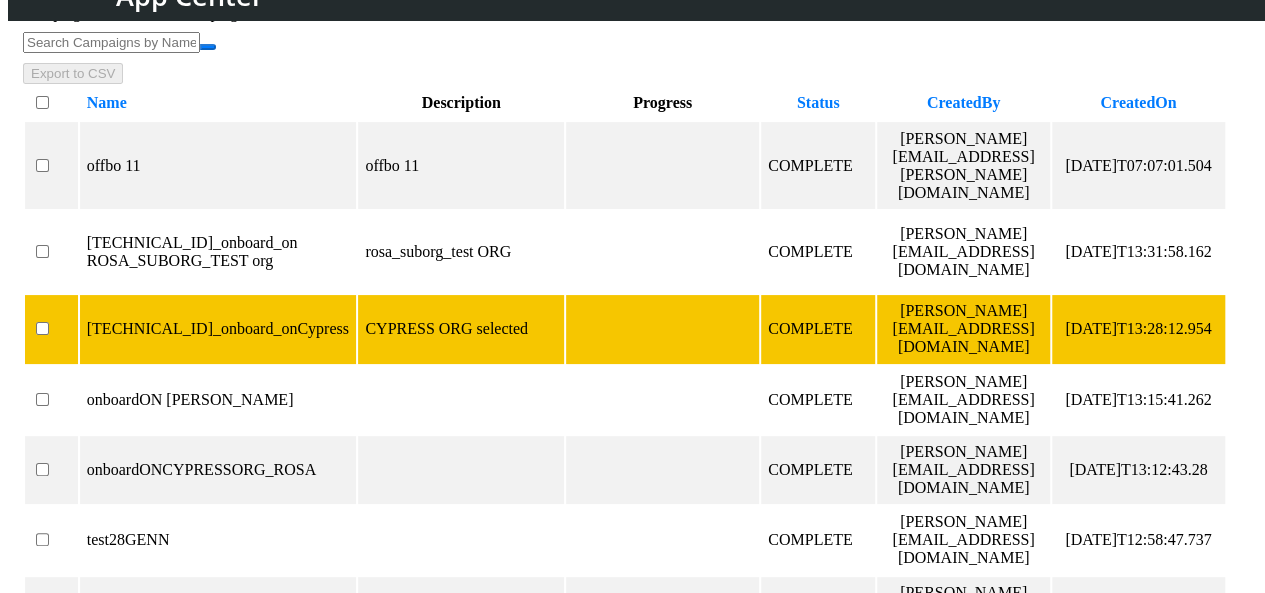 scroll, scrollTop: 0, scrollLeft: 0, axis: both 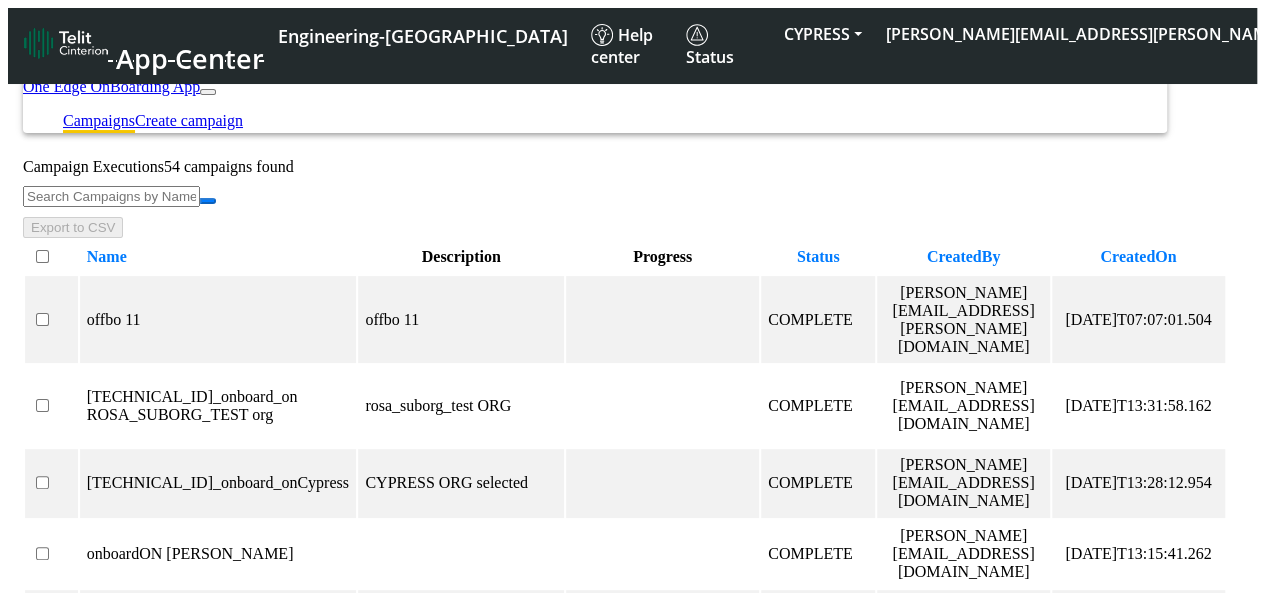 click 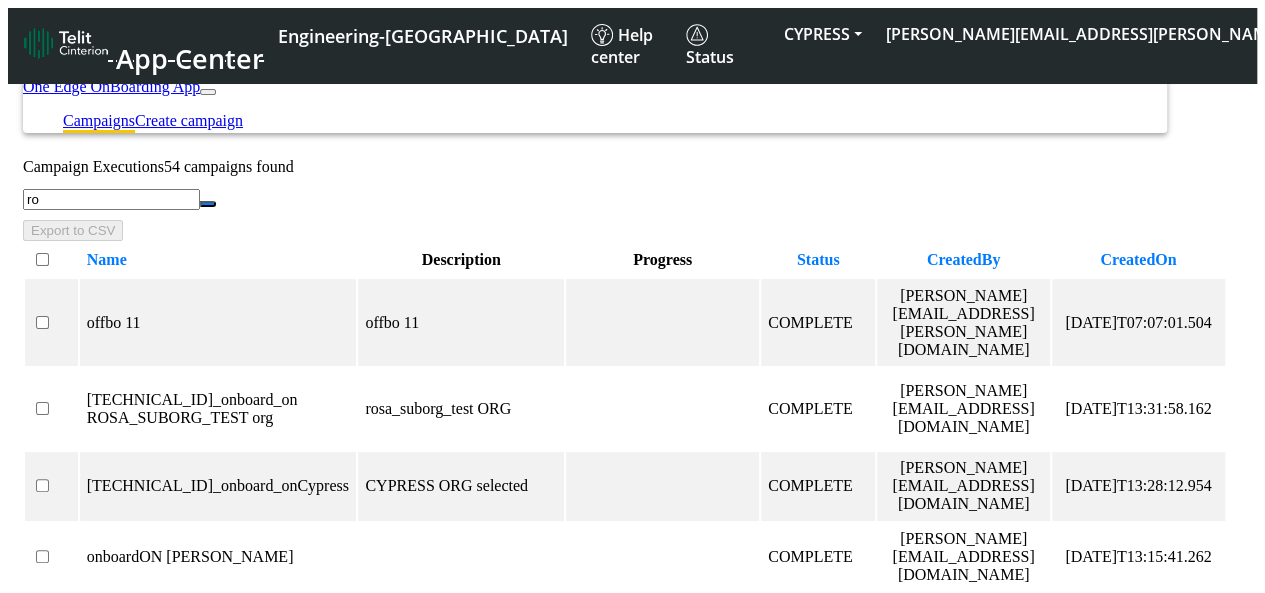 type on "ro" 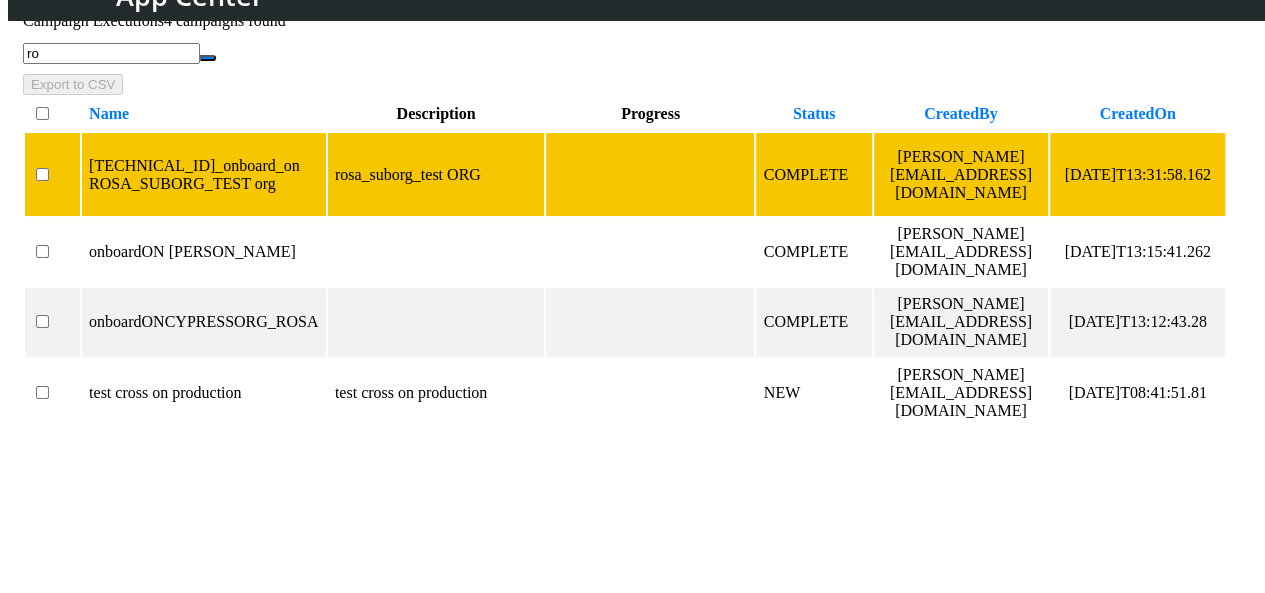 scroll, scrollTop: 92, scrollLeft: 0, axis: vertical 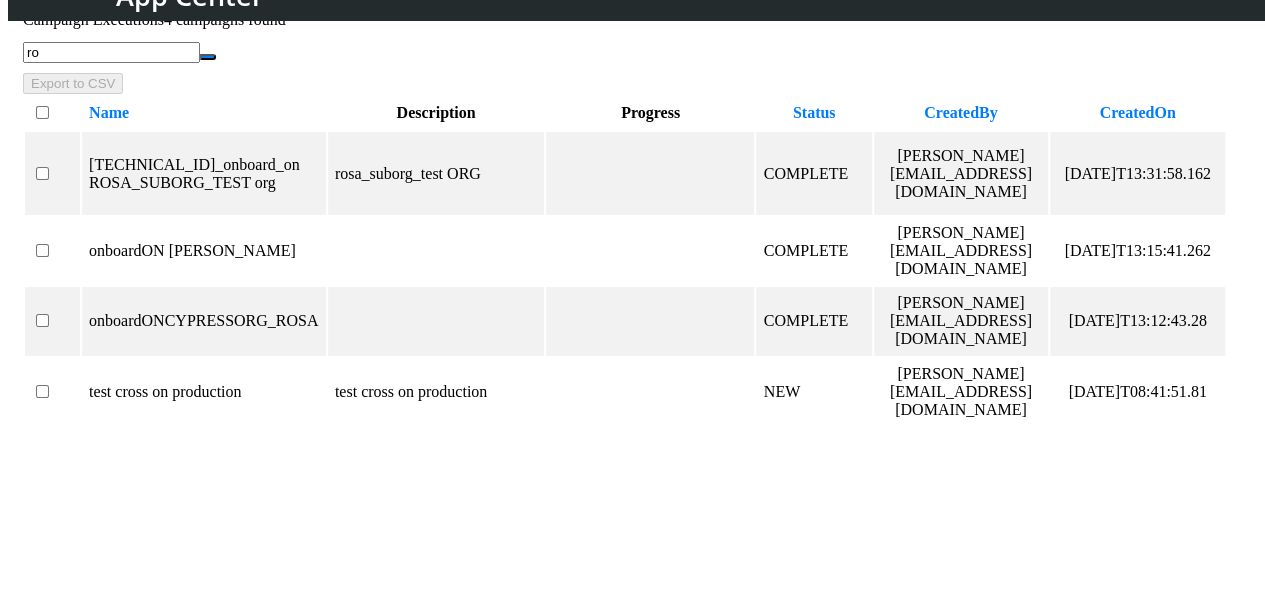 click at bounding box center (52, 113) 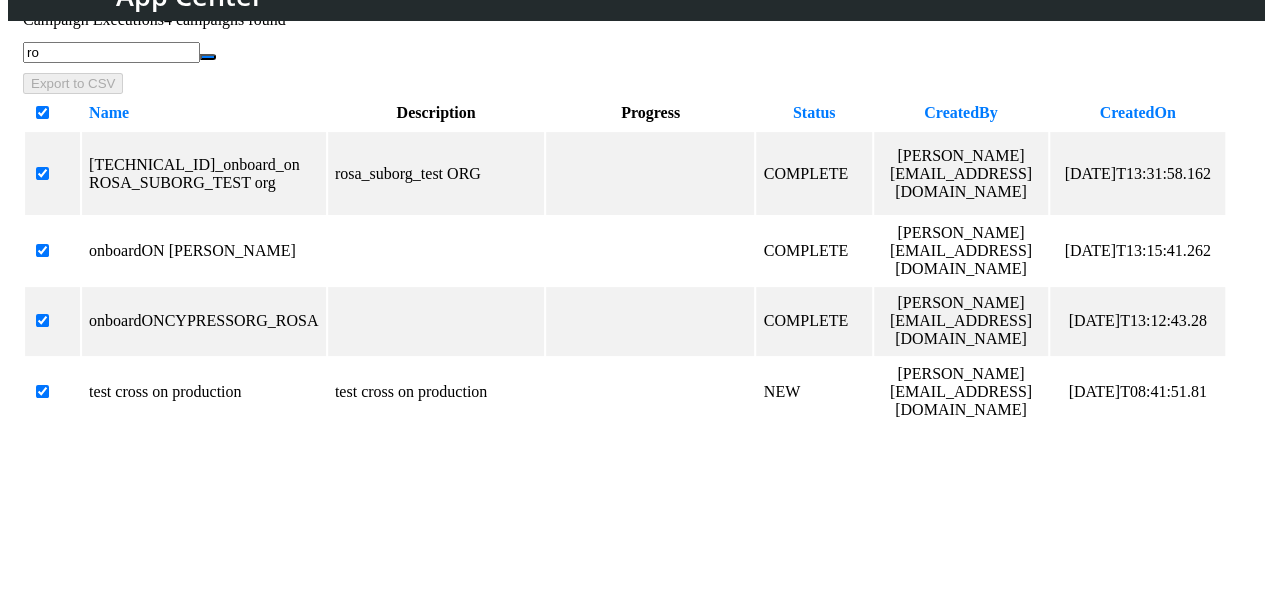 checkbox on "true" 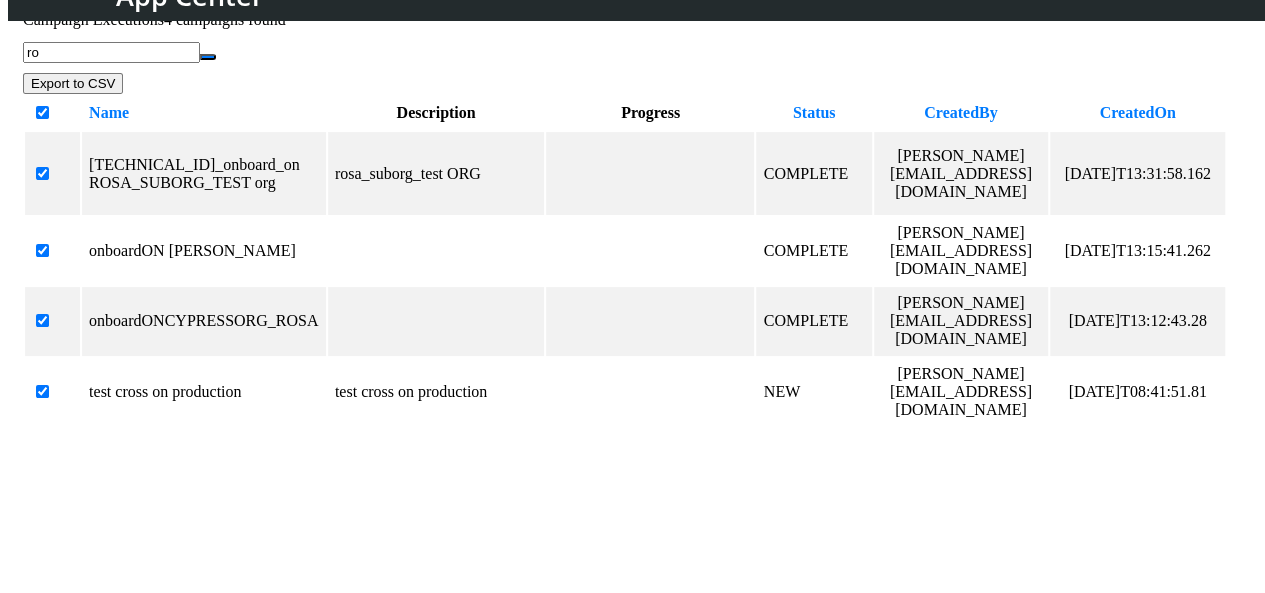 click at bounding box center (52, 113) 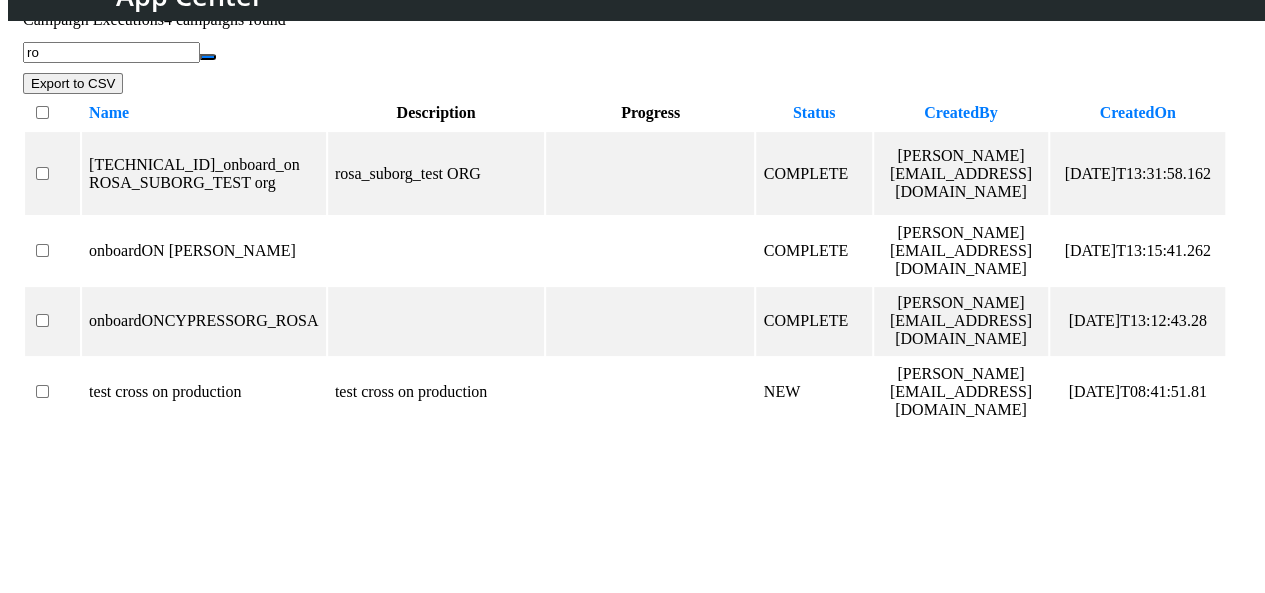 checkbox on "false" 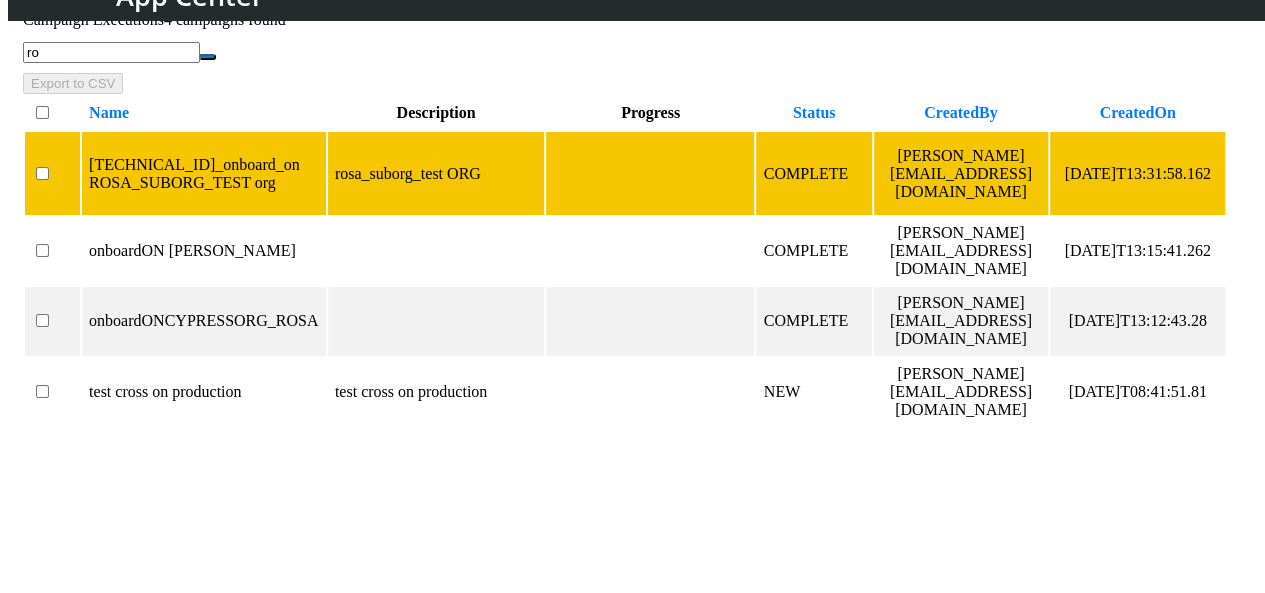 click at bounding box center (52, 173) 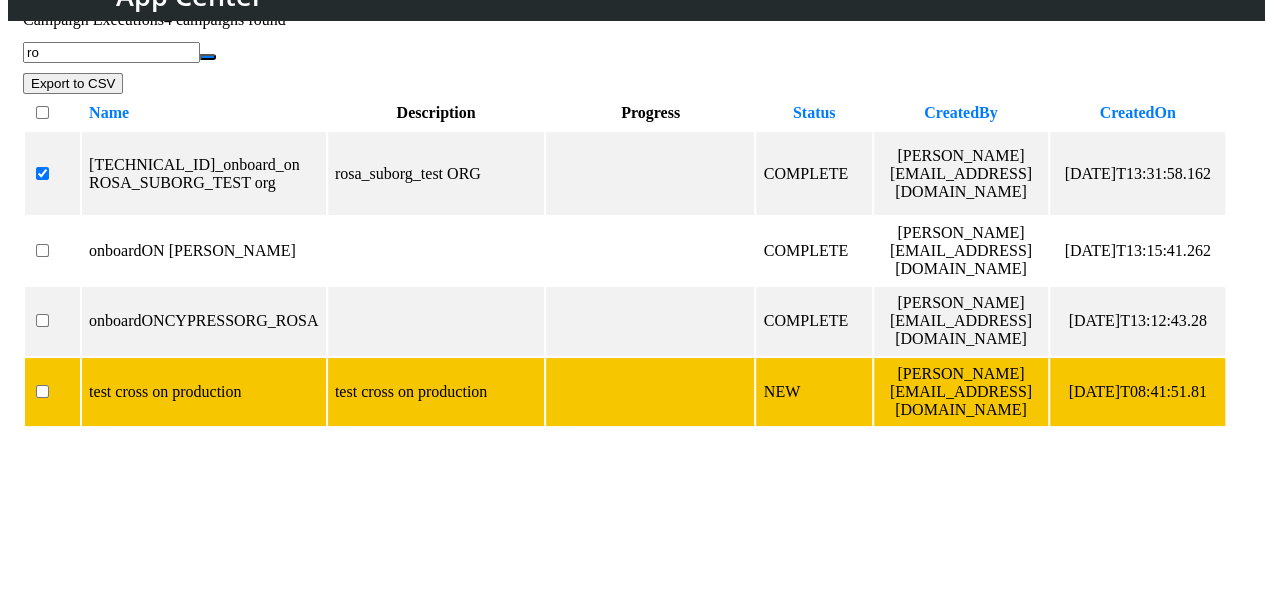 click at bounding box center (52, 392) 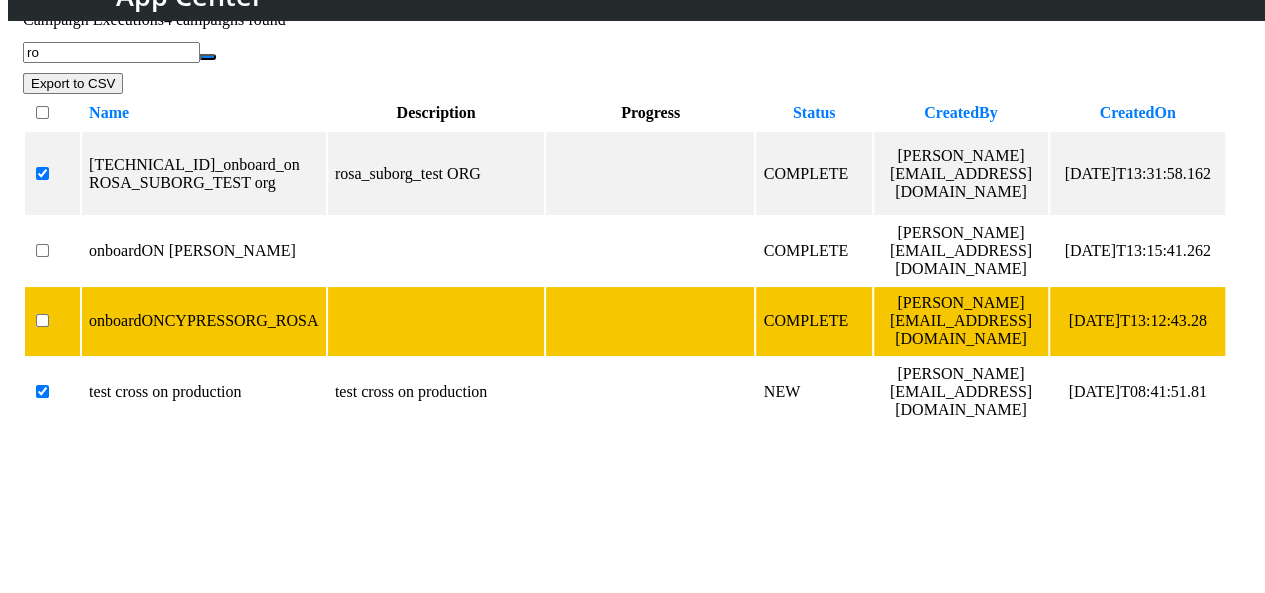 click at bounding box center (52, 321) 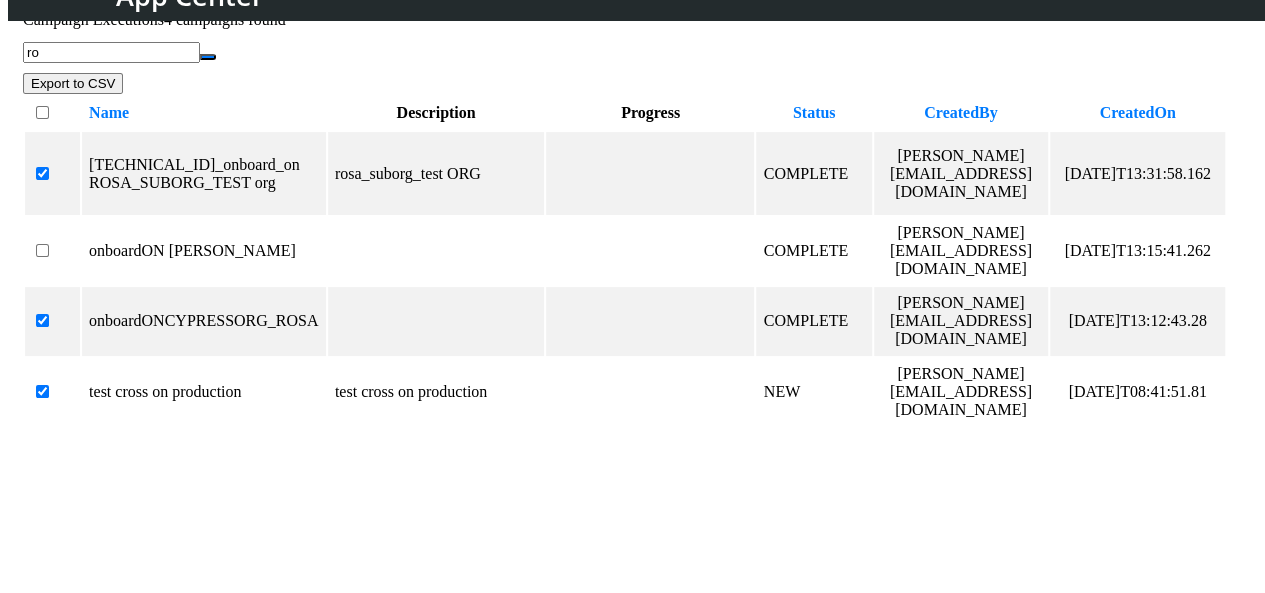 click at bounding box center (52, 113) 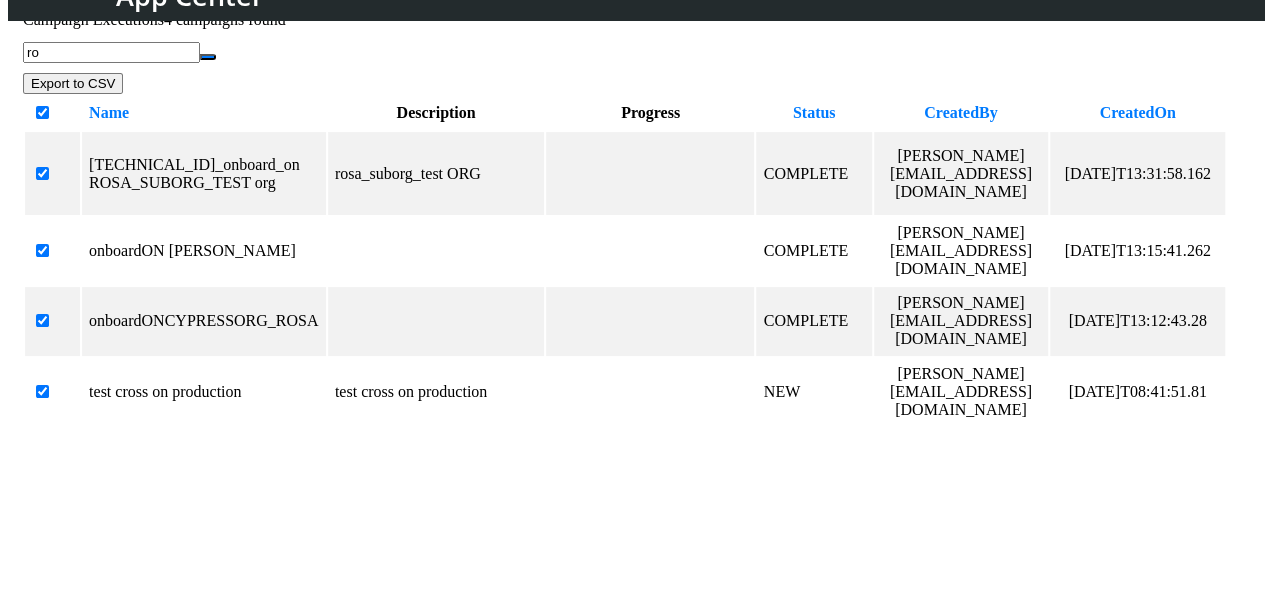 checkbox on "true" 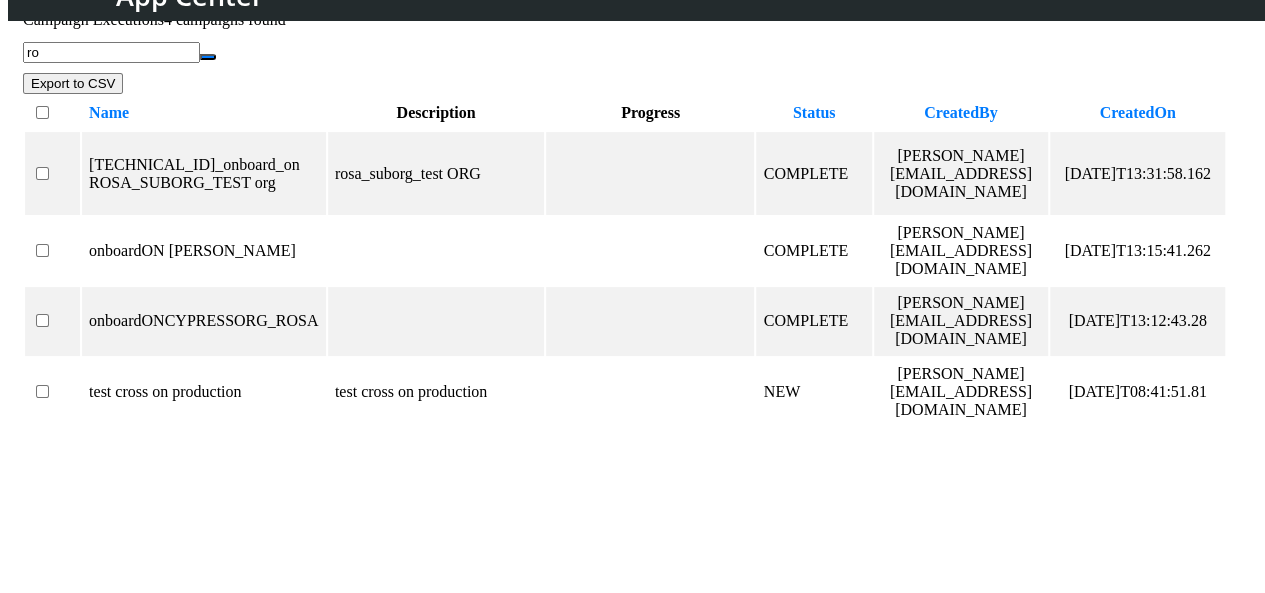 checkbox on "false" 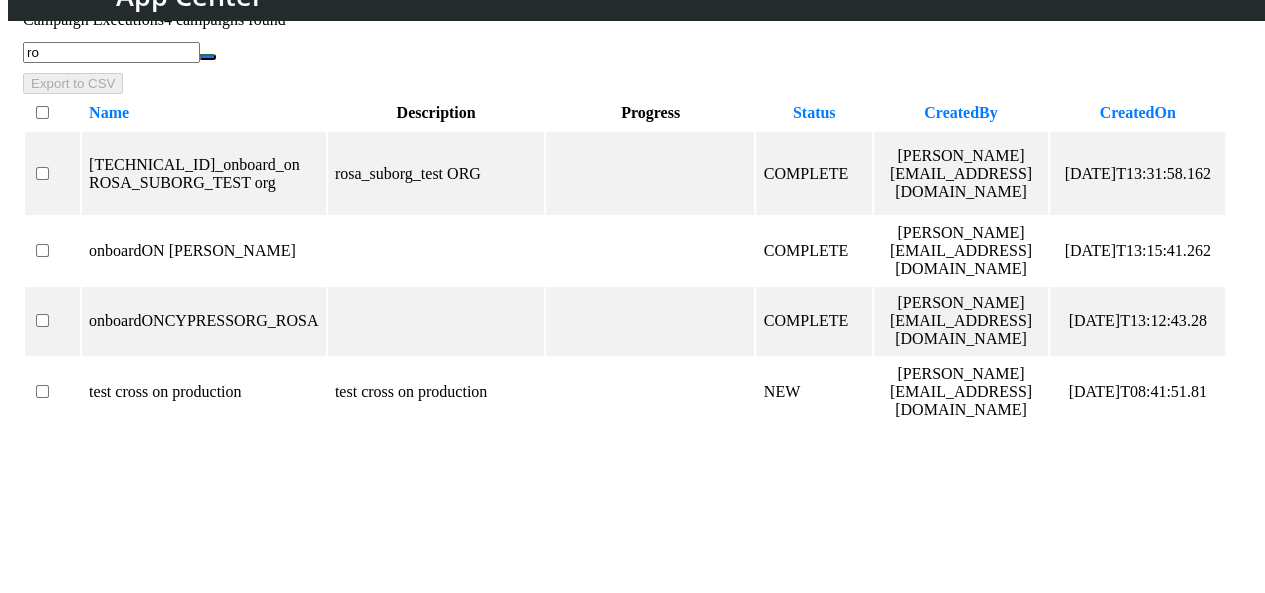 click at bounding box center [52, 113] 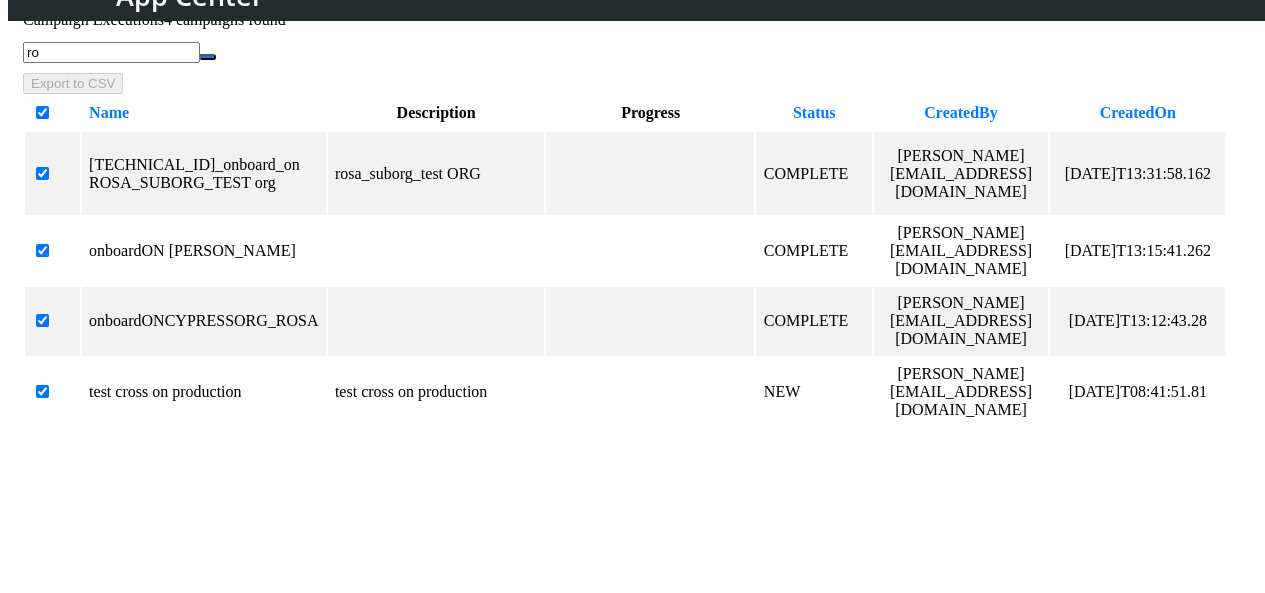 checkbox on "true" 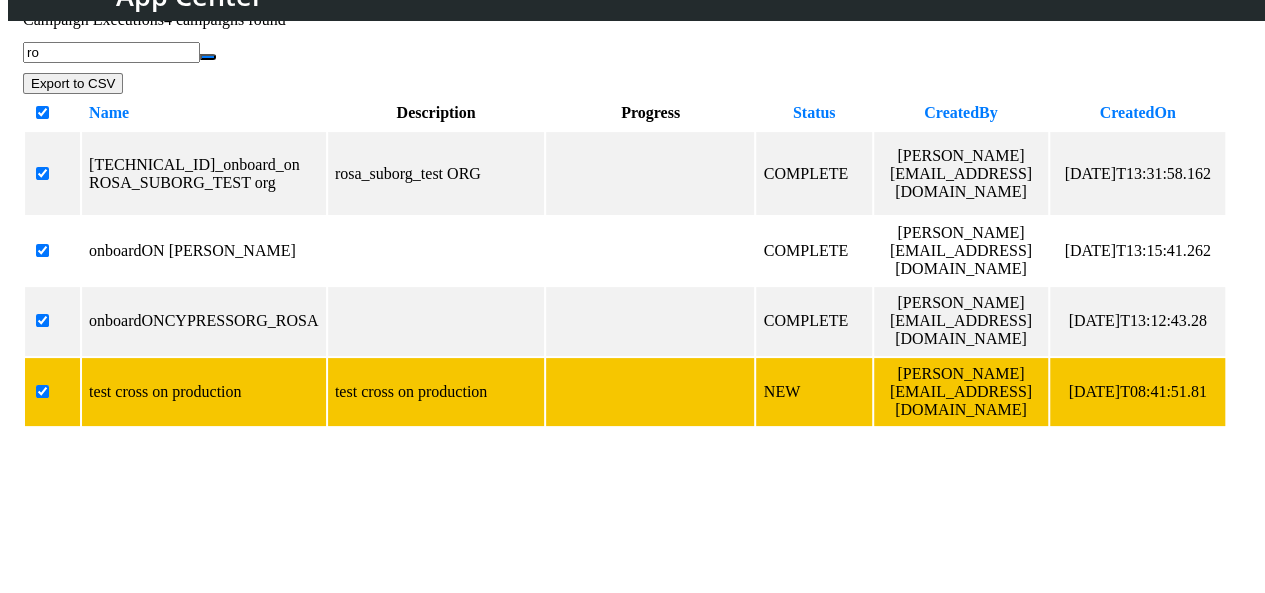 click at bounding box center [52, 392] 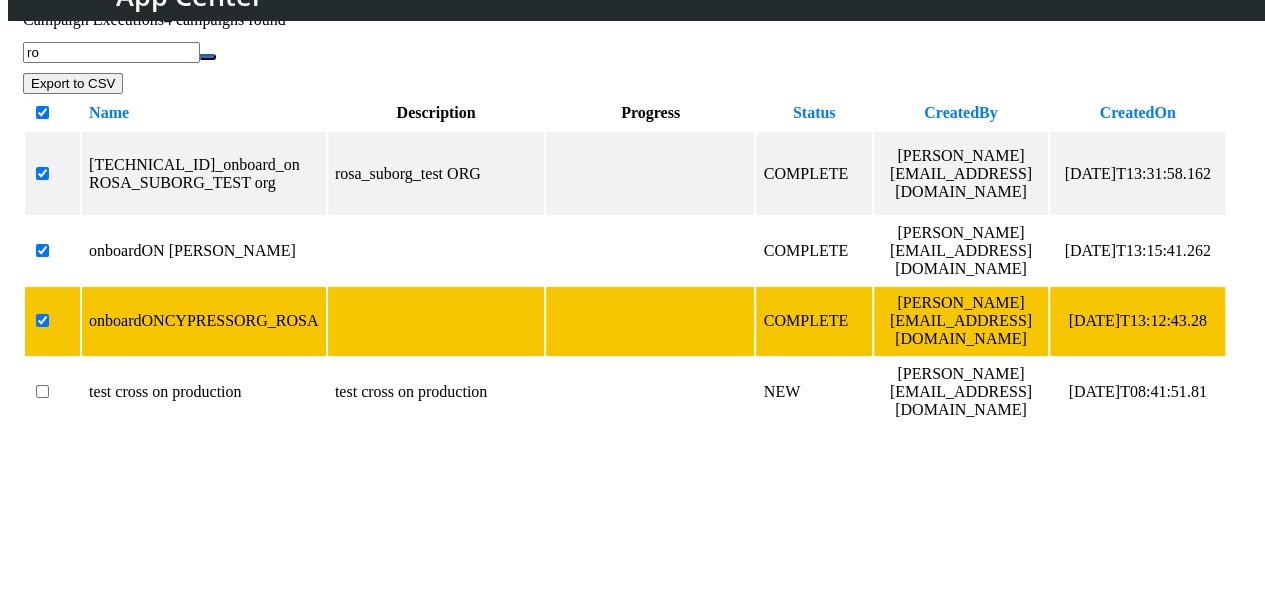 click at bounding box center [52, 321] 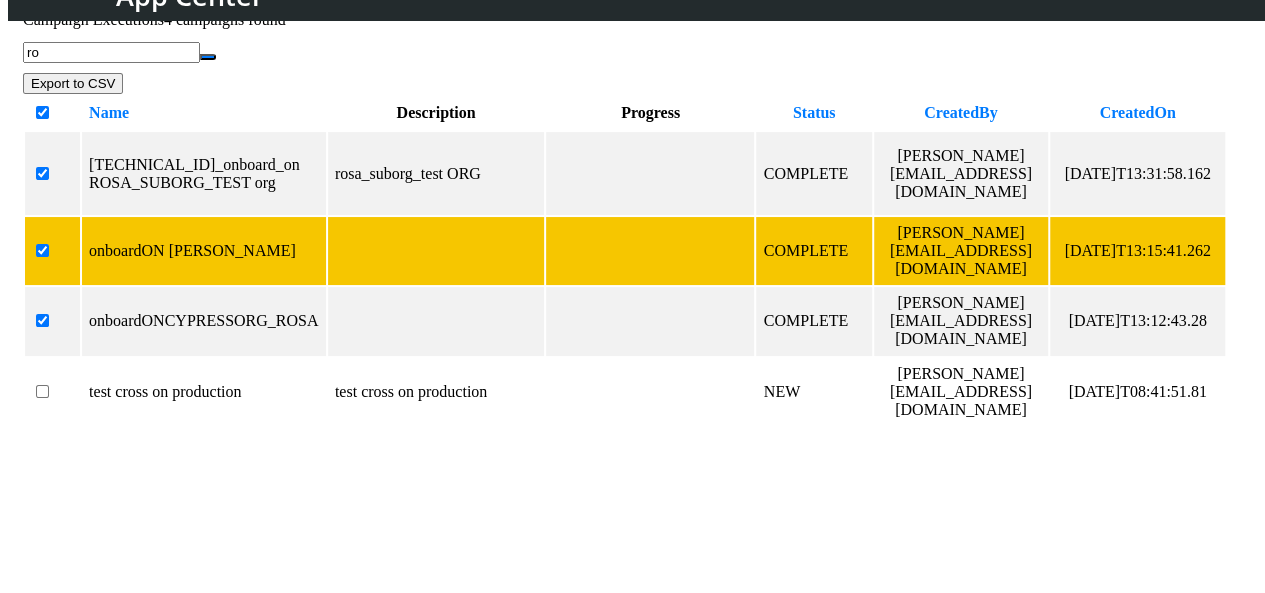 click at bounding box center (52, 251) 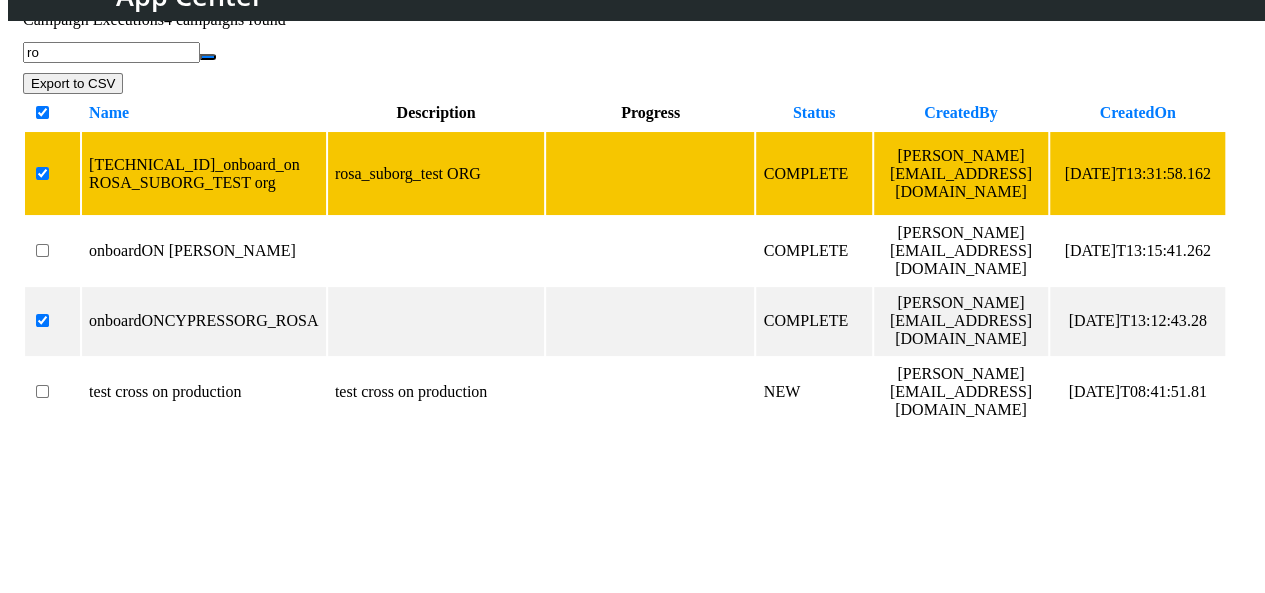 click at bounding box center [52, 174] 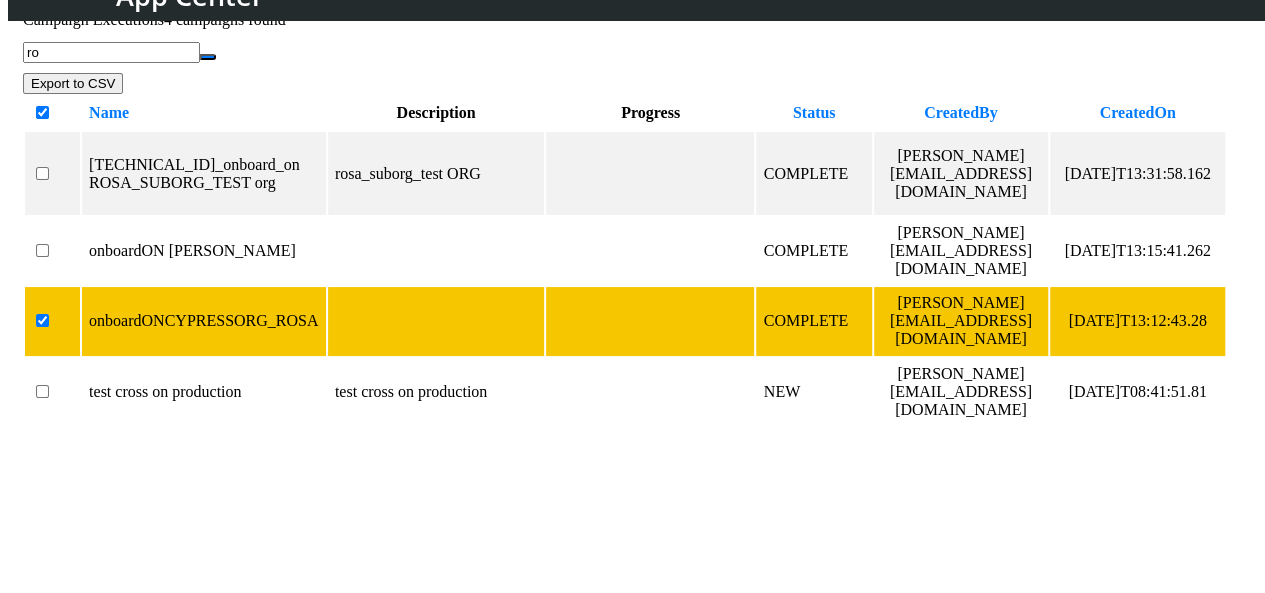 click at bounding box center (52, 321) 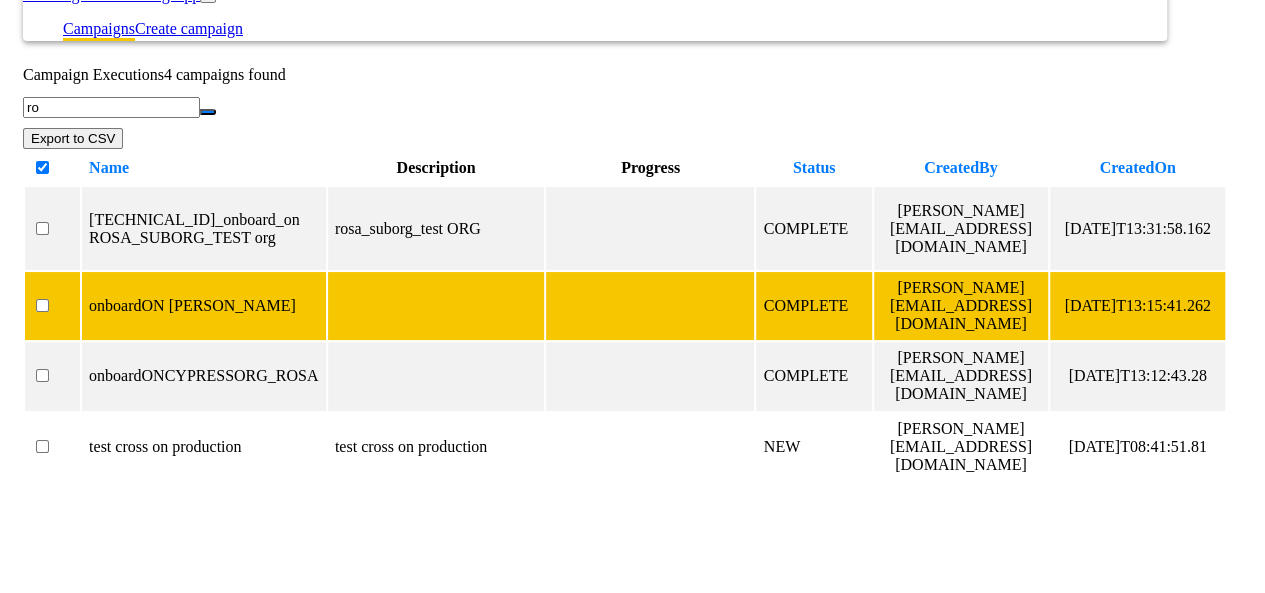 scroll, scrollTop: 0, scrollLeft: 0, axis: both 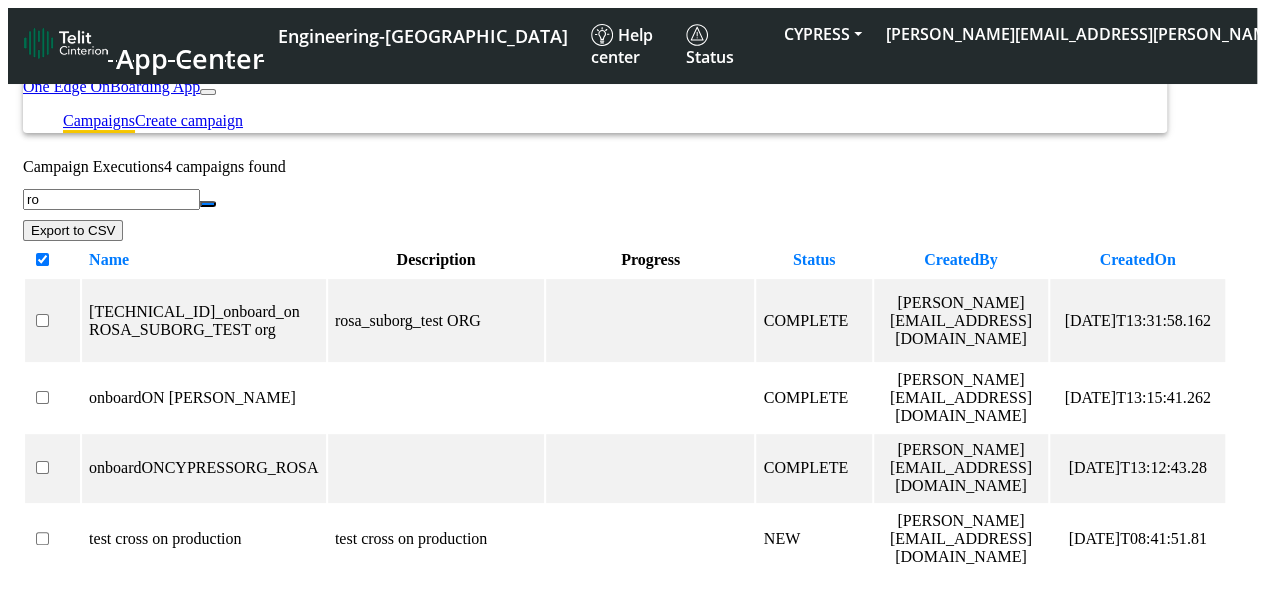click at bounding box center (52, 260) 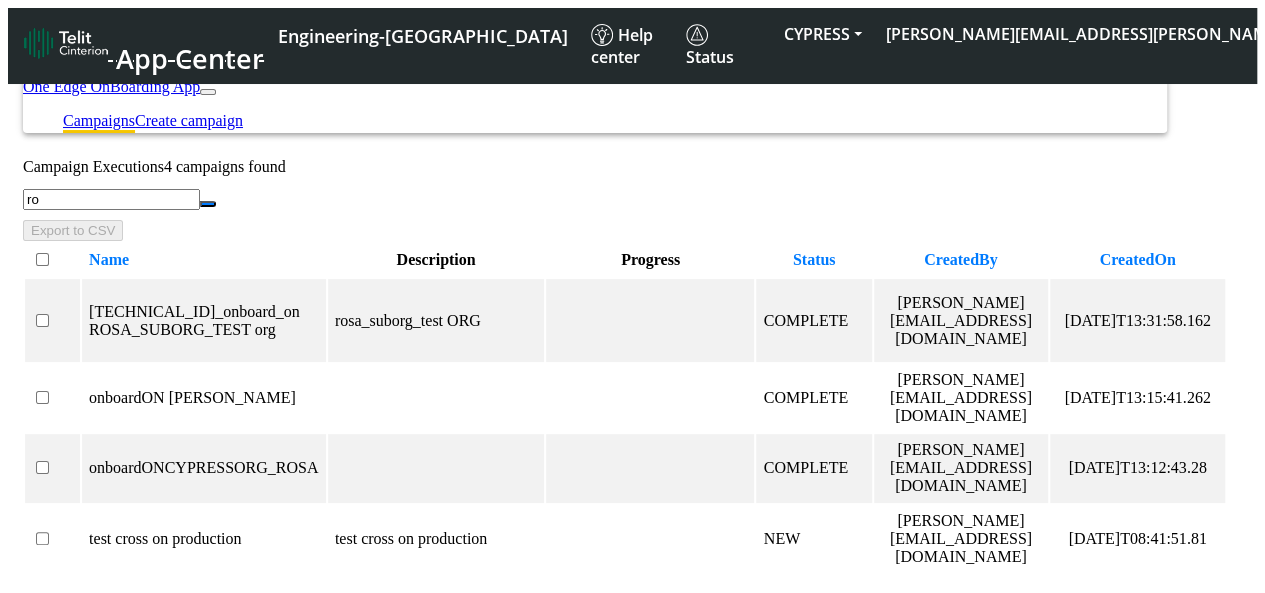 click at bounding box center [52, 260] 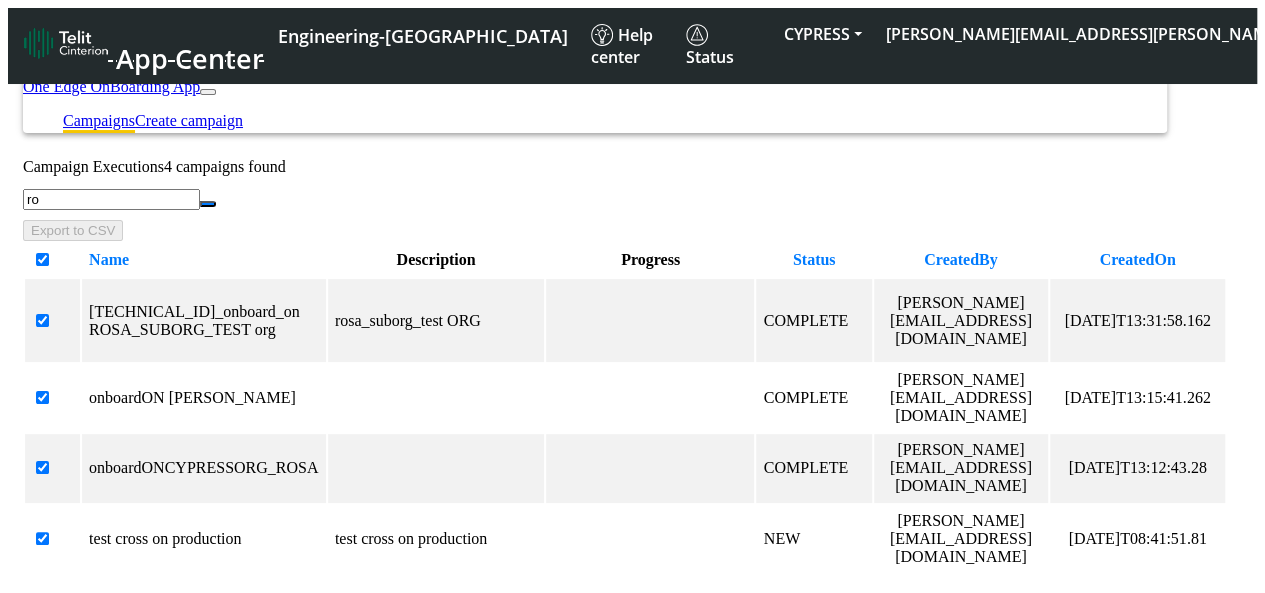 checkbox on "true" 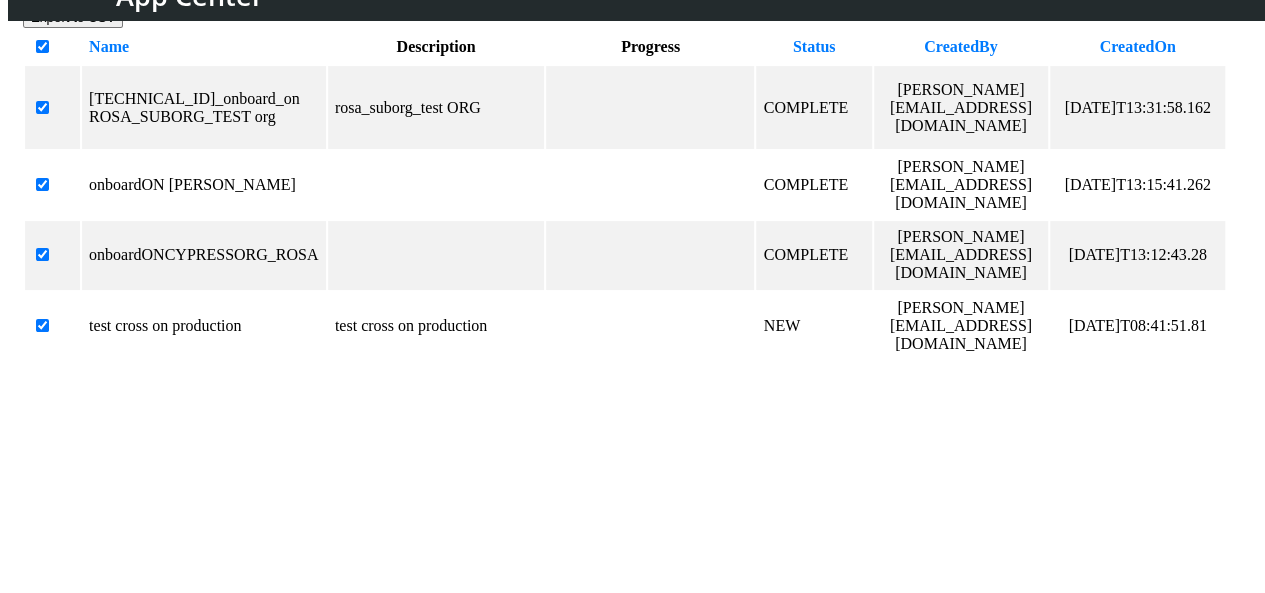 scroll, scrollTop: 159, scrollLeft: 0, axis: vertical 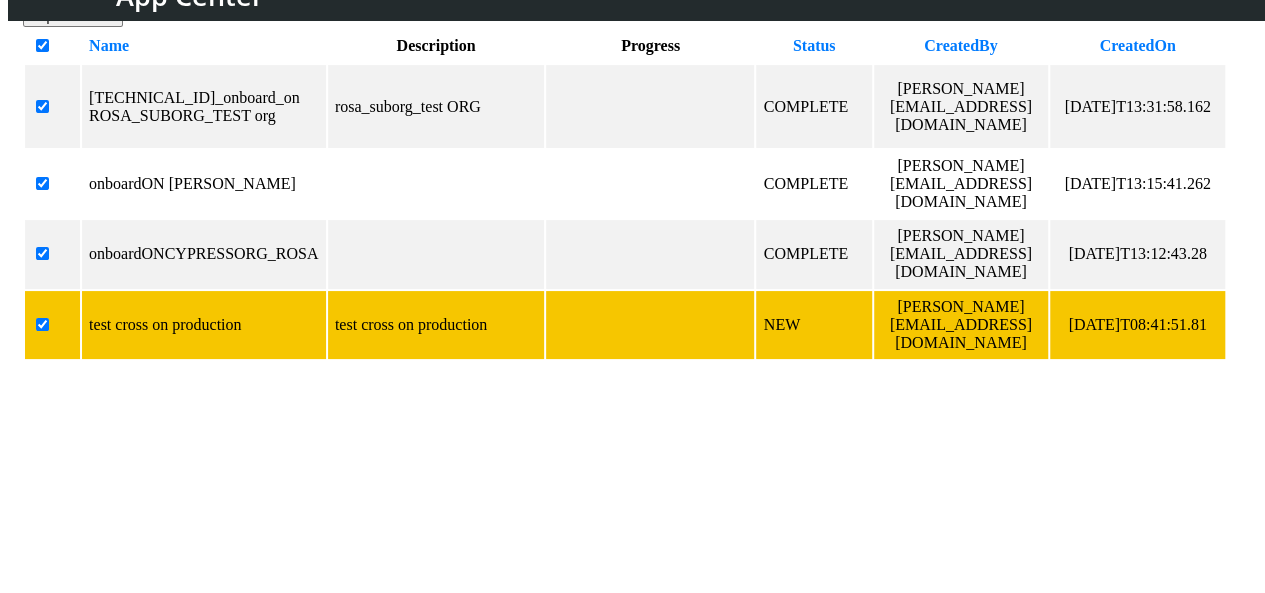click at bounding box center (52, 325) 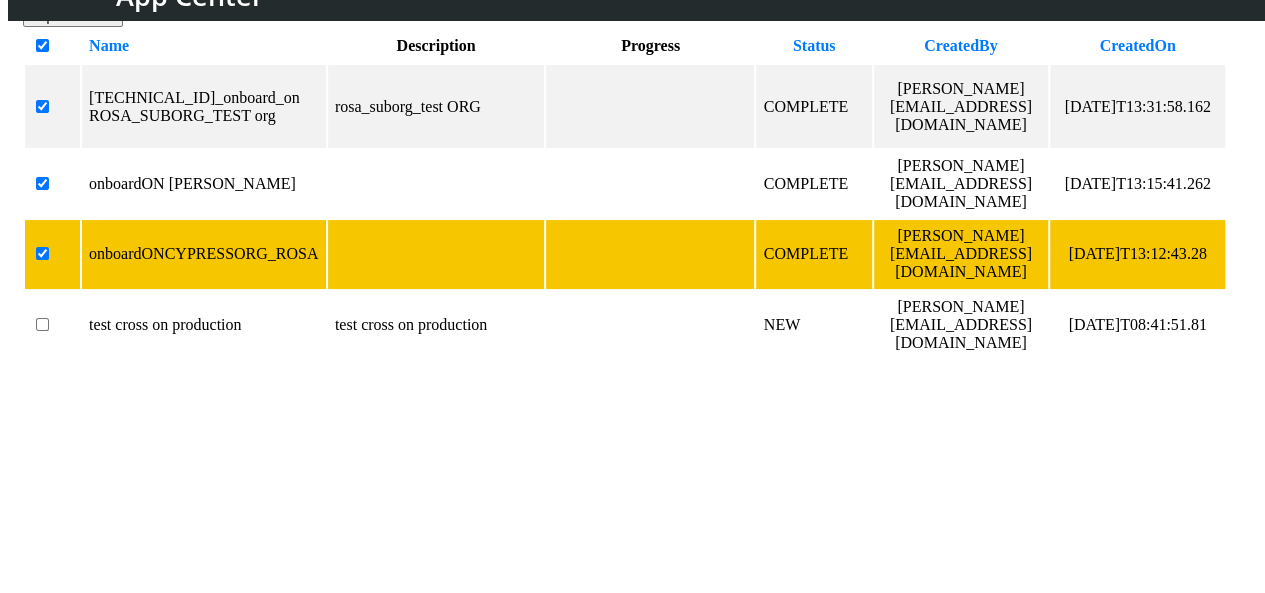 click at bounding box center [52, 254] 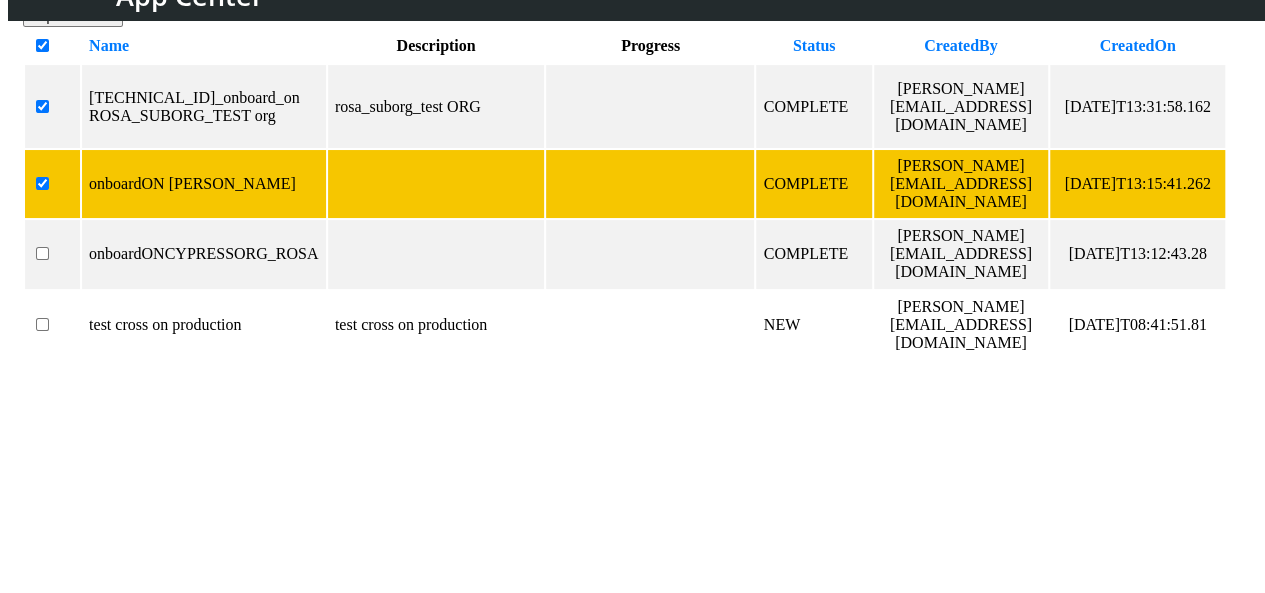 click at bounding box center [52, 184] 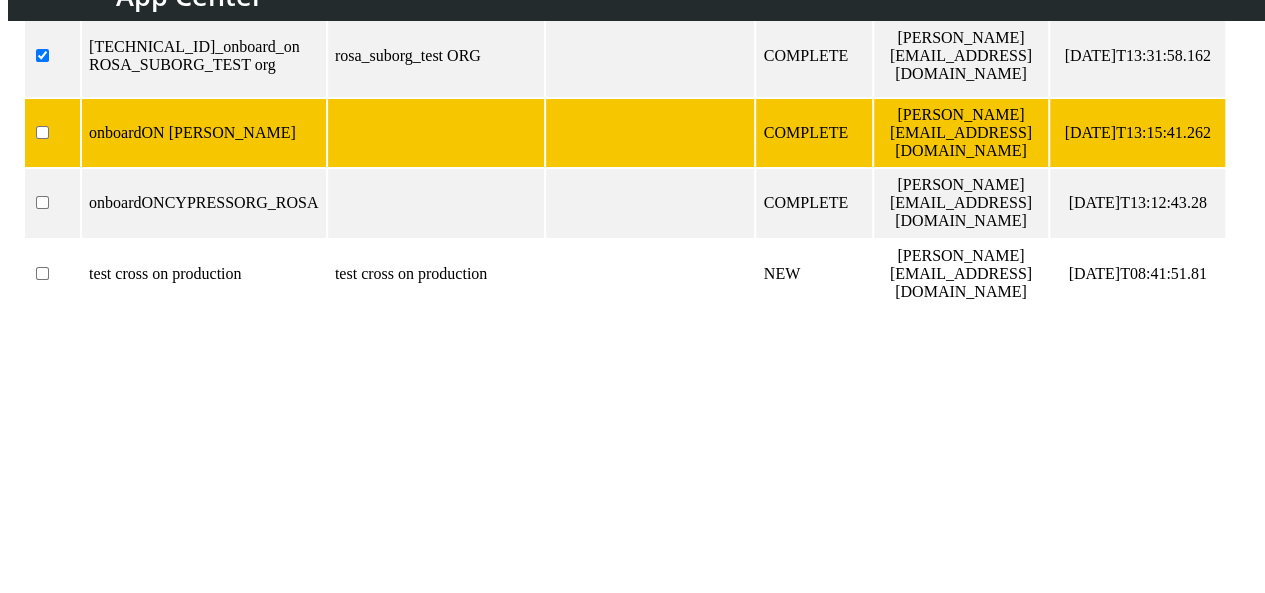 scroll, scrollTop: 38, scrollLeft: 0, axis: vertical 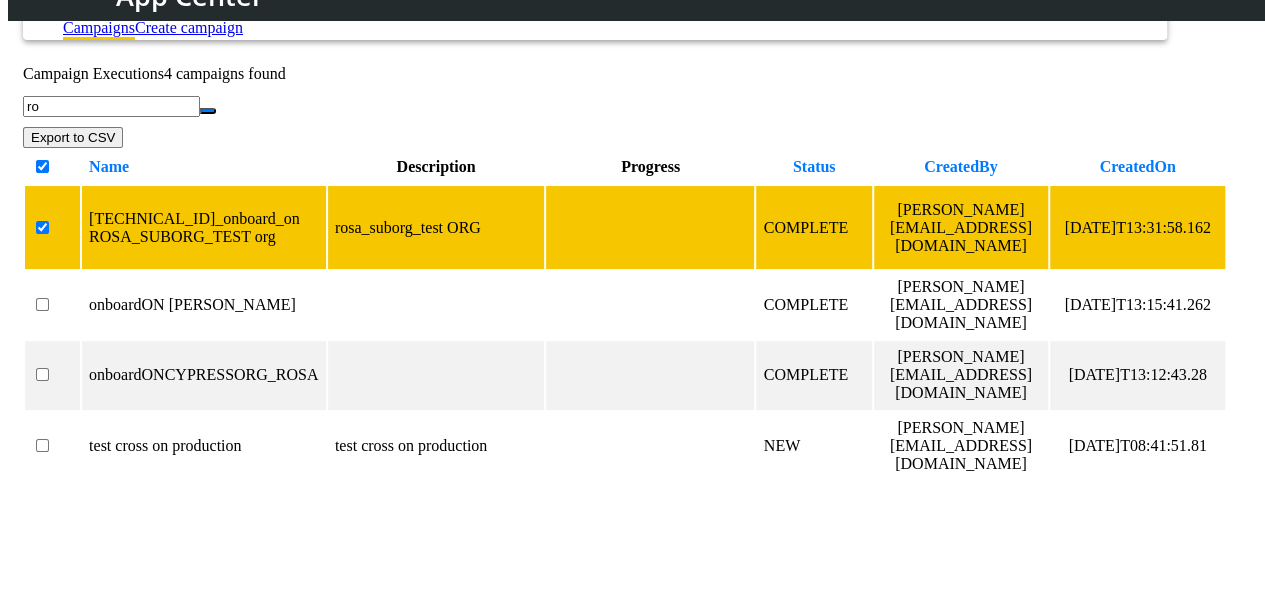 click at bounding box center [52, 227] 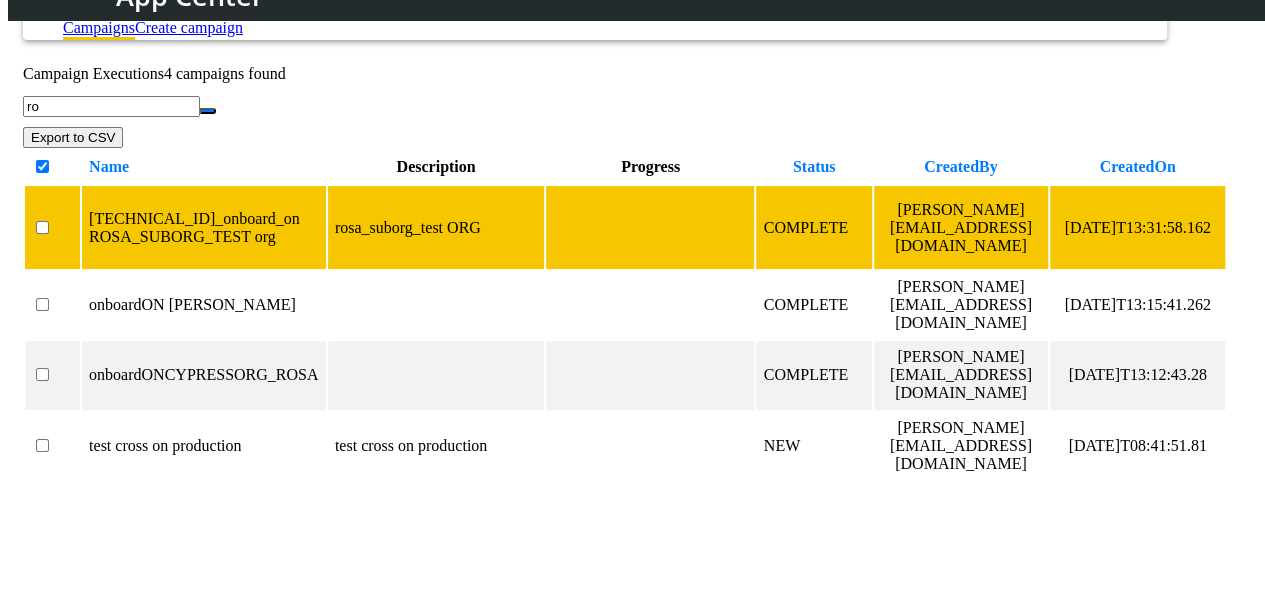 scroll, scrollTop: 0, scrollLeft: 0, axis: both 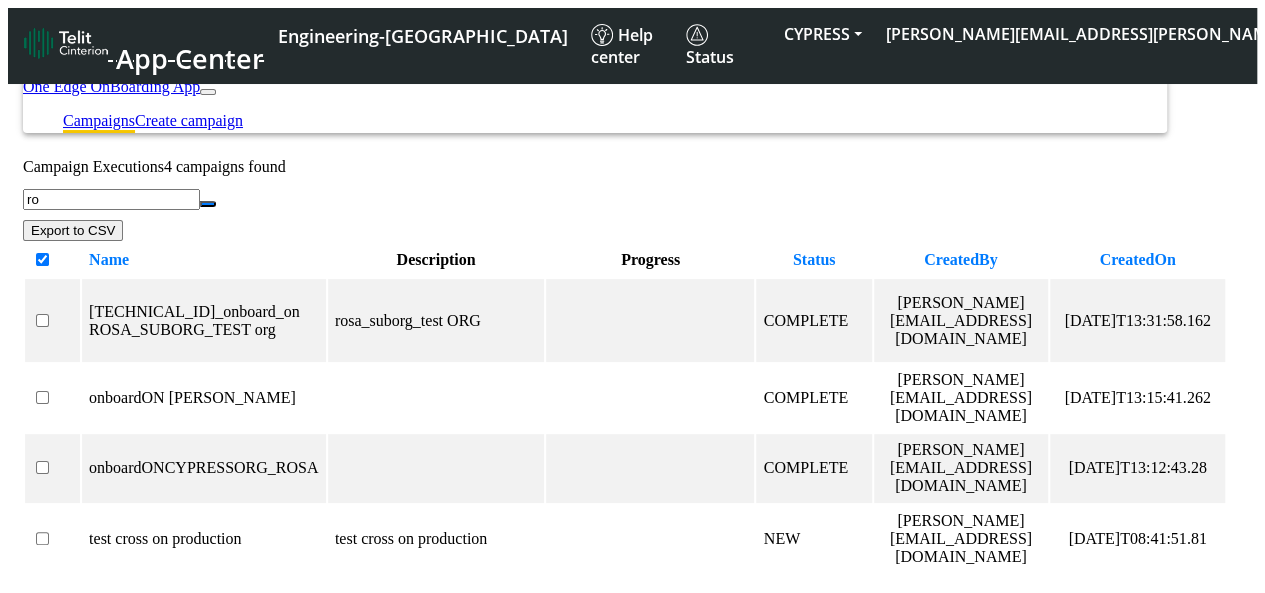 click at bounding box center (52, 260) 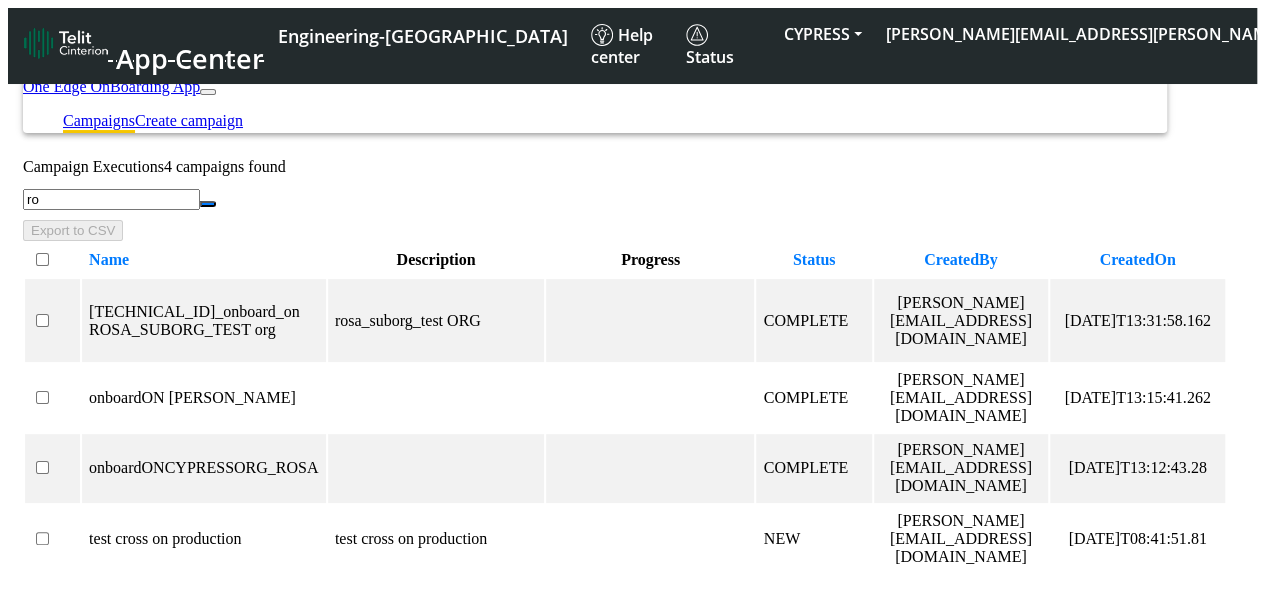 click at bounding box center (52, 260) 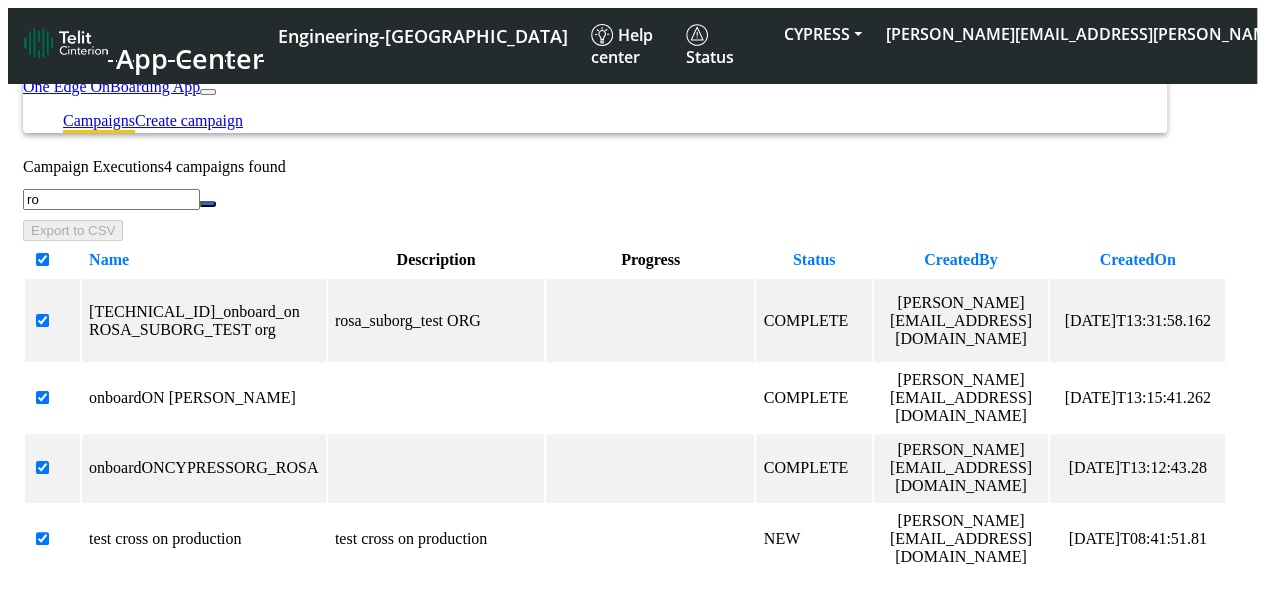 checkbox on "true" 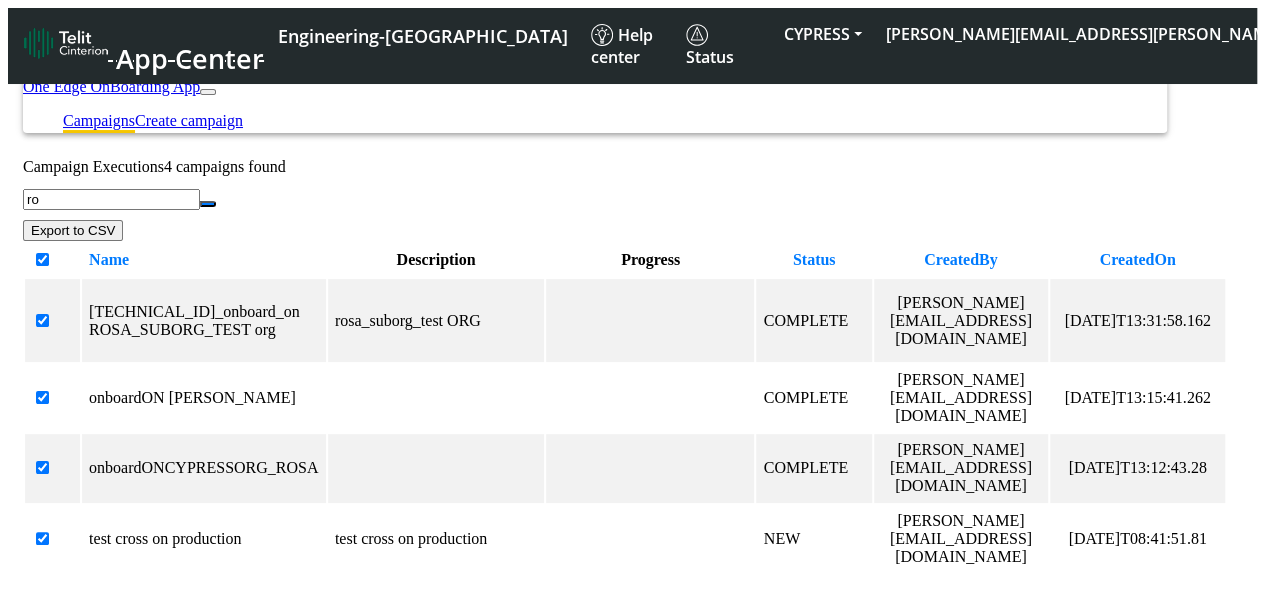 click at bounding box center (52, 260) 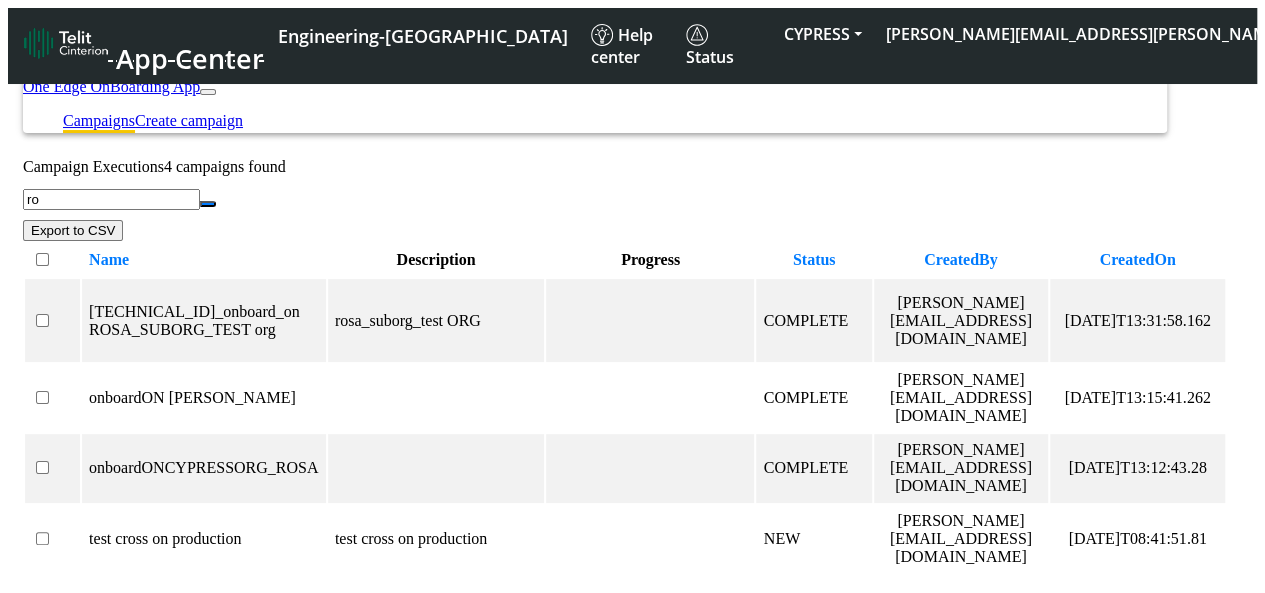 checkbox on "false" 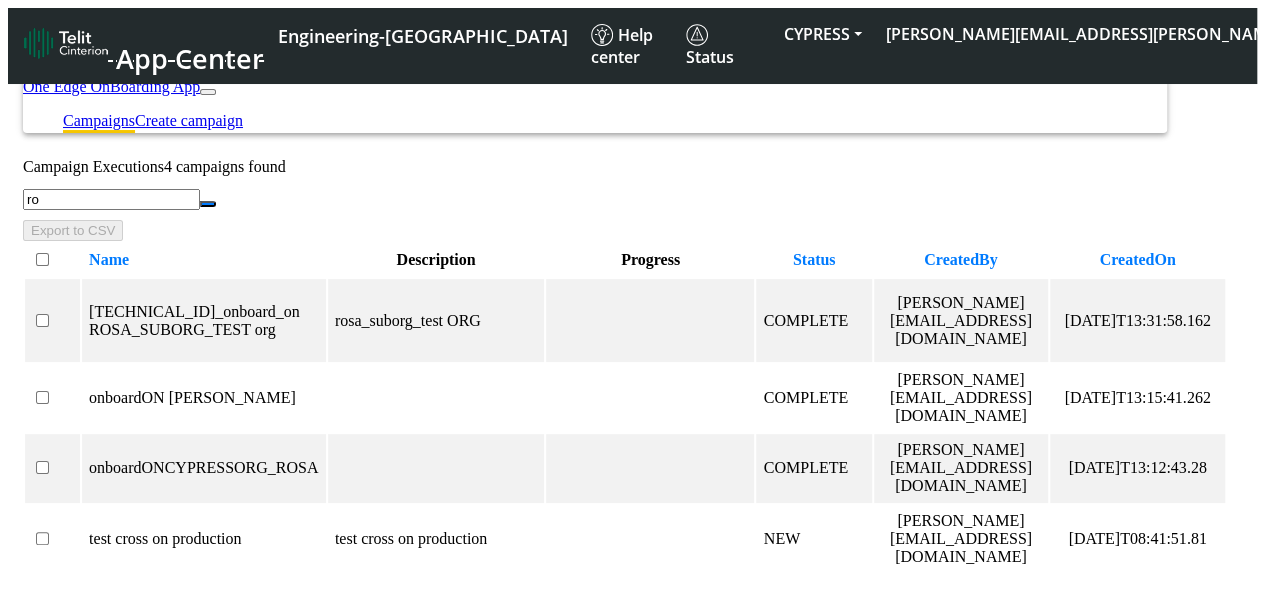 click at bounding box center [52, 260] 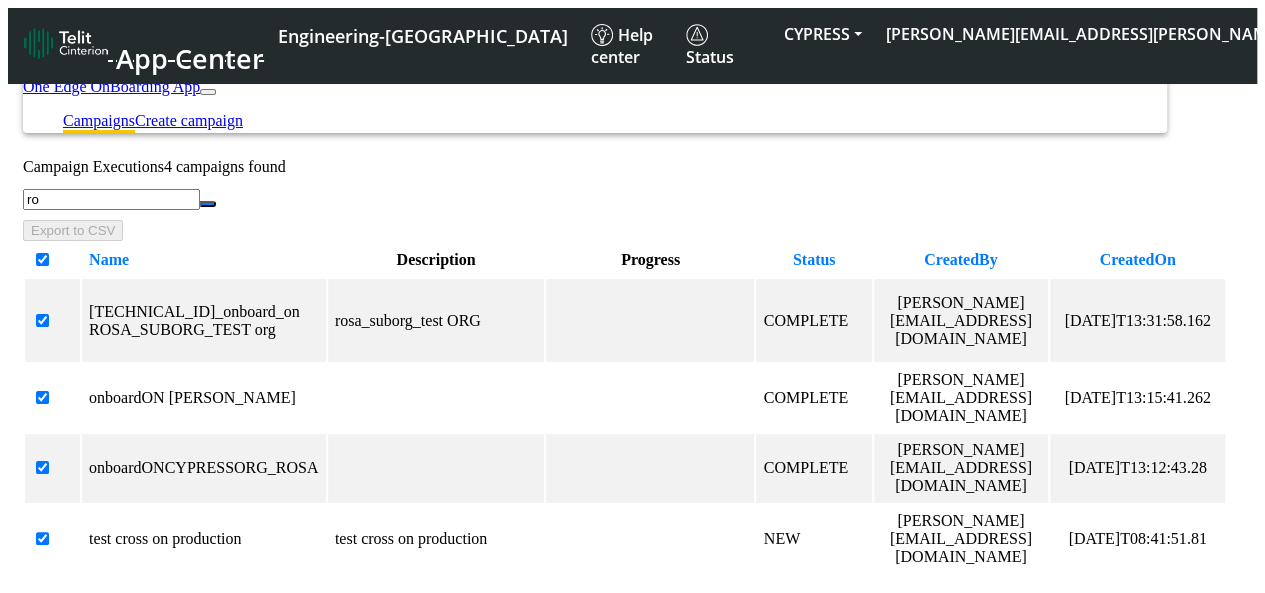 checkbox on "true" 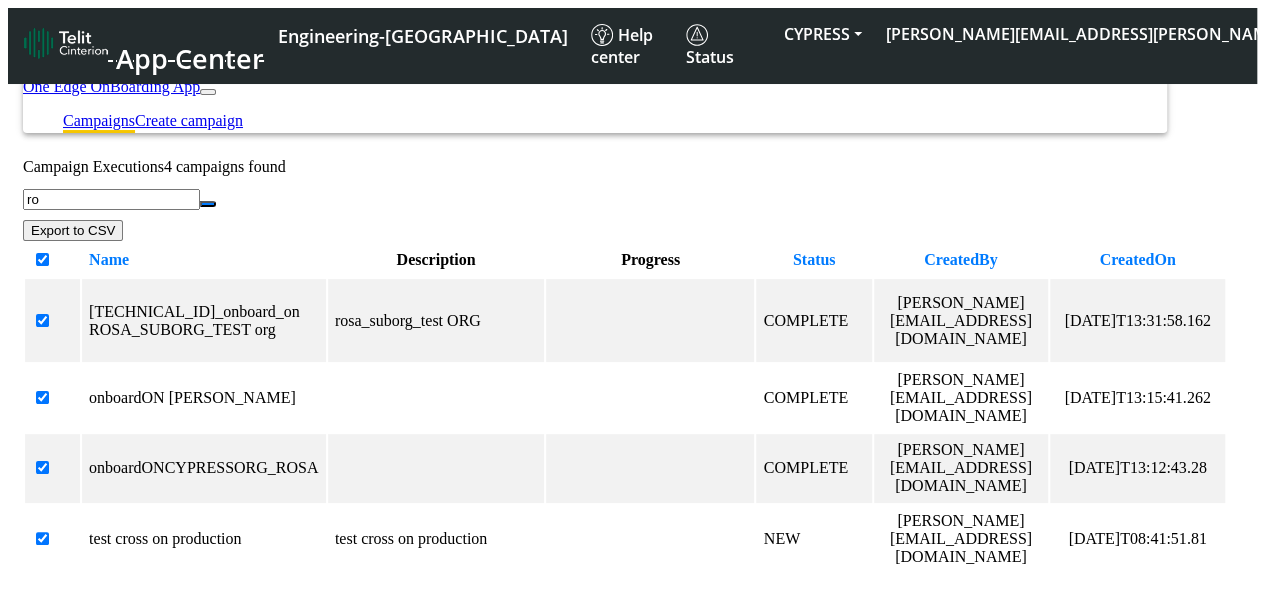 click at bounding box center [52, 260] 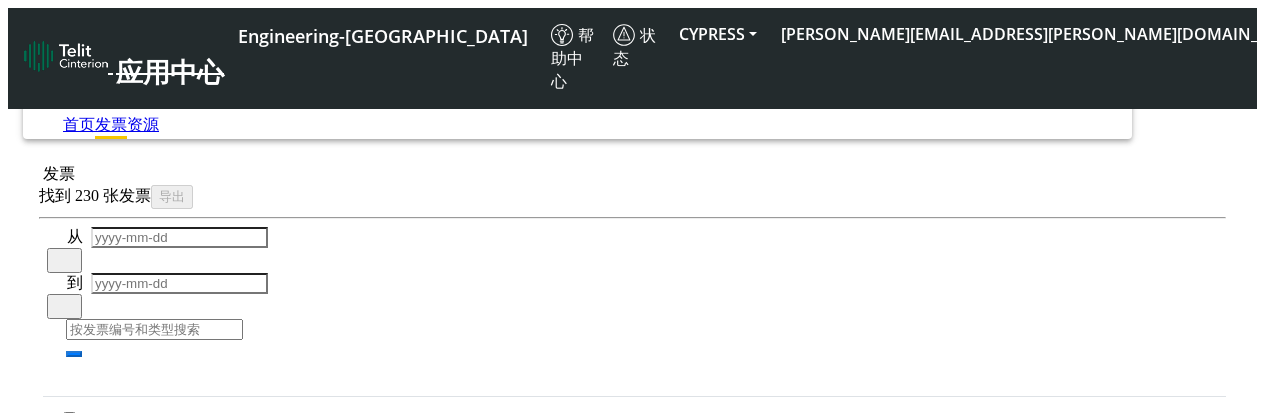 scroll, scrollTop: 0, scrollLeft: 0, axis: both 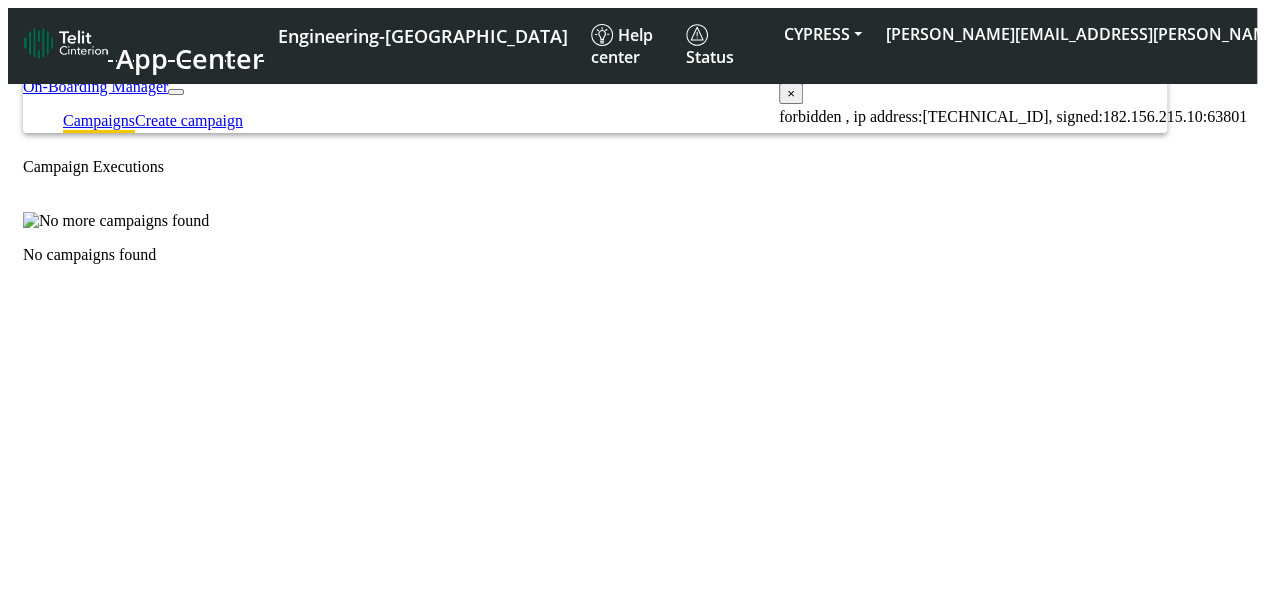 click 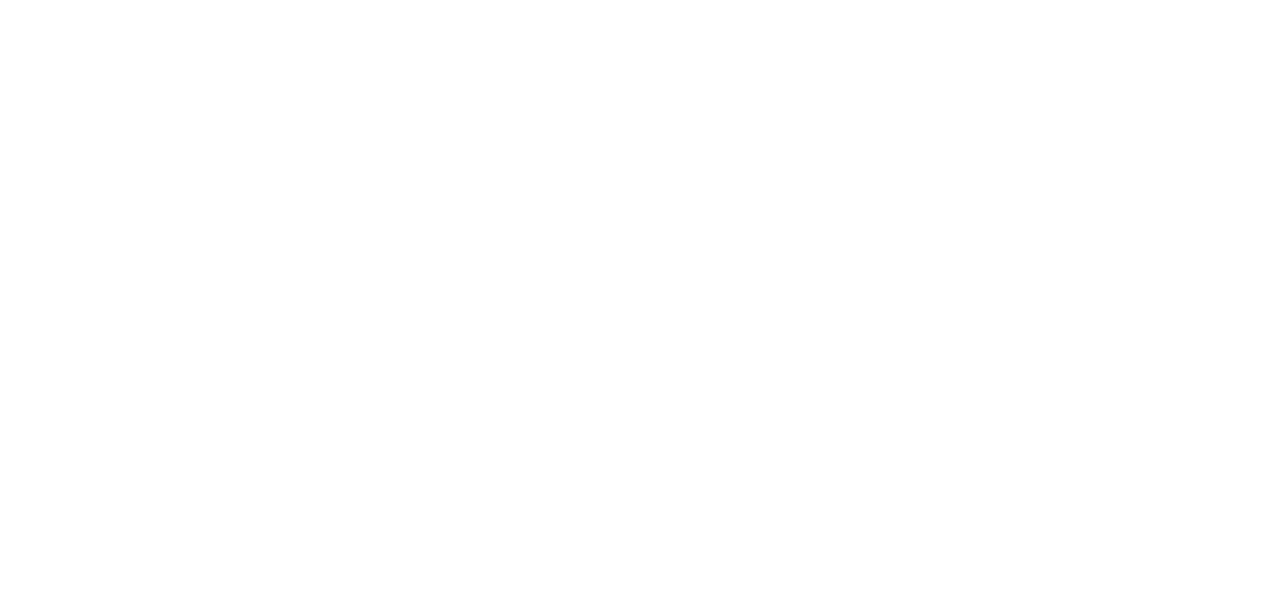 scroll, scrollTop: 0, scrollLeft: 0, axis: both 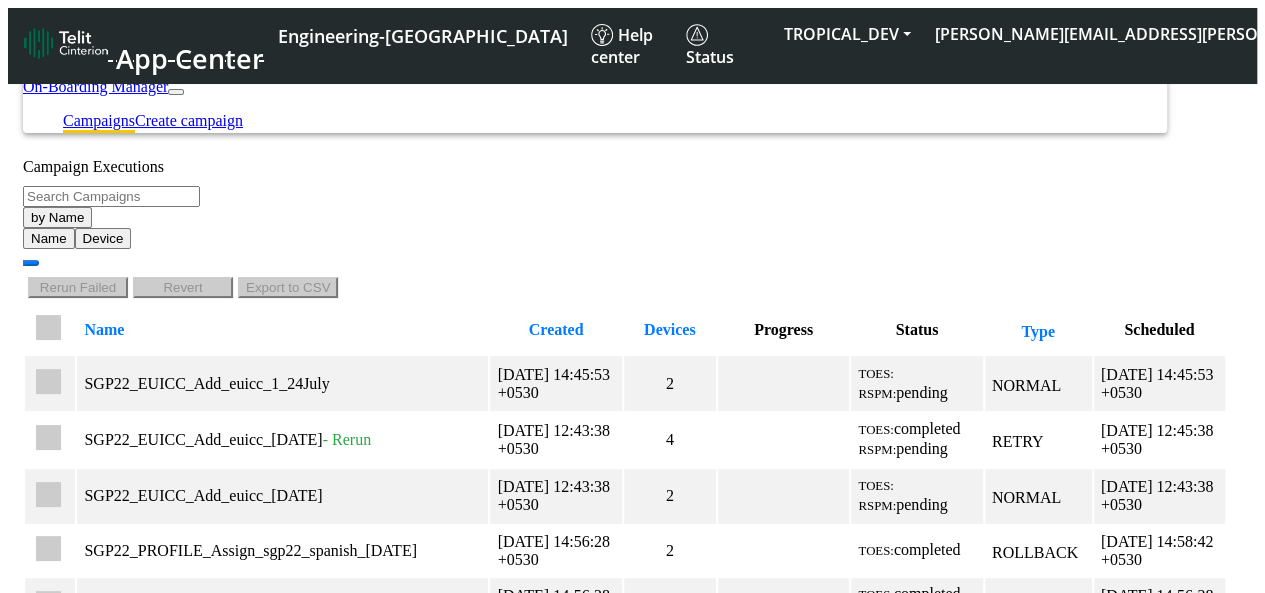 click at bounding box center [48, 327] 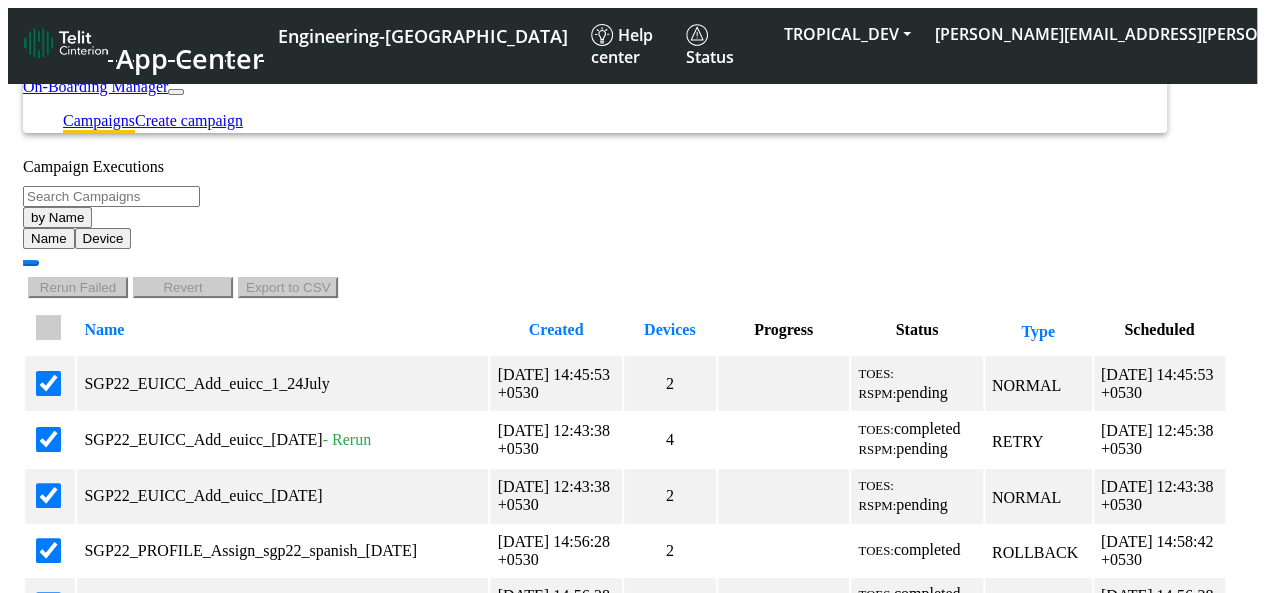 checkbox on "true" 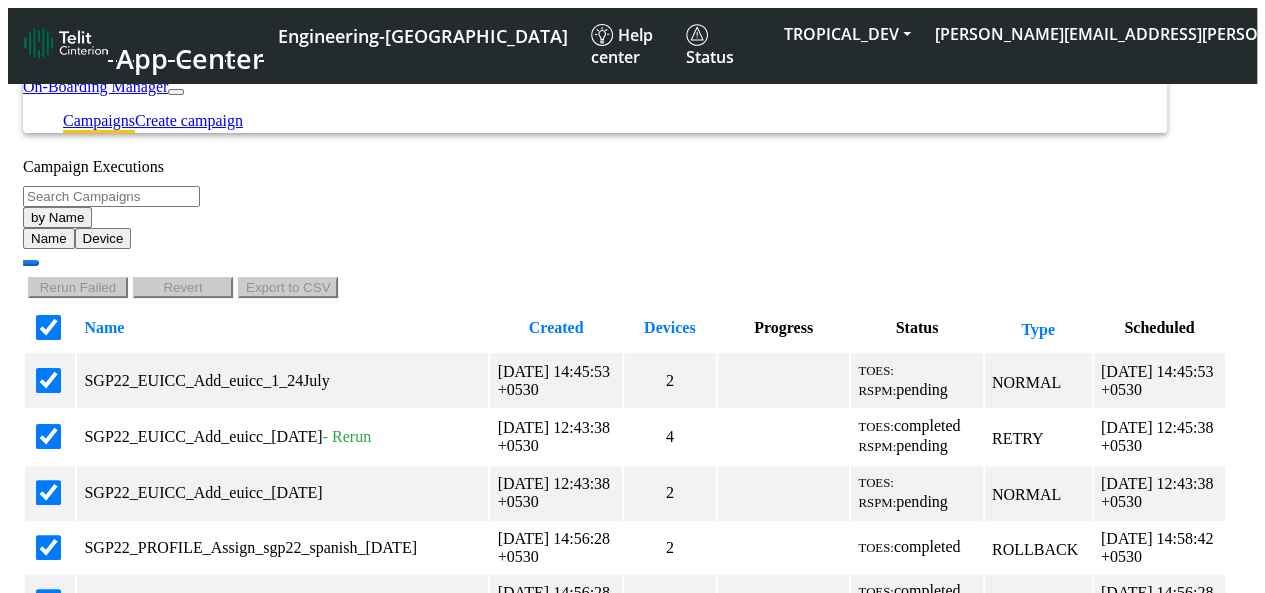 checkbox on "true" 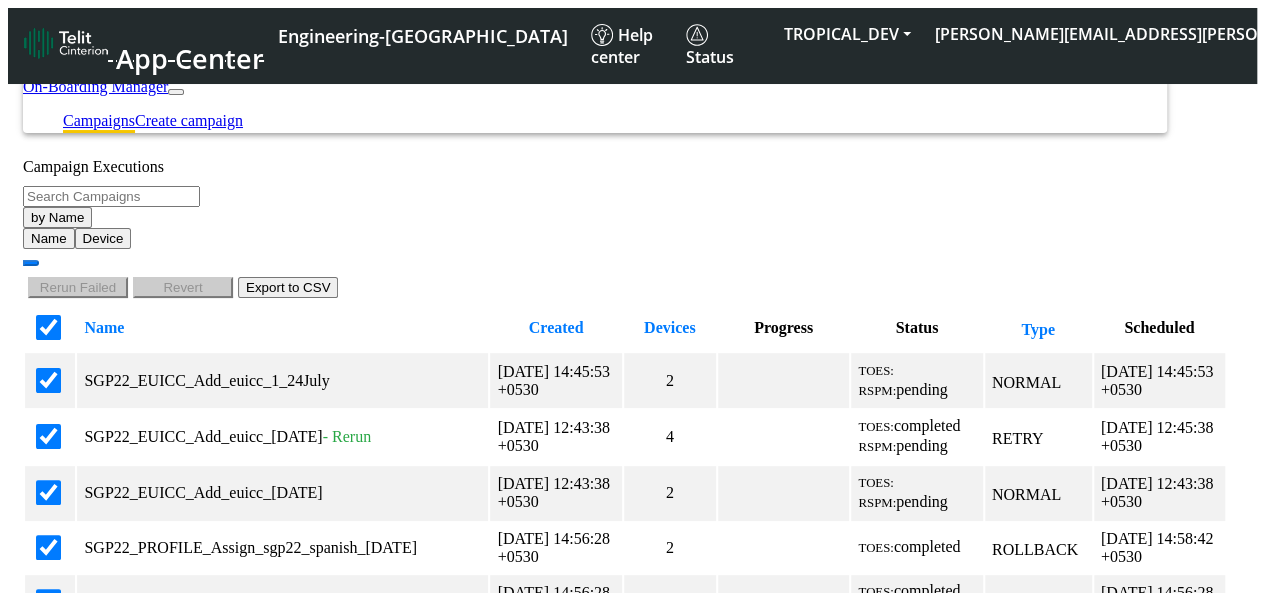 click at bounding box center [48, 327] 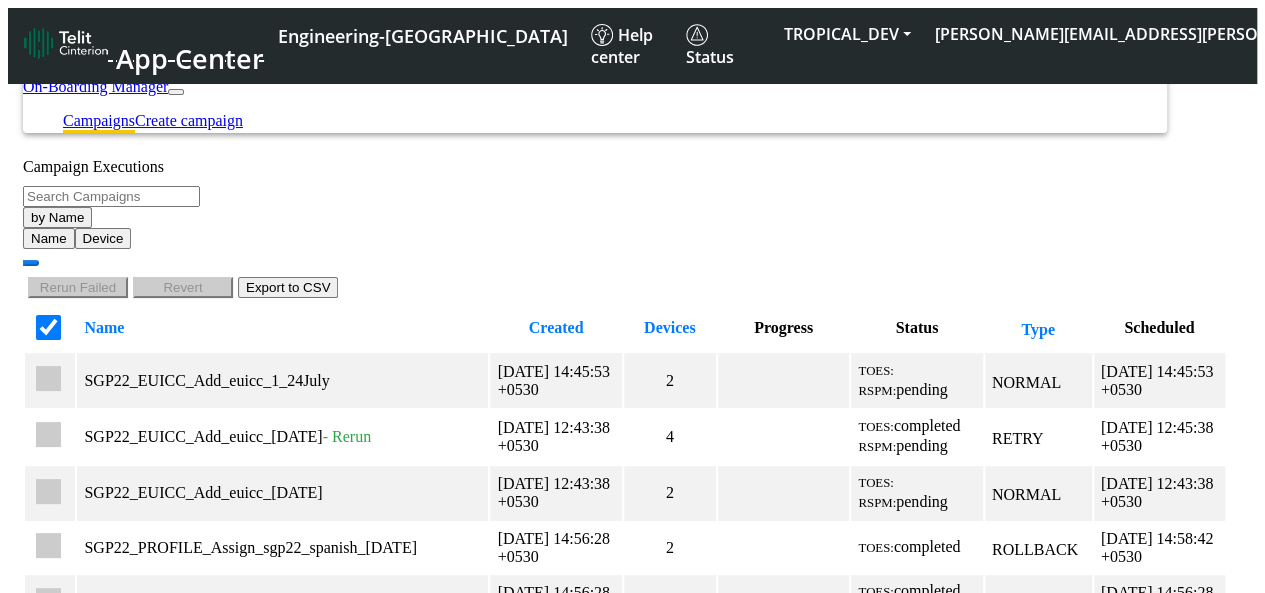 checkbox on "false" 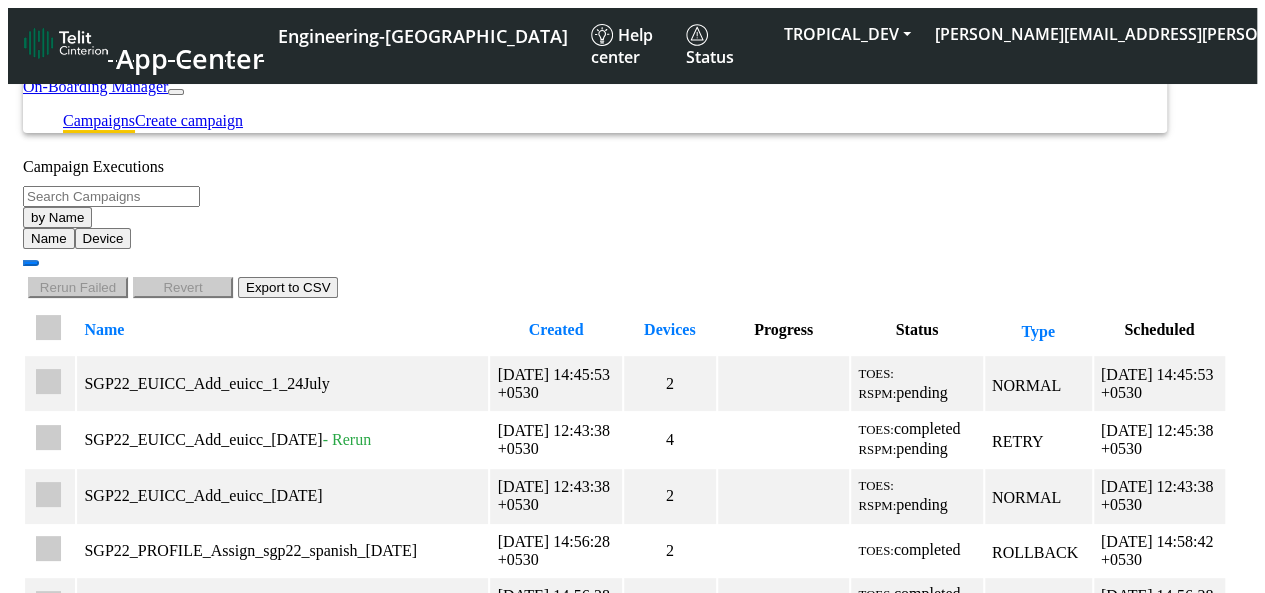 checkbox on "false" 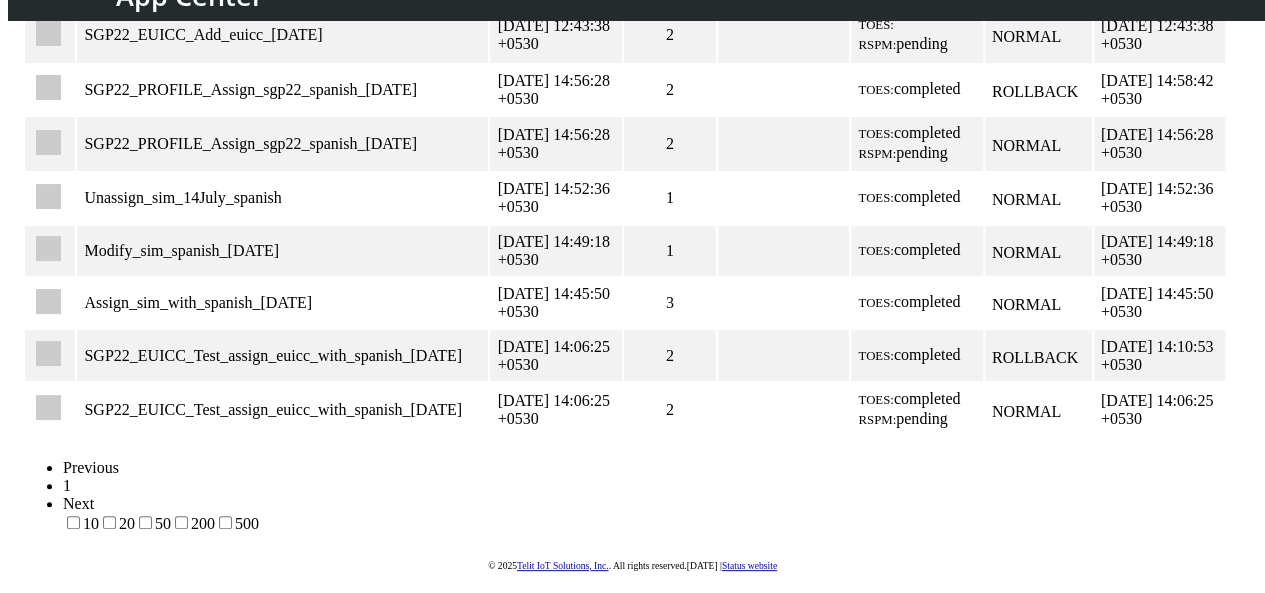 scroll, scrollTop: 480, scrollLeft: 0, axis: vertical 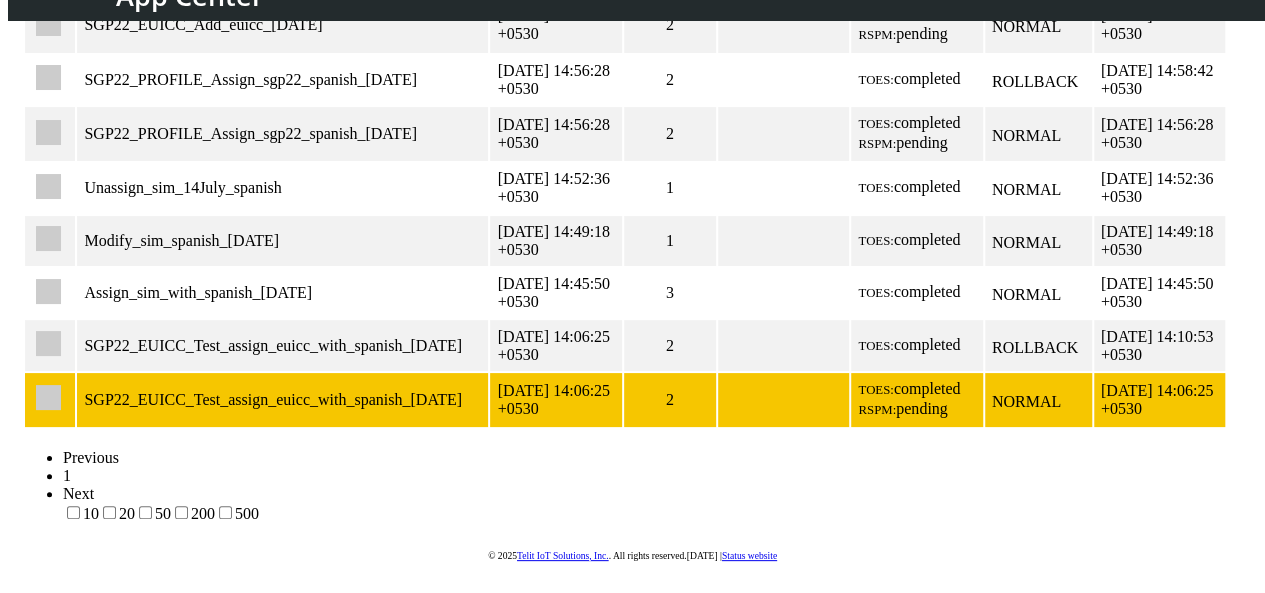 click at bounding box center [48, 397] 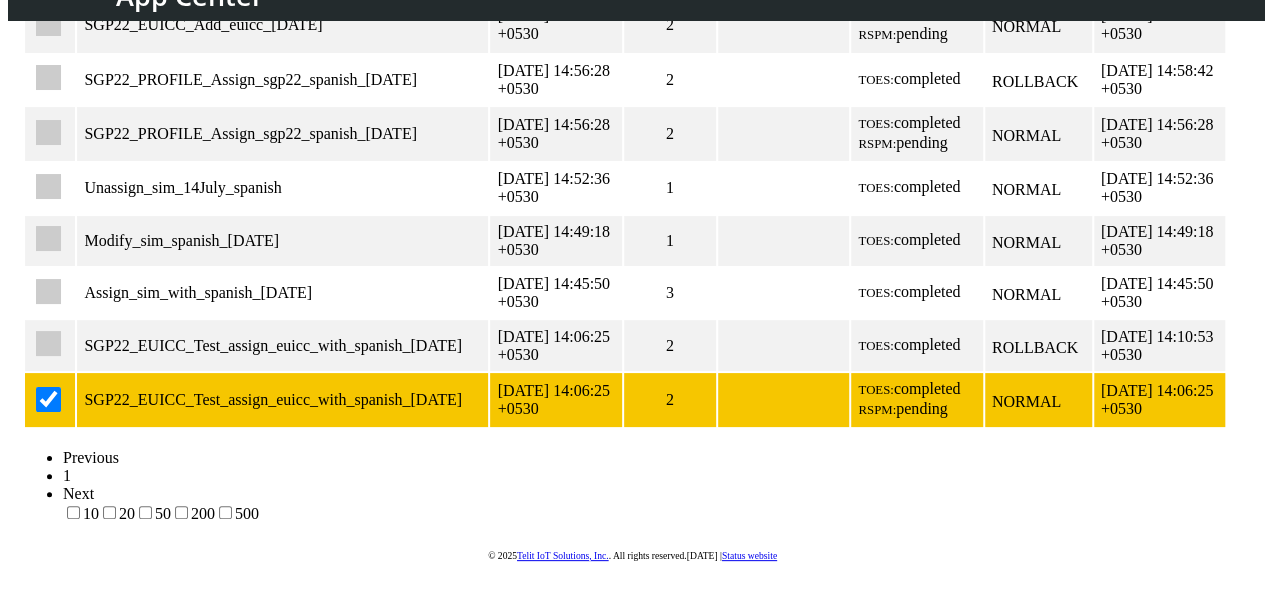 checkbox on "false" 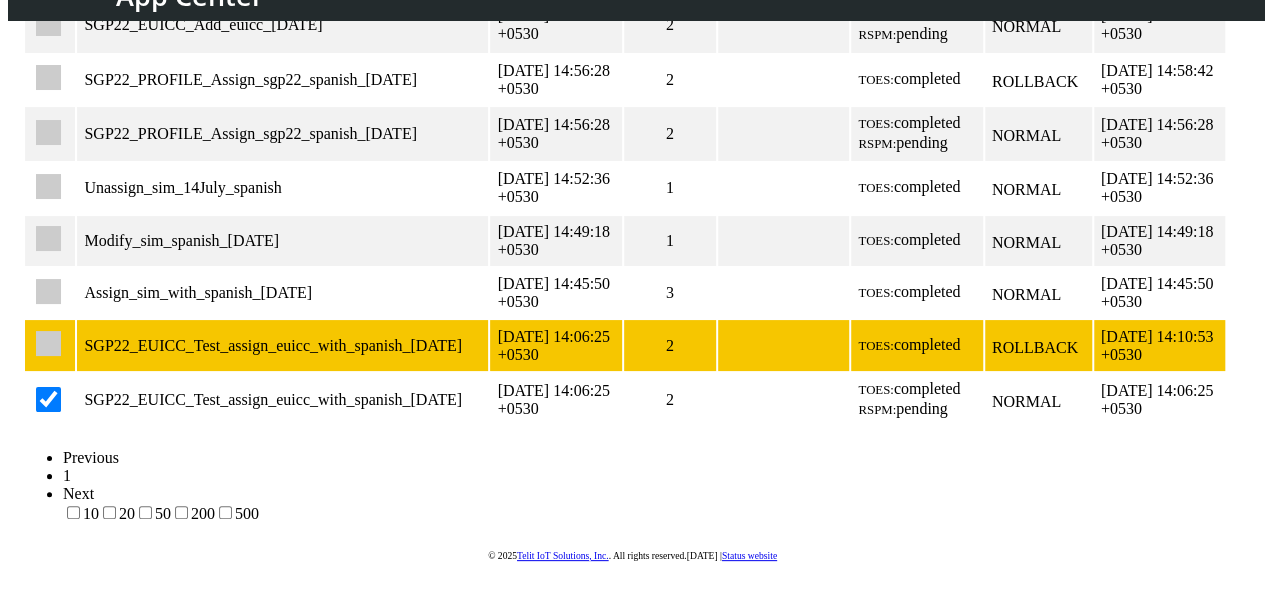 scroll, scrollTop: 0, scrollLeft: 0, axis: both 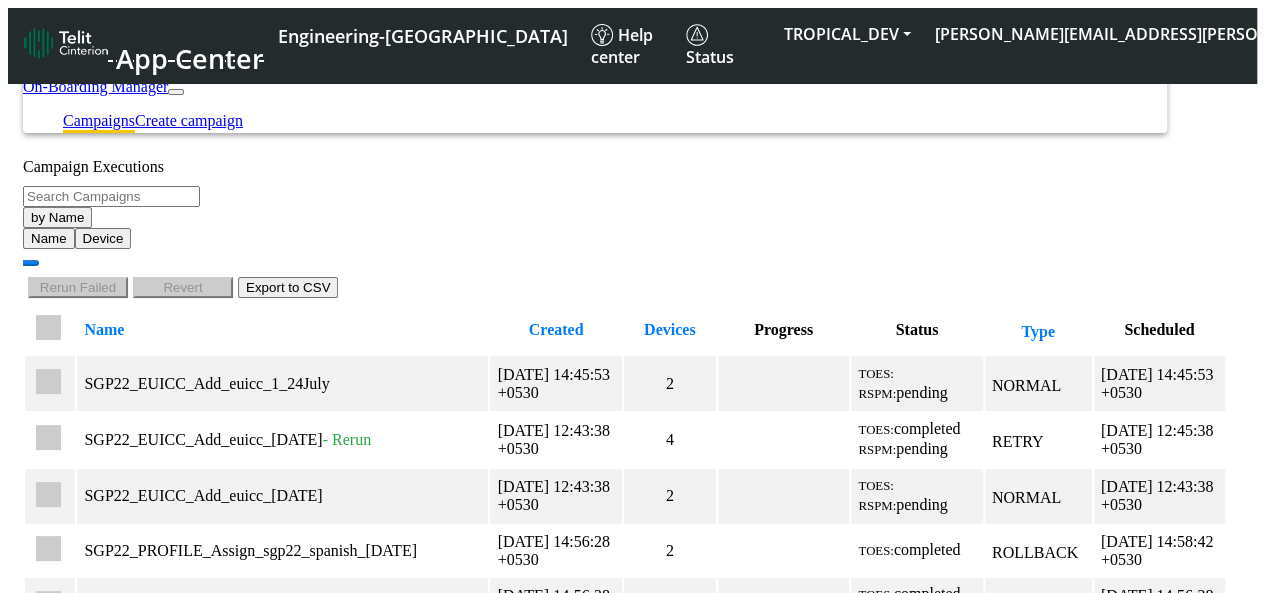 click at bounding box center [48, 327] 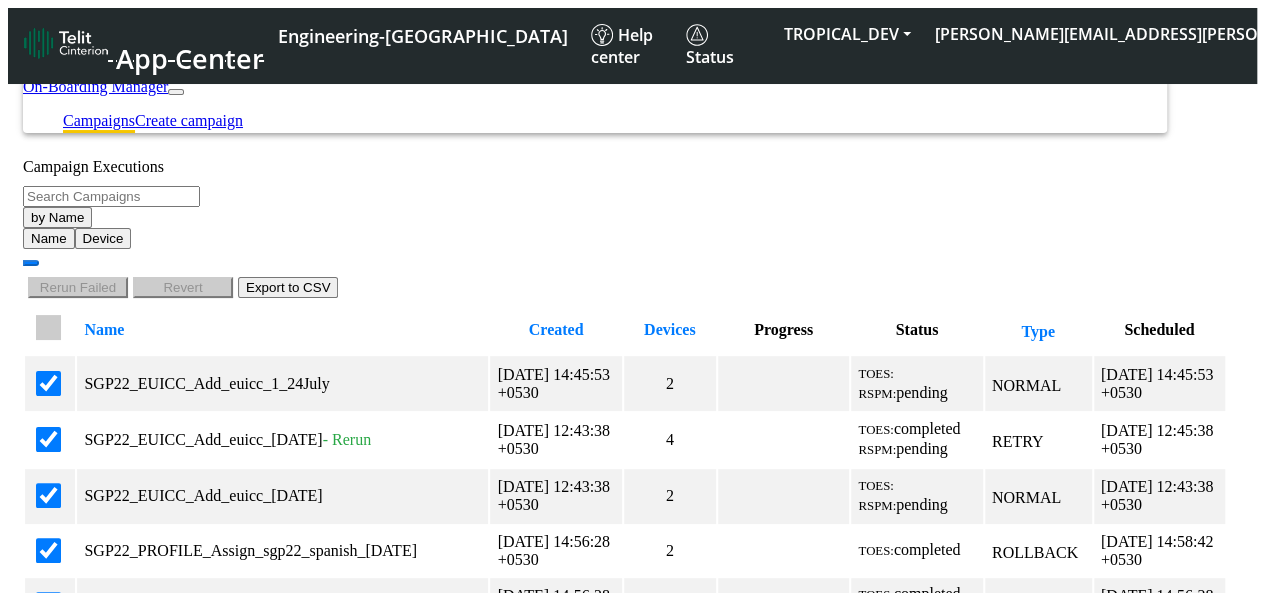 checkbox on "true" 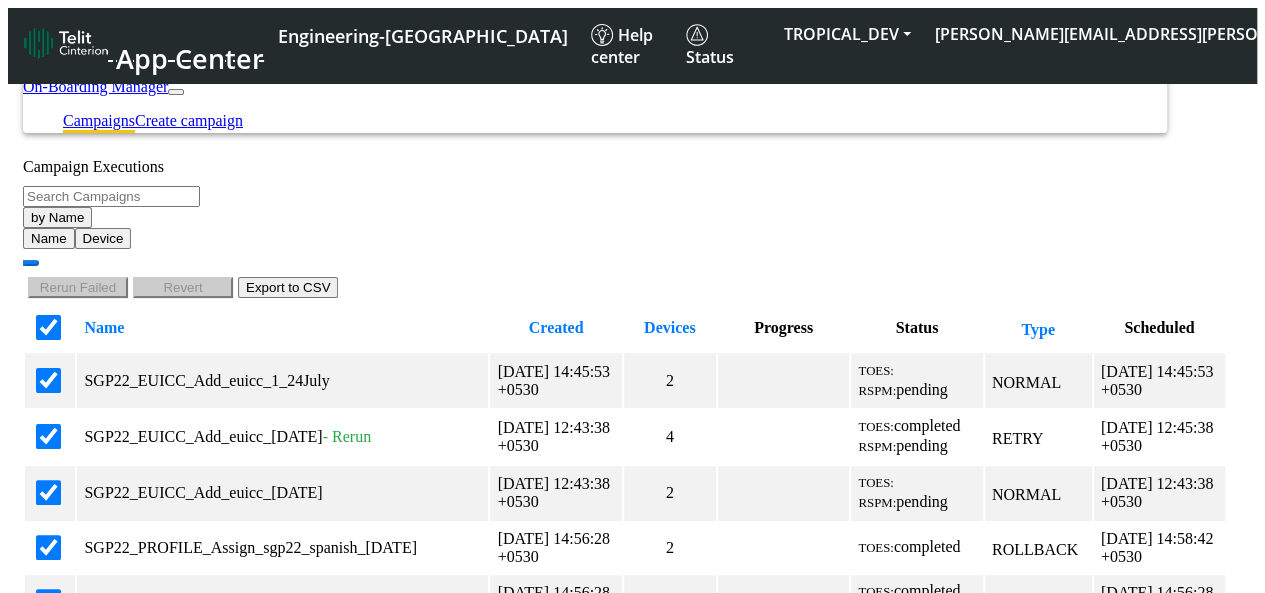 checkbox on "true" 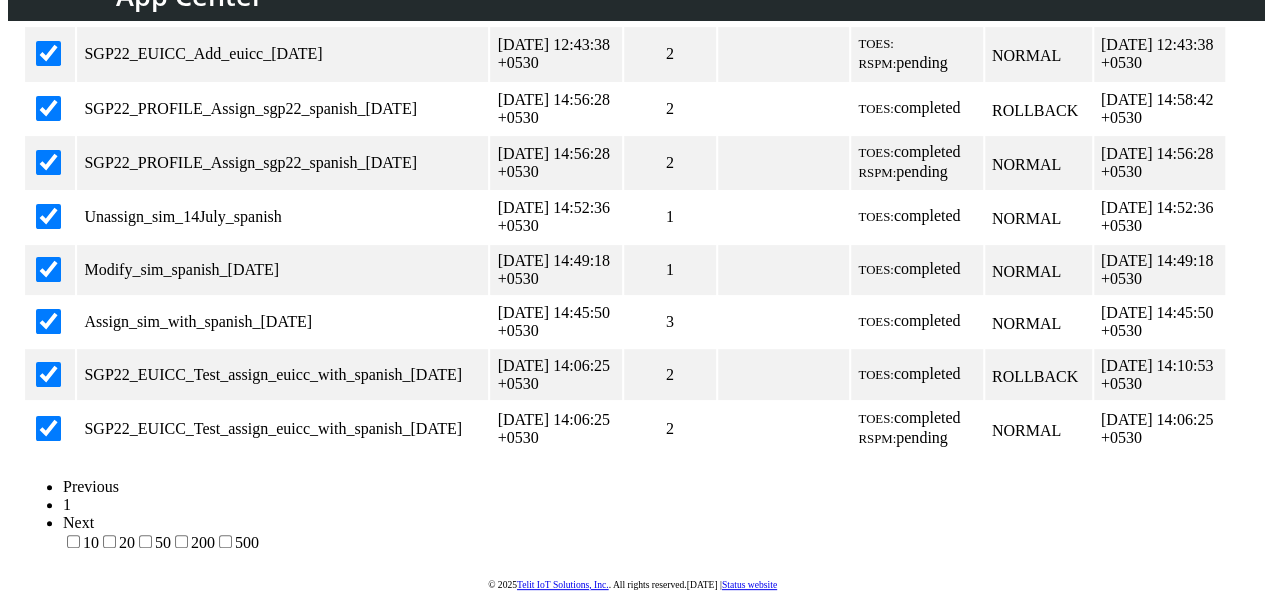 scroll, scrollTop: 419, scrollLeft: 0, axis: vertical 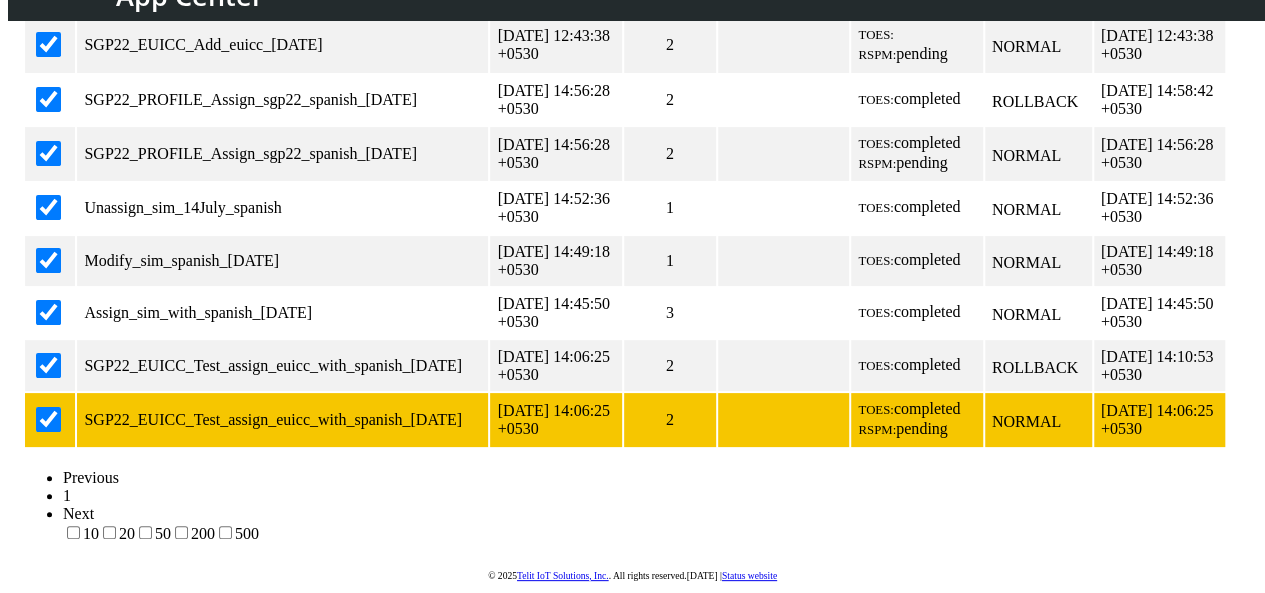click at bounding box center [48, 419] 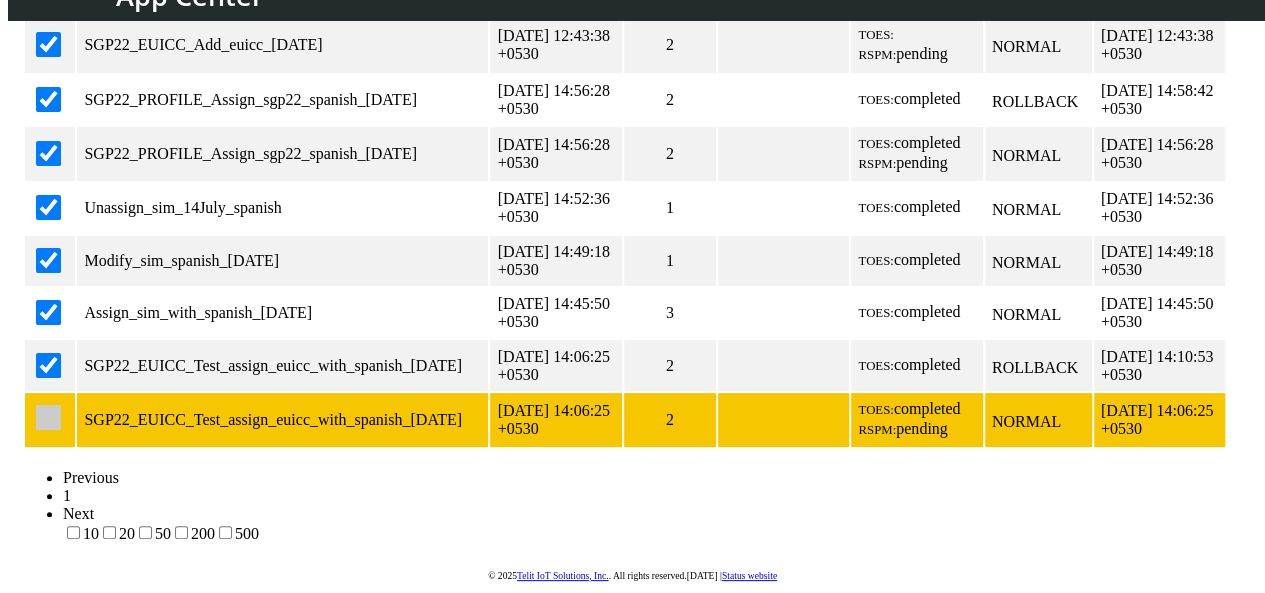 scroll, scrollTop: 417, scrollLeft: 0, axis: vertical 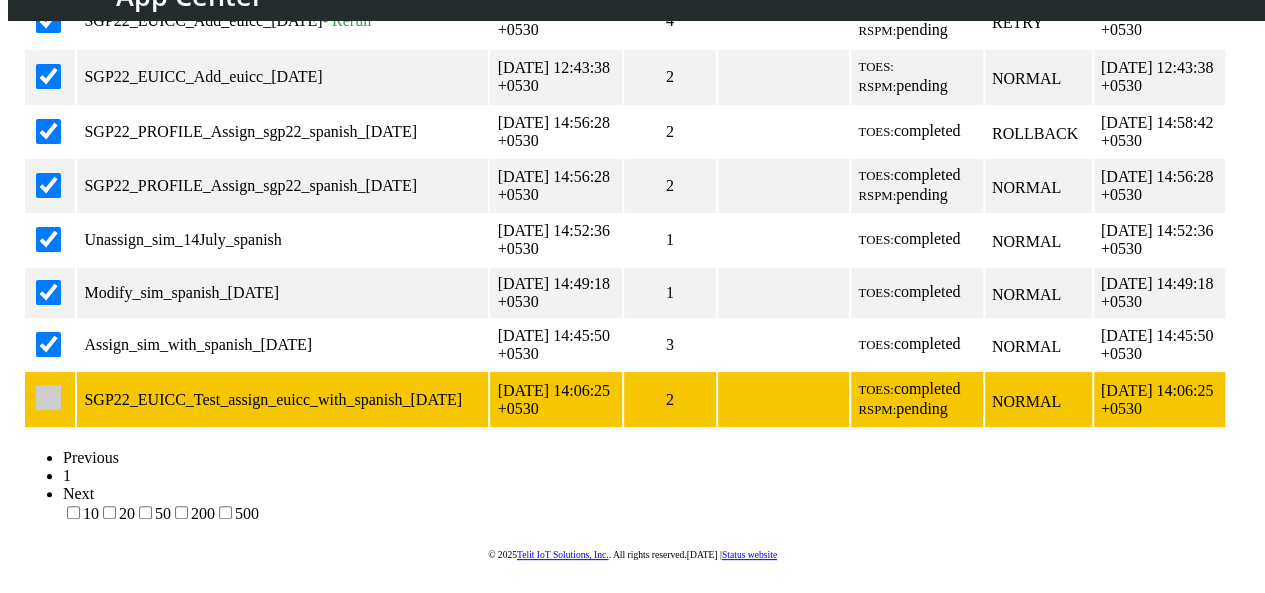click at bounding box center [48, 397] 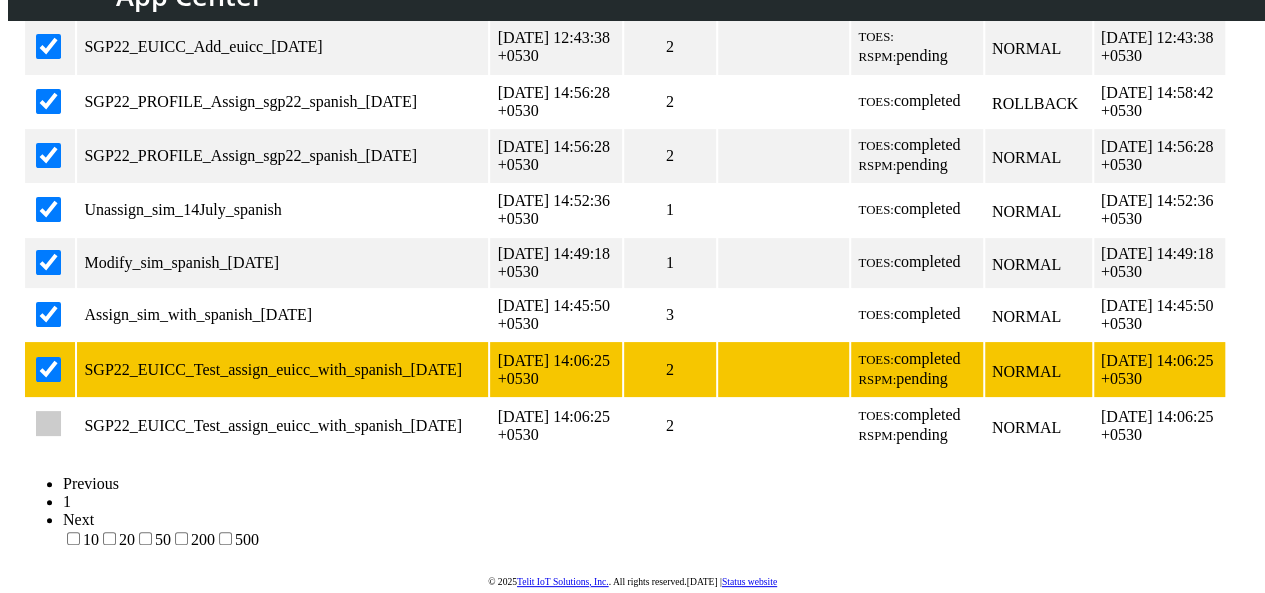 scroll, scrollTop: 419, scrollLeft: 0, axis: vertical 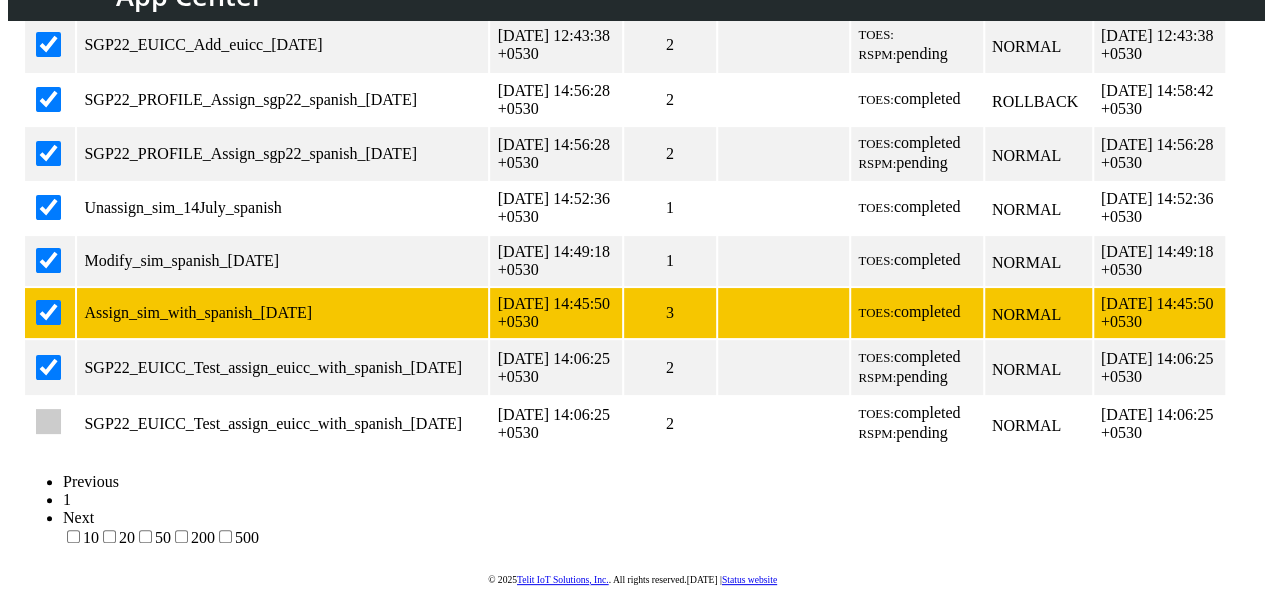 click at bounding box center (50, 313) 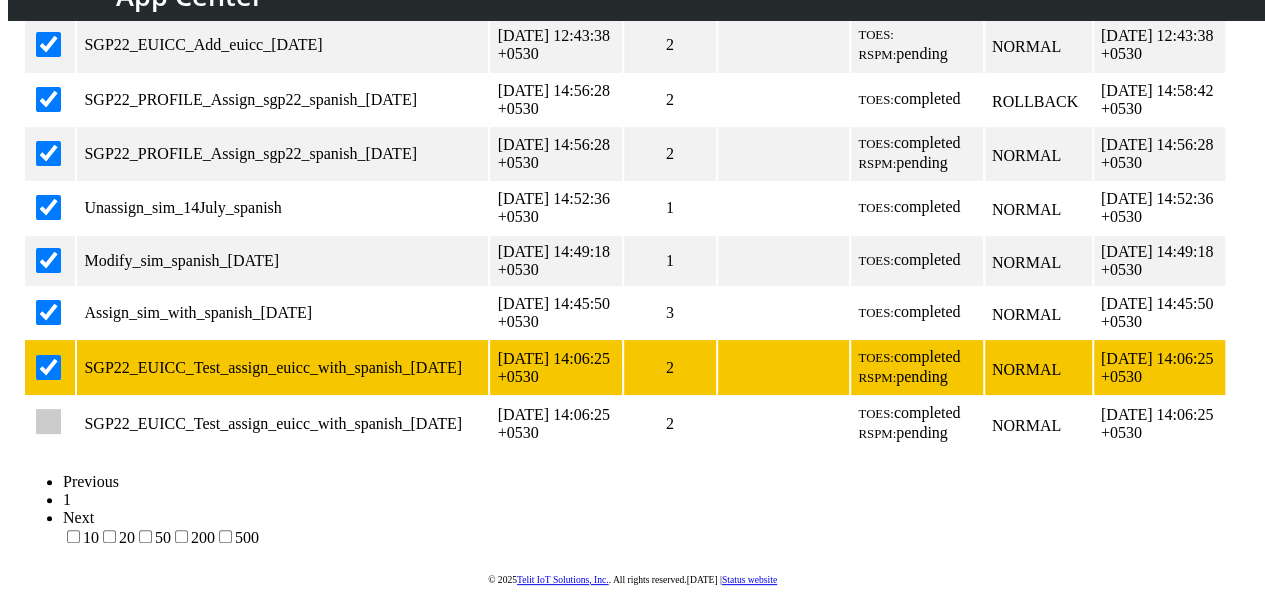 click at bounding box center [48, 367] 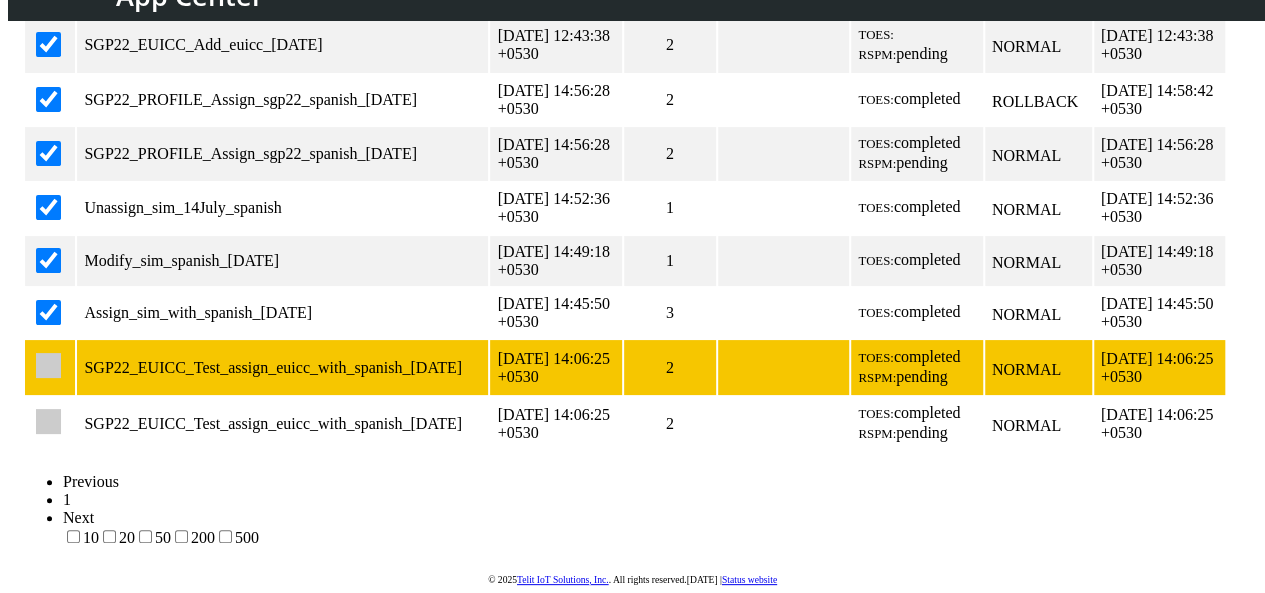scroll, scrollTop: 417, scrollLeft: 0, axis: vertical 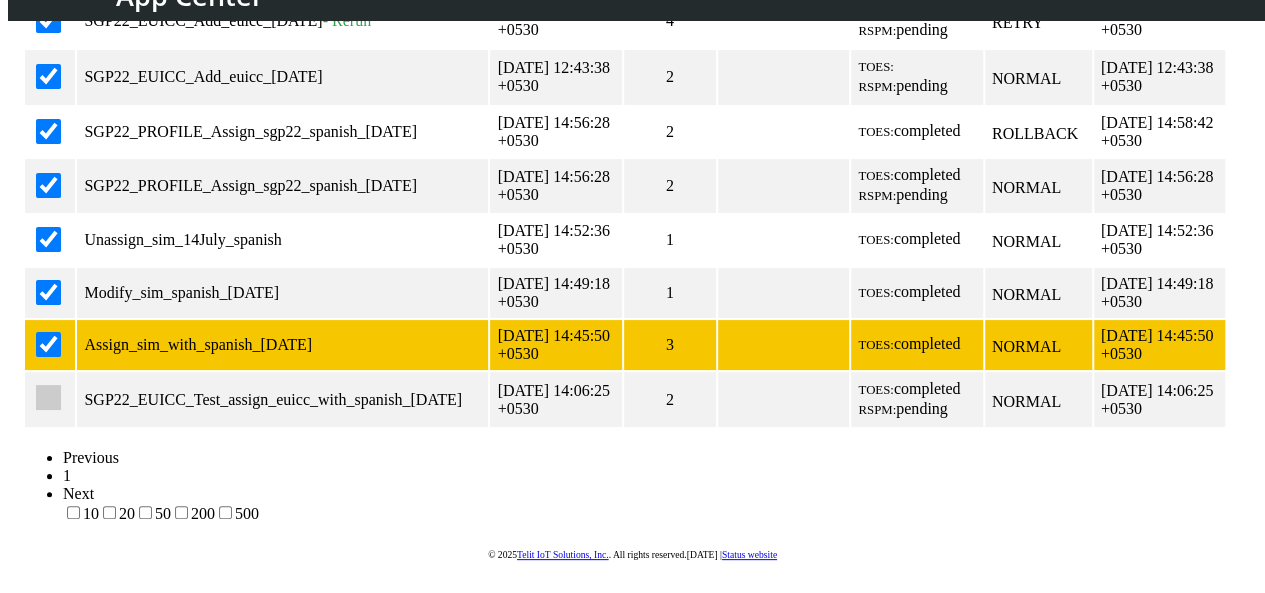 click at bounding box center (48, 344) 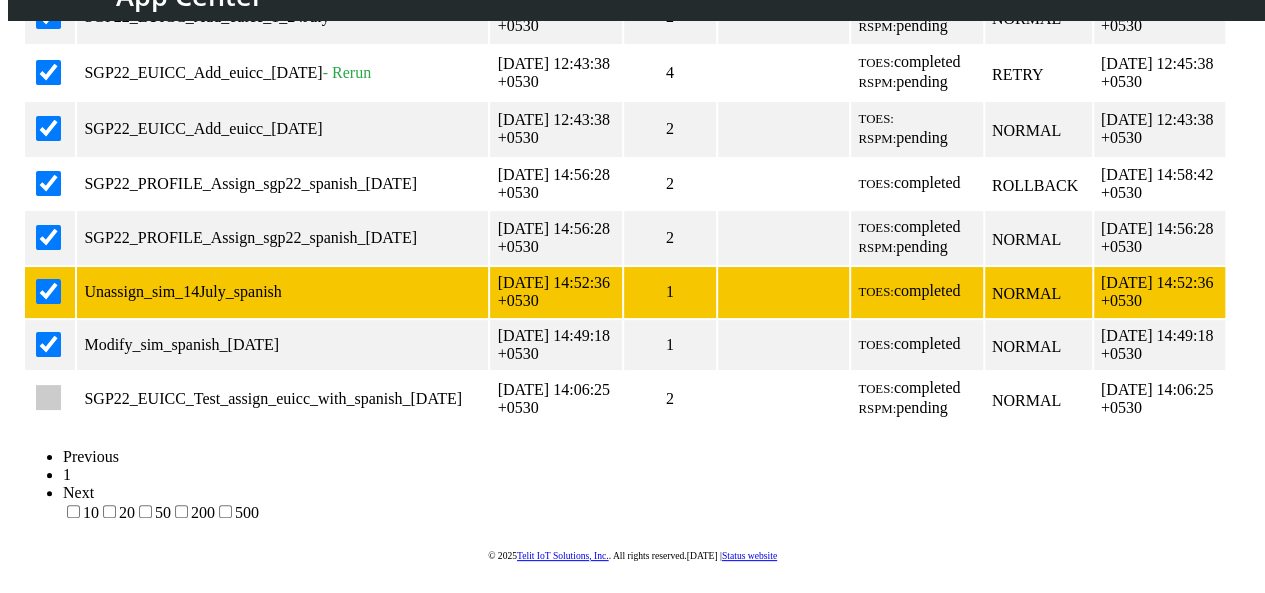 click at bounding box center [48, 291] 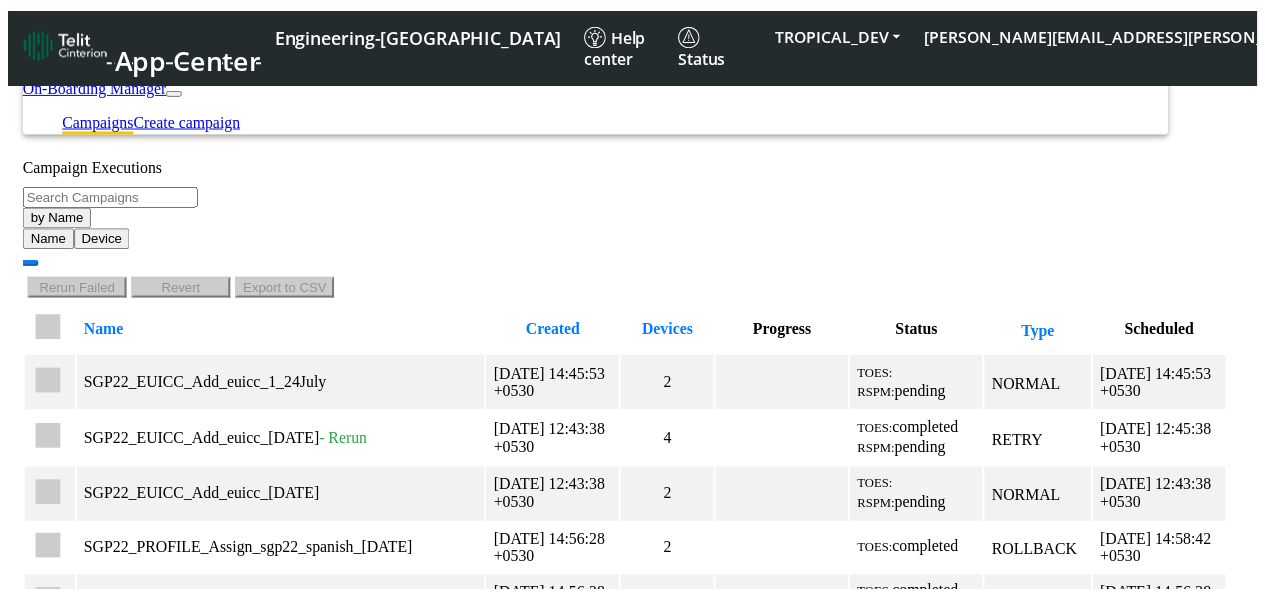 scroll, scrollTop: 0, scrollLeft: 0, axis: both 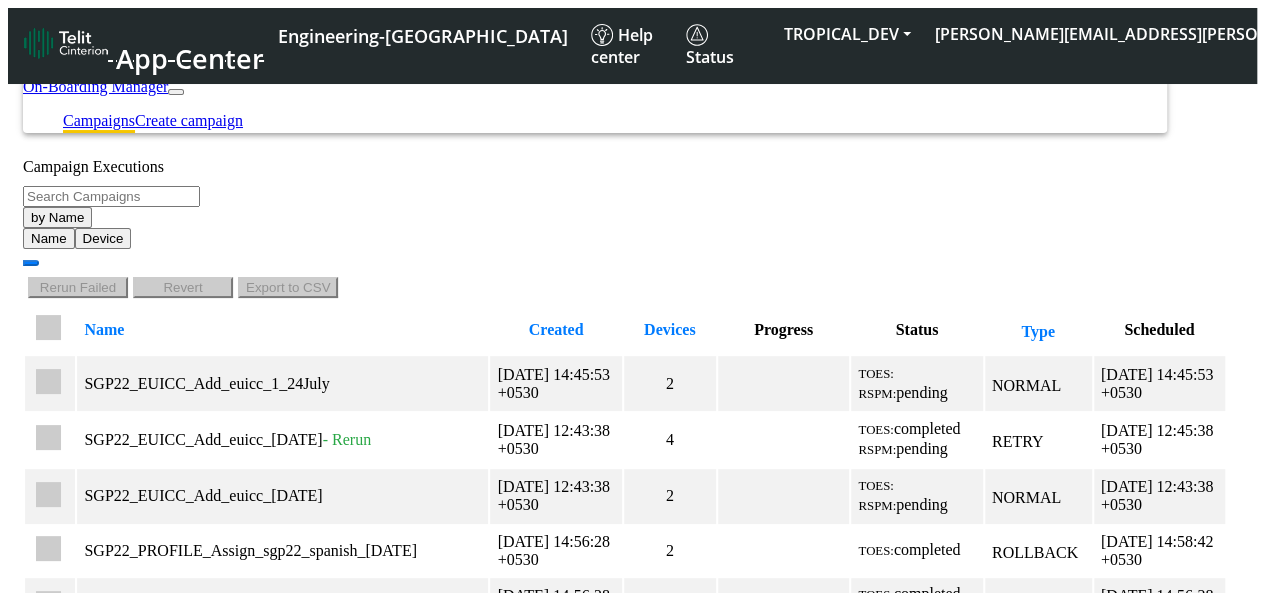 click at bounding box center [48, 327] 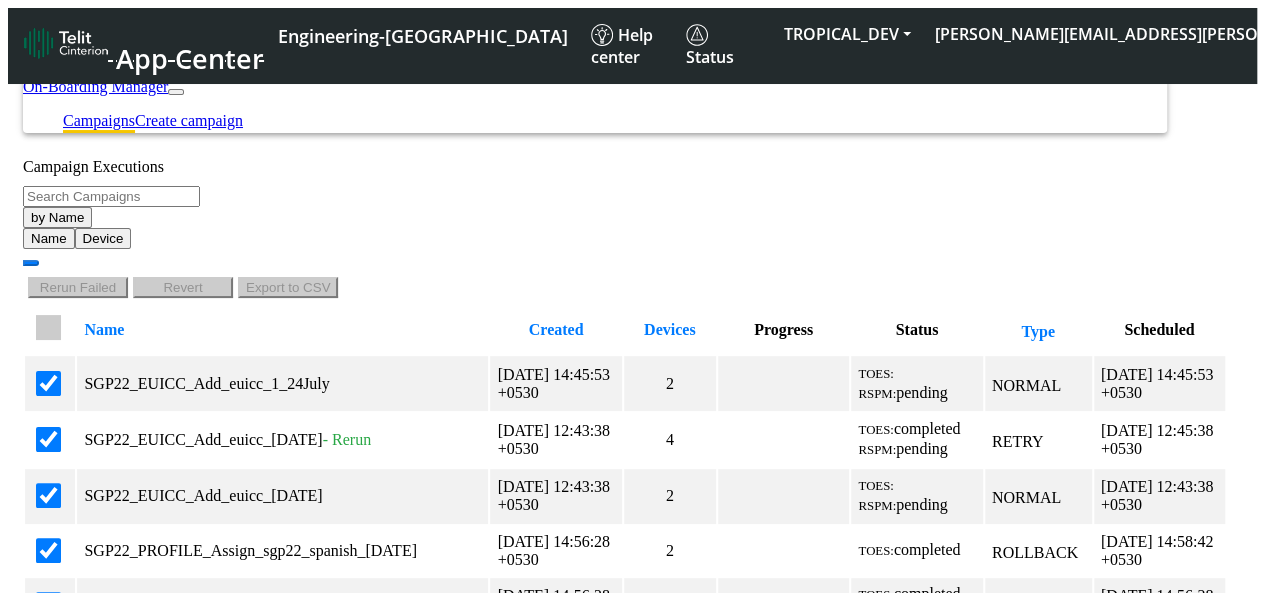 checkbox on "true" 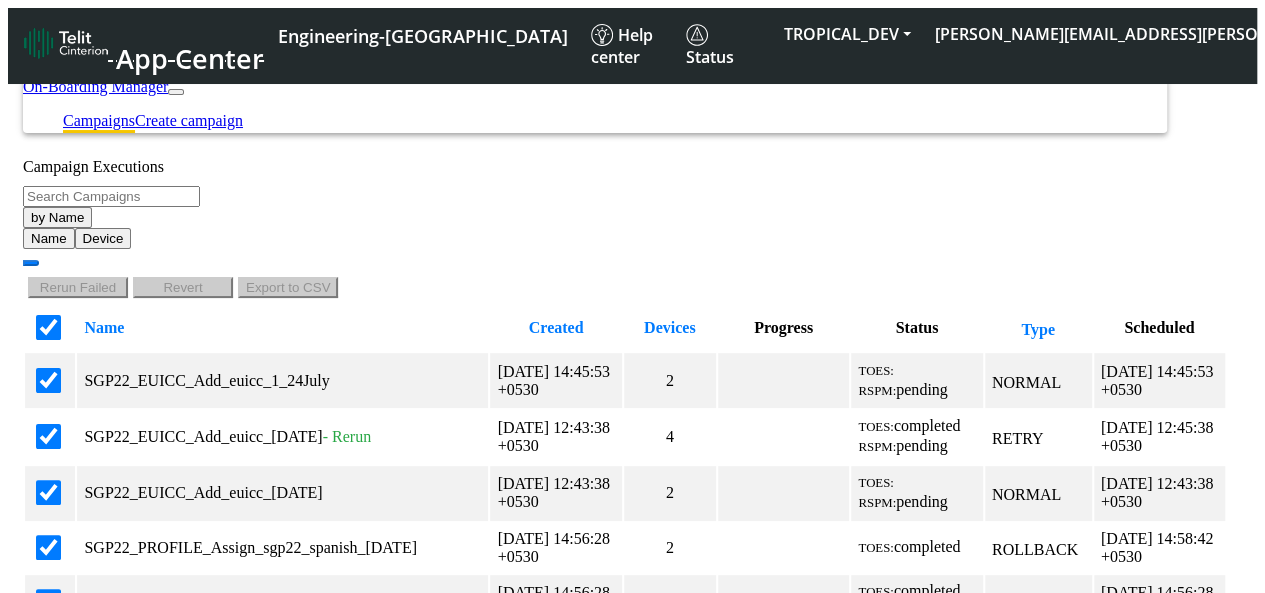 checkbox on "true" 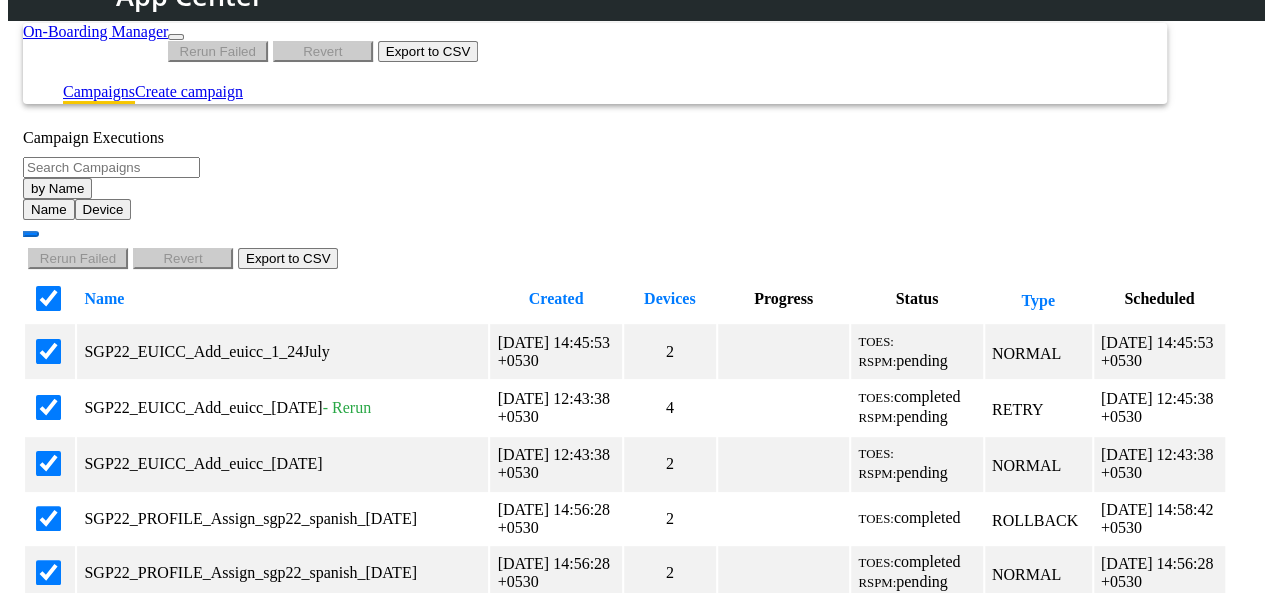 scroll, scrollTop: 480, scrollLeft: 0, axis: vertical 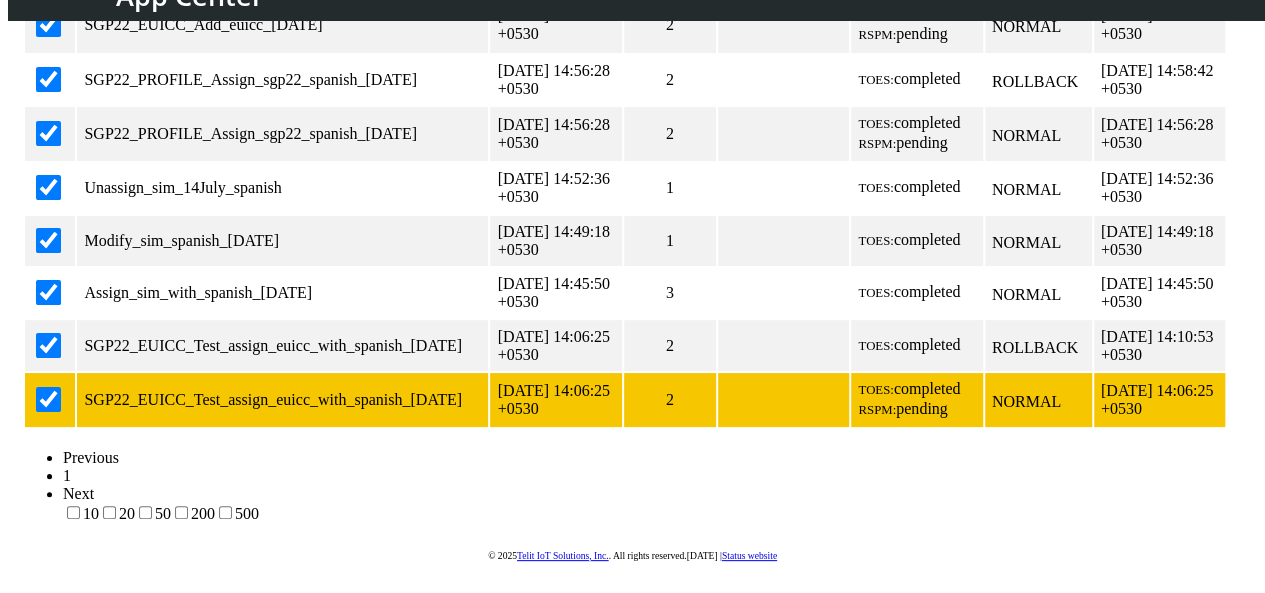 click at bounding box center (50, 400) 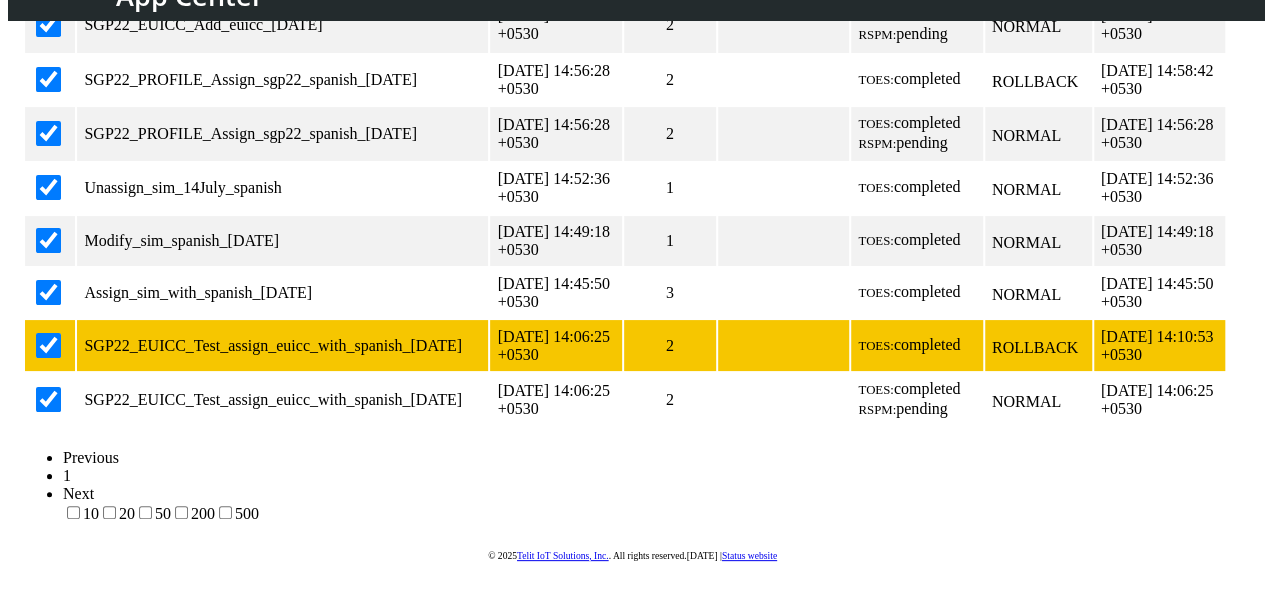 click at bounding box center [48, 345] 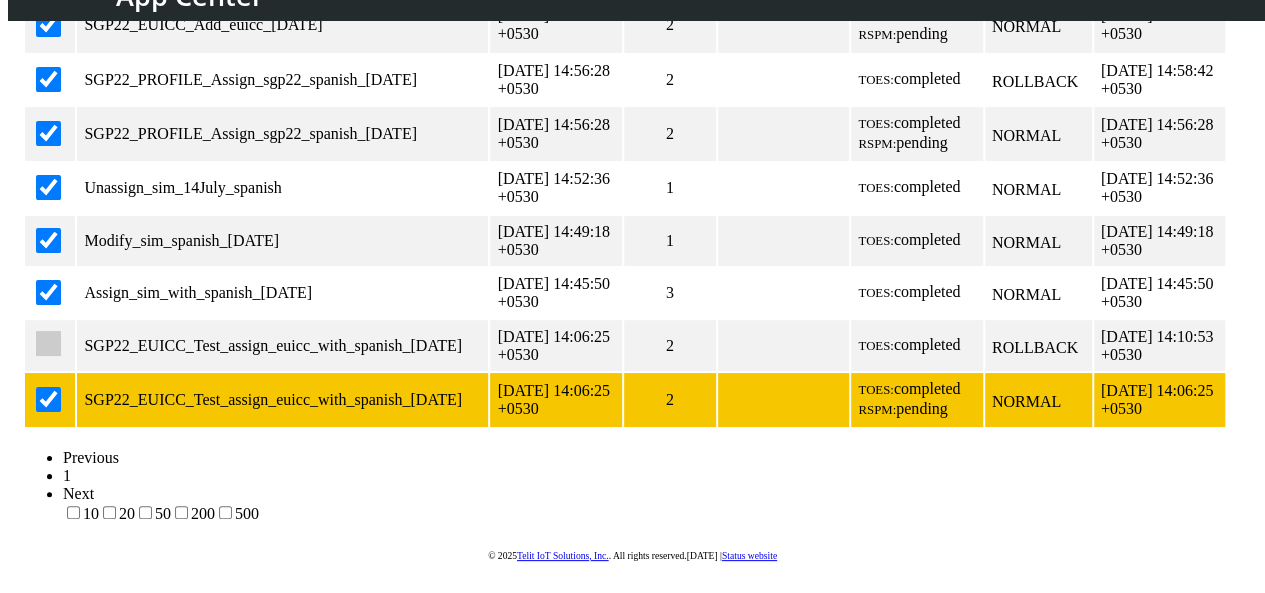click at bounding box center [48, 399] 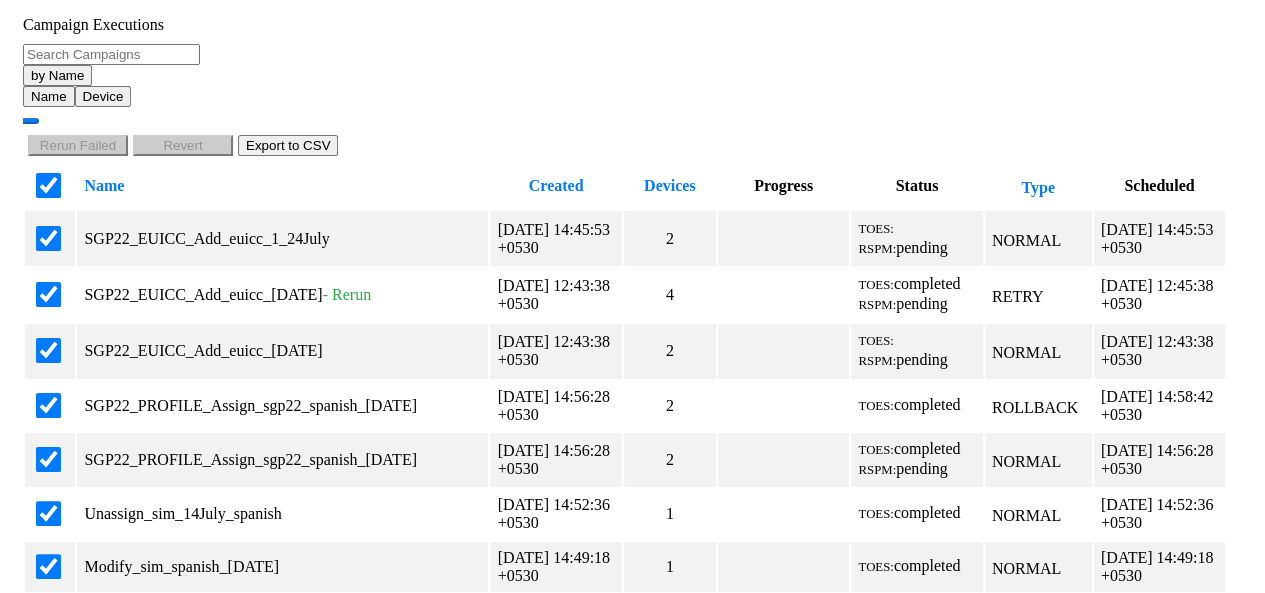 scroll, scrollTop: 0, scrollLeft: 0, axis: both 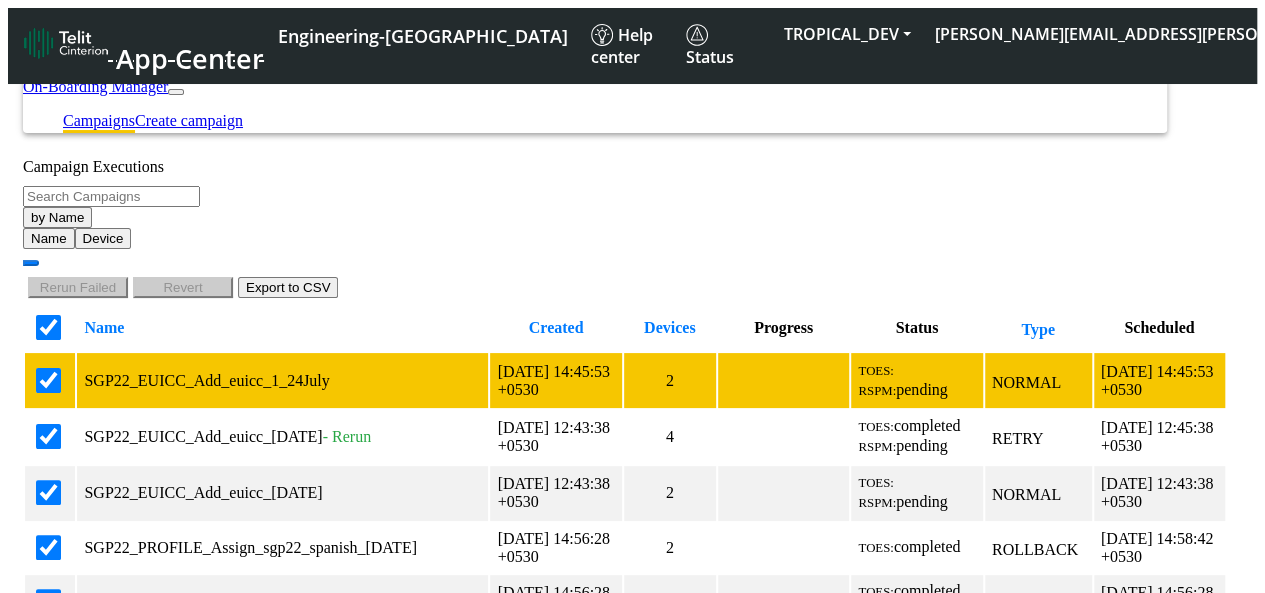 click at bounding box center (48, 380) 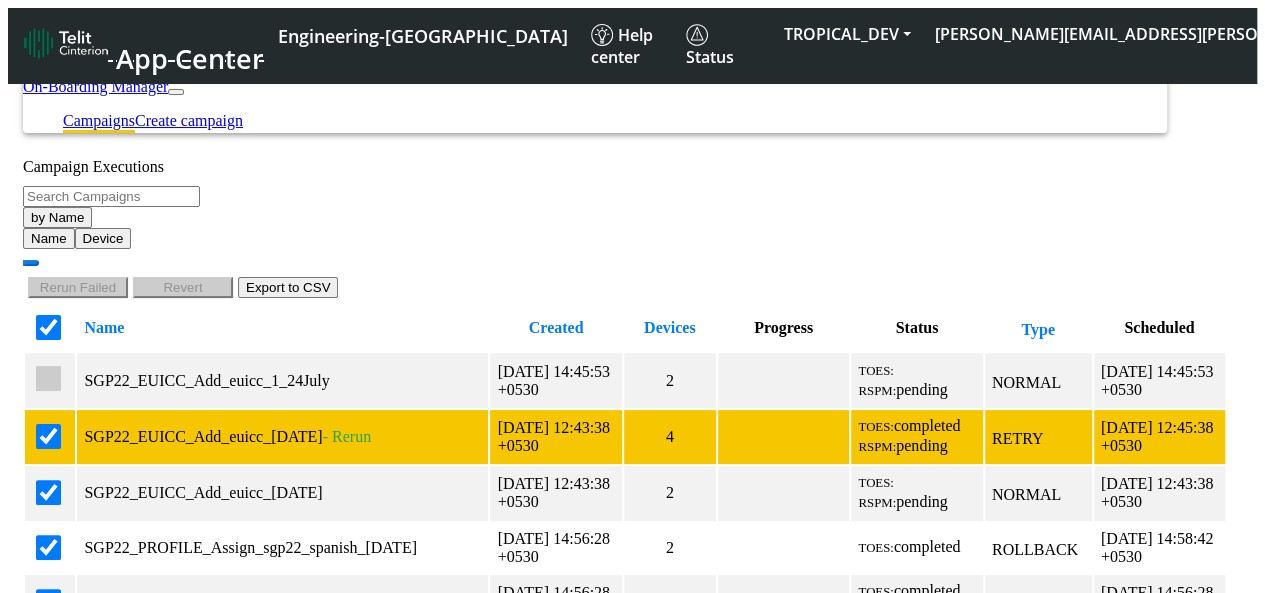 click at bounding box center (48, 436) 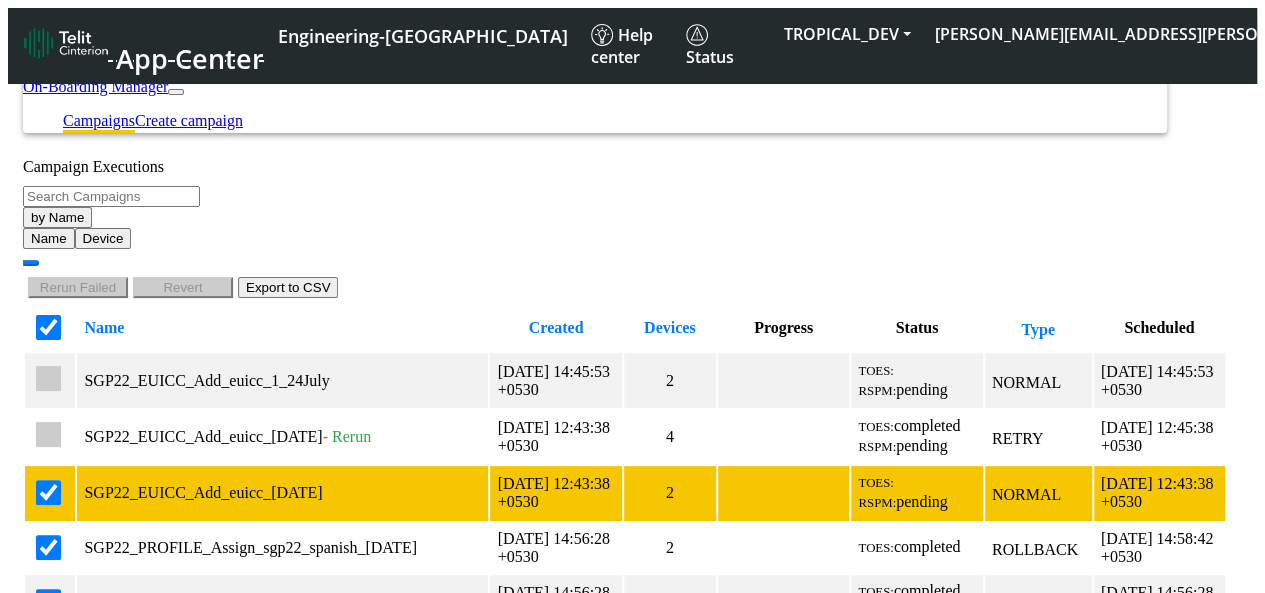 click at bounding box center (48, 492) 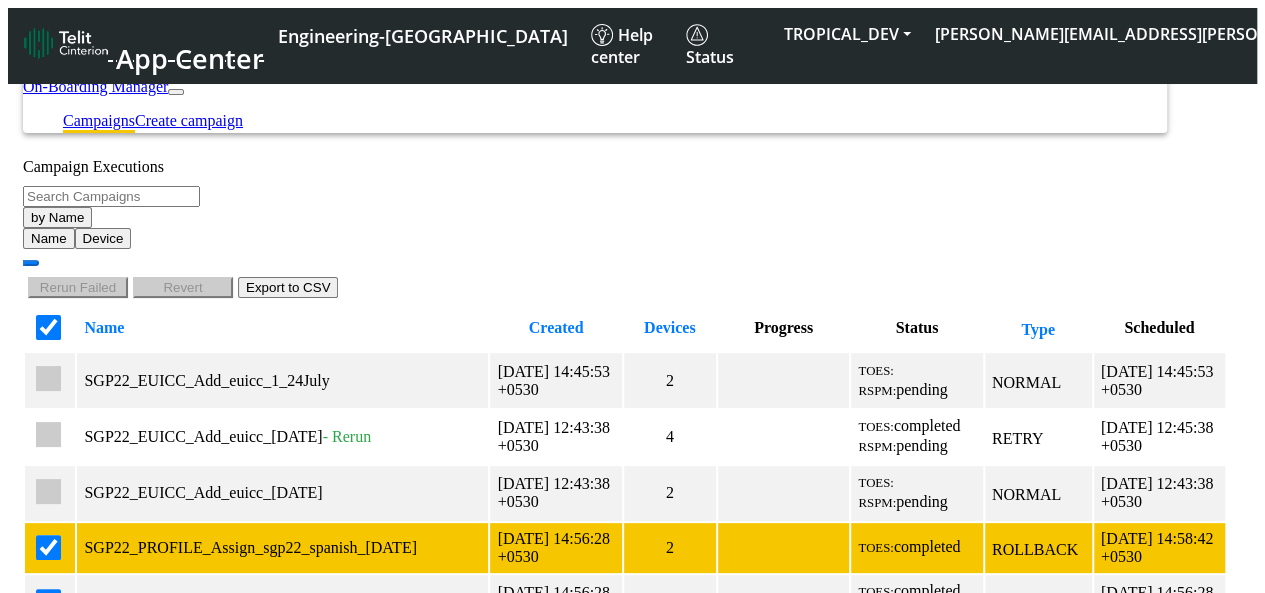 click at bounding box center (48, 547) 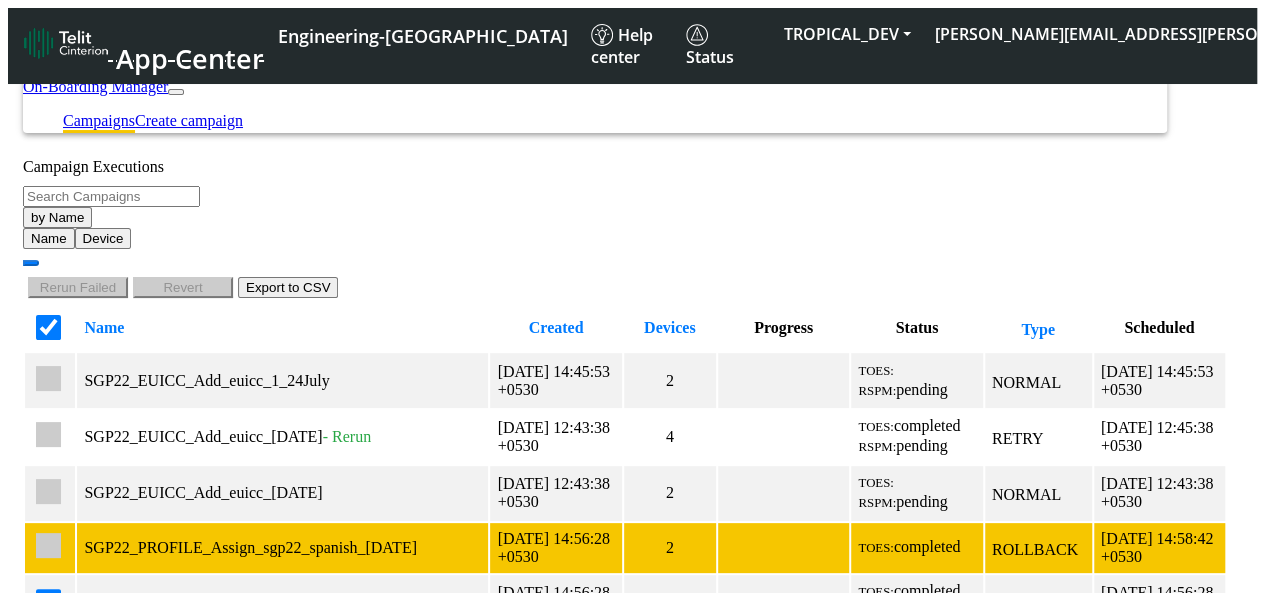 checkbox on "true" 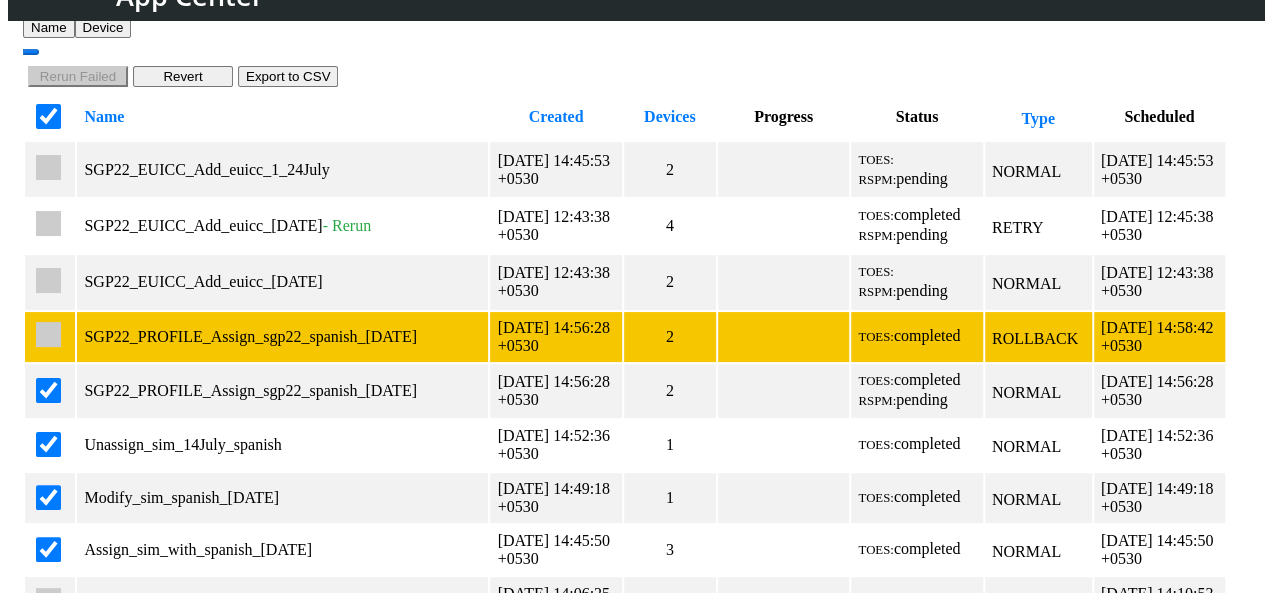 scroll, scrollTop: 183, scrollLeft: 0, axis: vertical 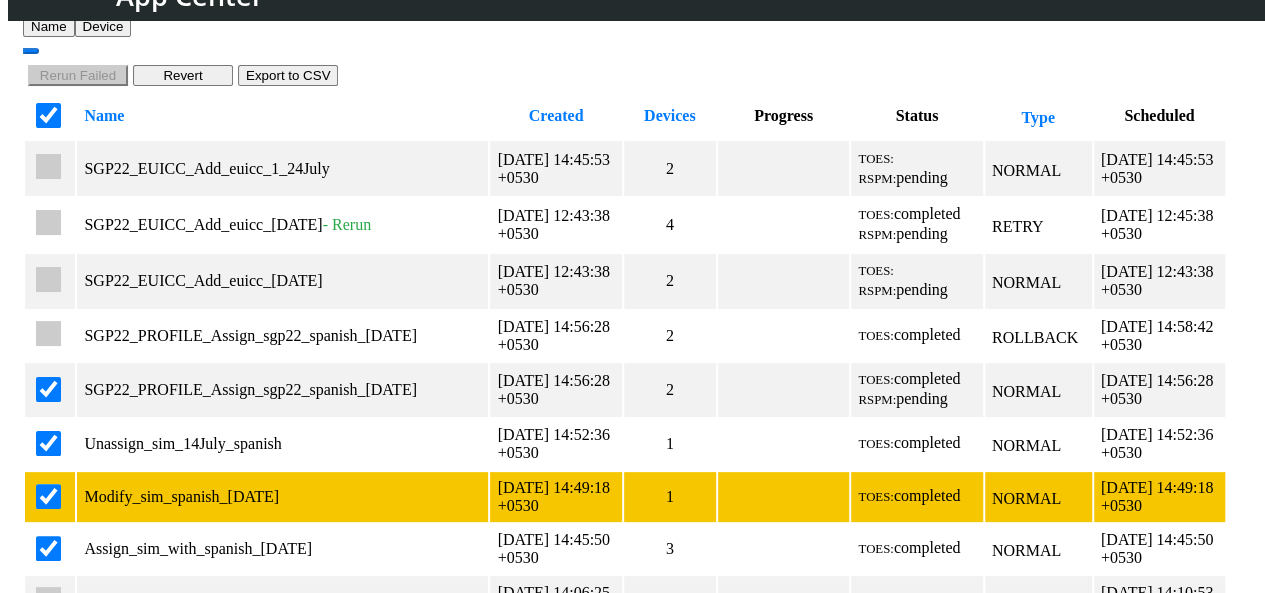 click at bounding box center (48, 496) 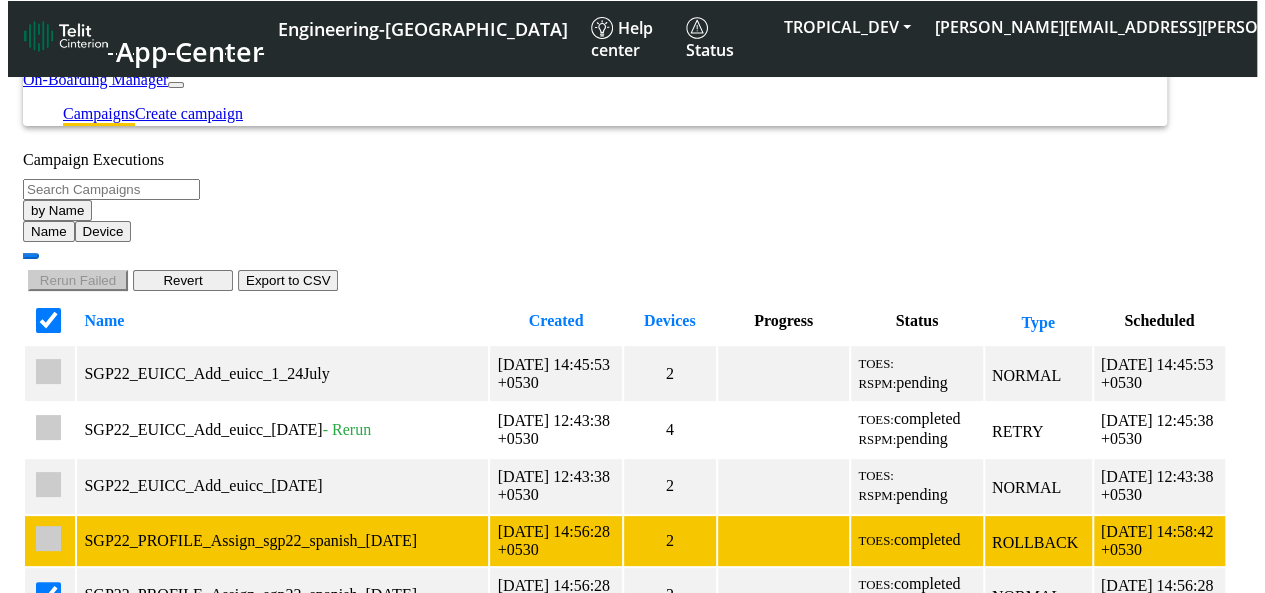 scroll, scrollTop: 0, scrollLeft: 0, axis: both 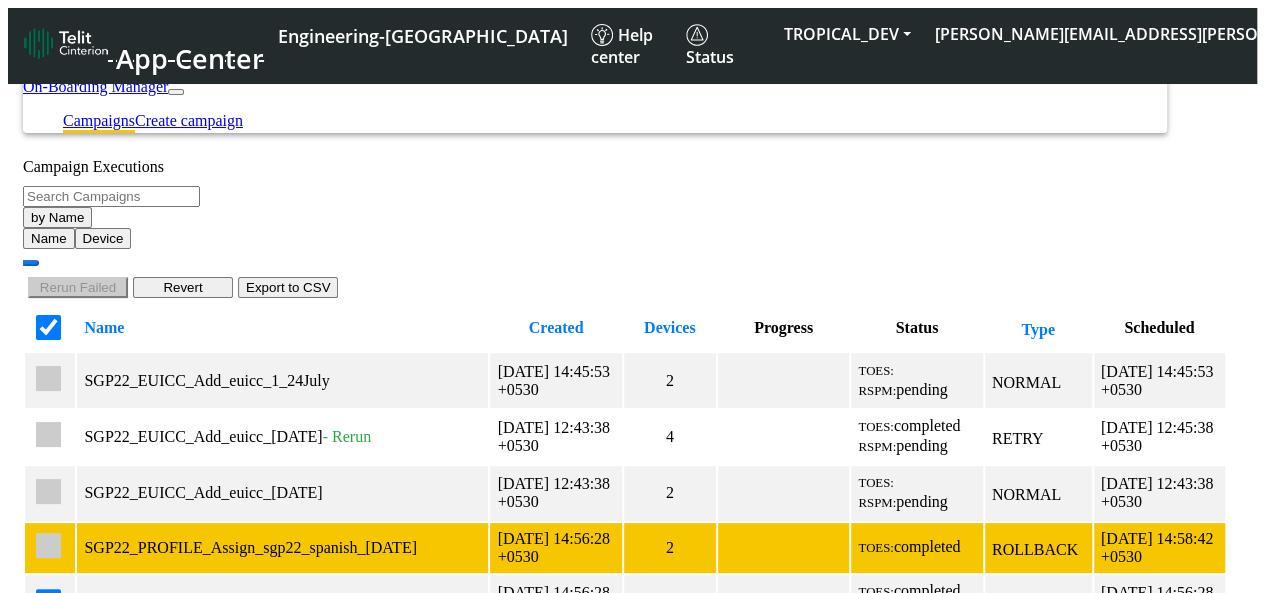 click at bounding box center [48, 545] 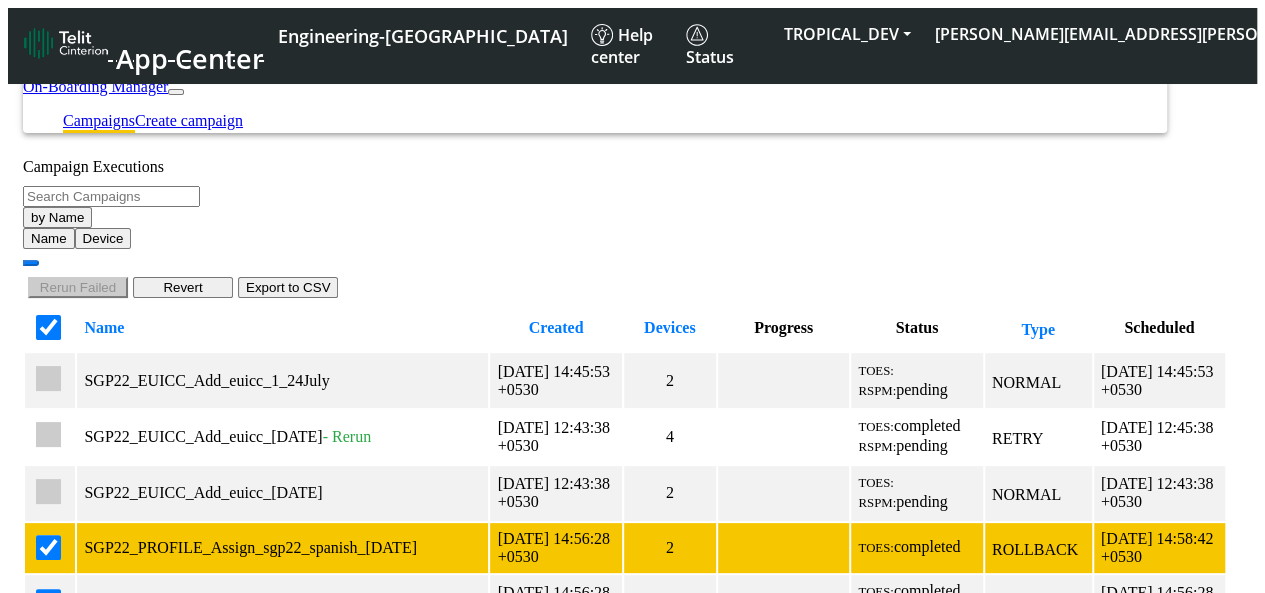 checkbox on "true" 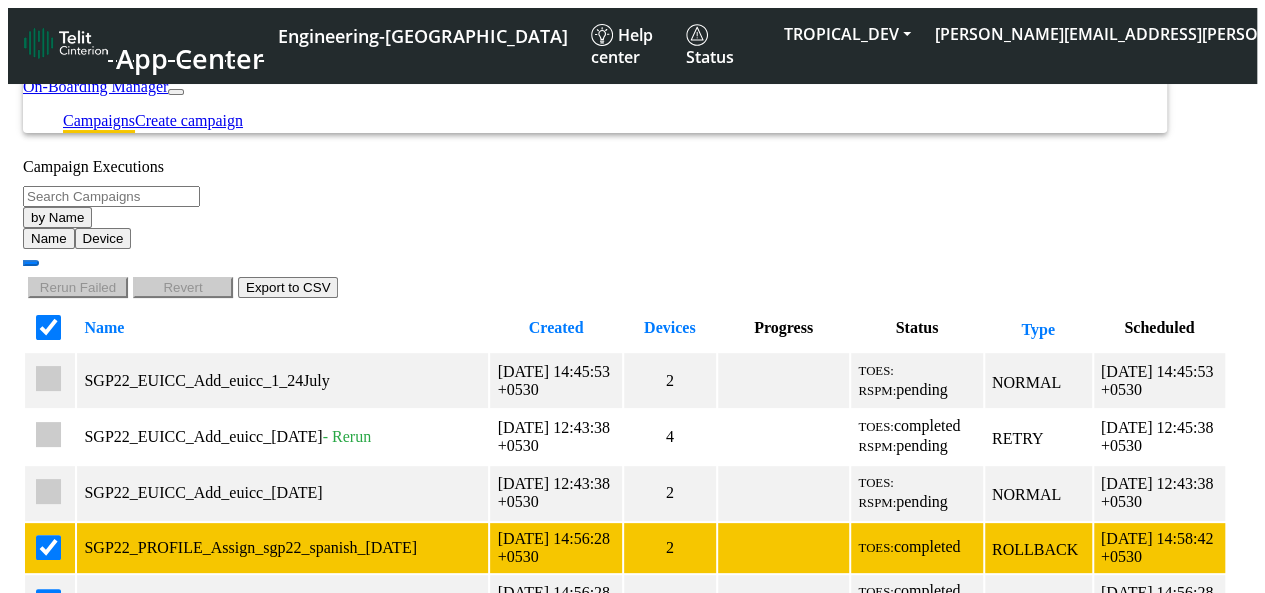click at bounding box center (48, 547) 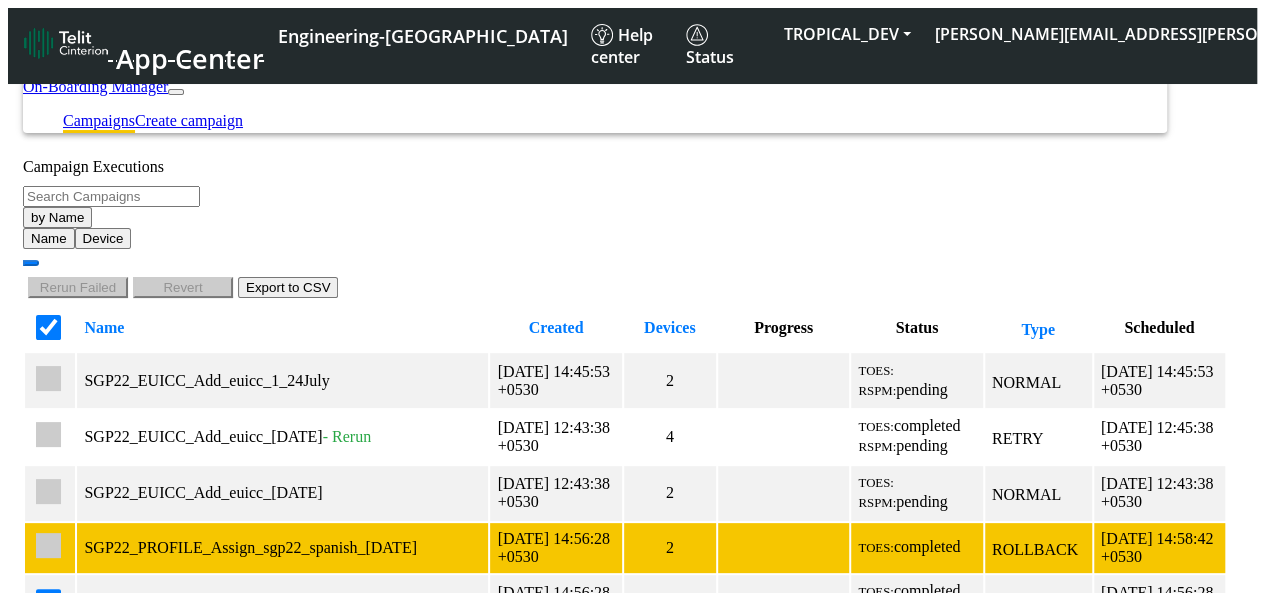 checkbox on "true" 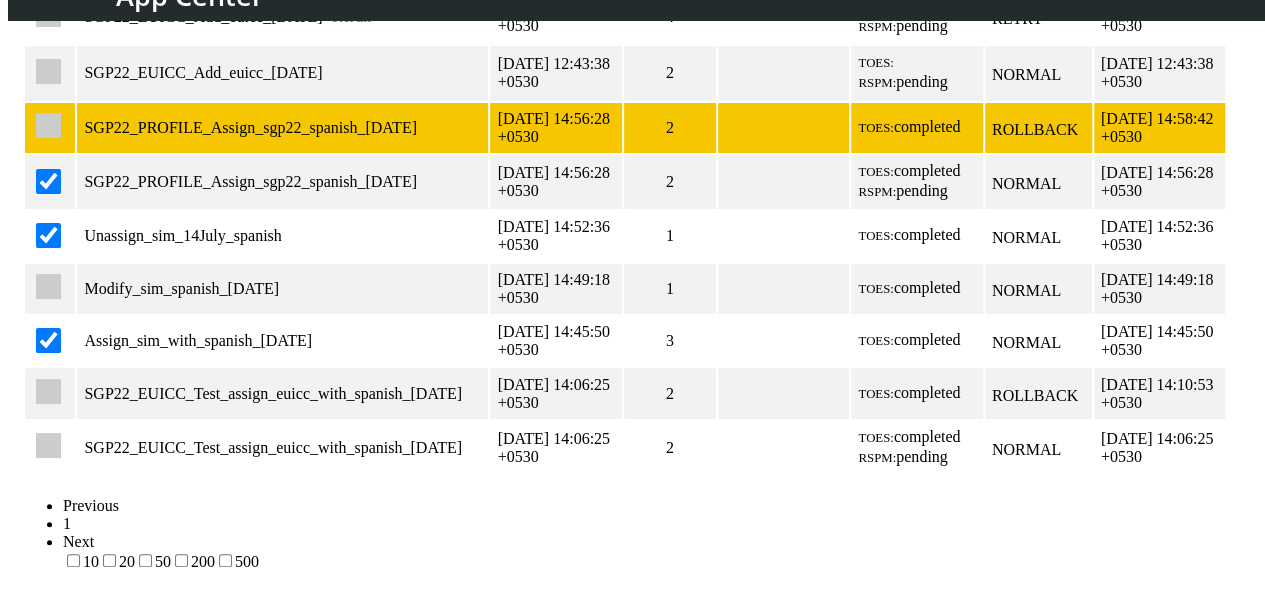 scroll, scrollTop: 405, scrollLeft: 0, axis: vertical 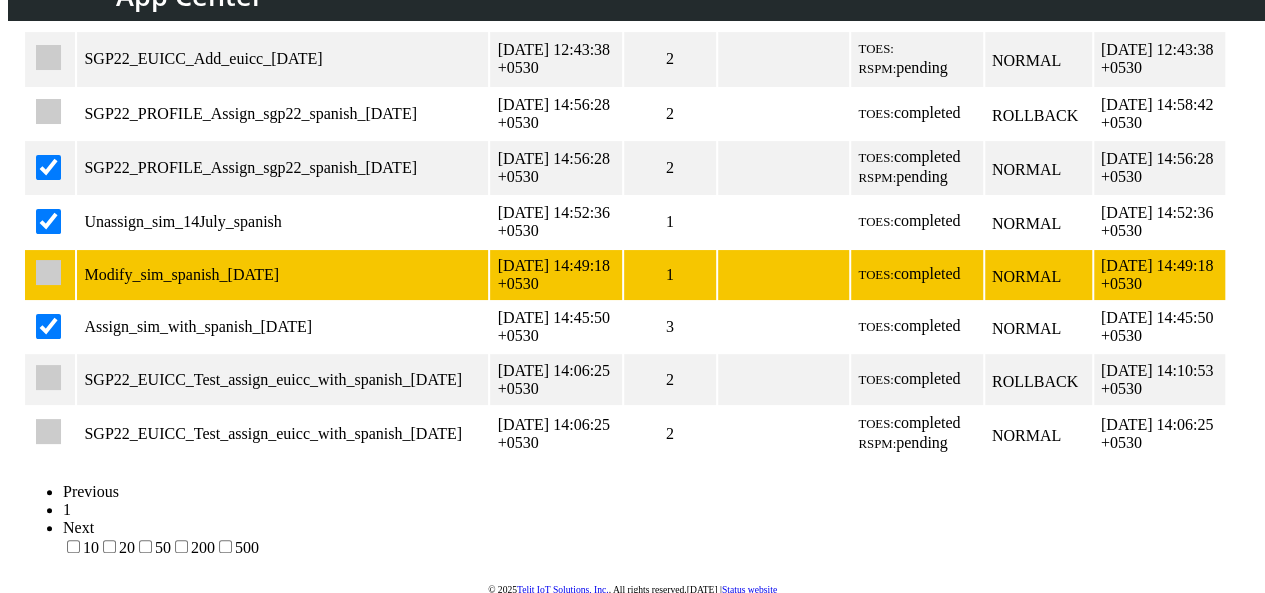 click at bounding box center (48, 272) 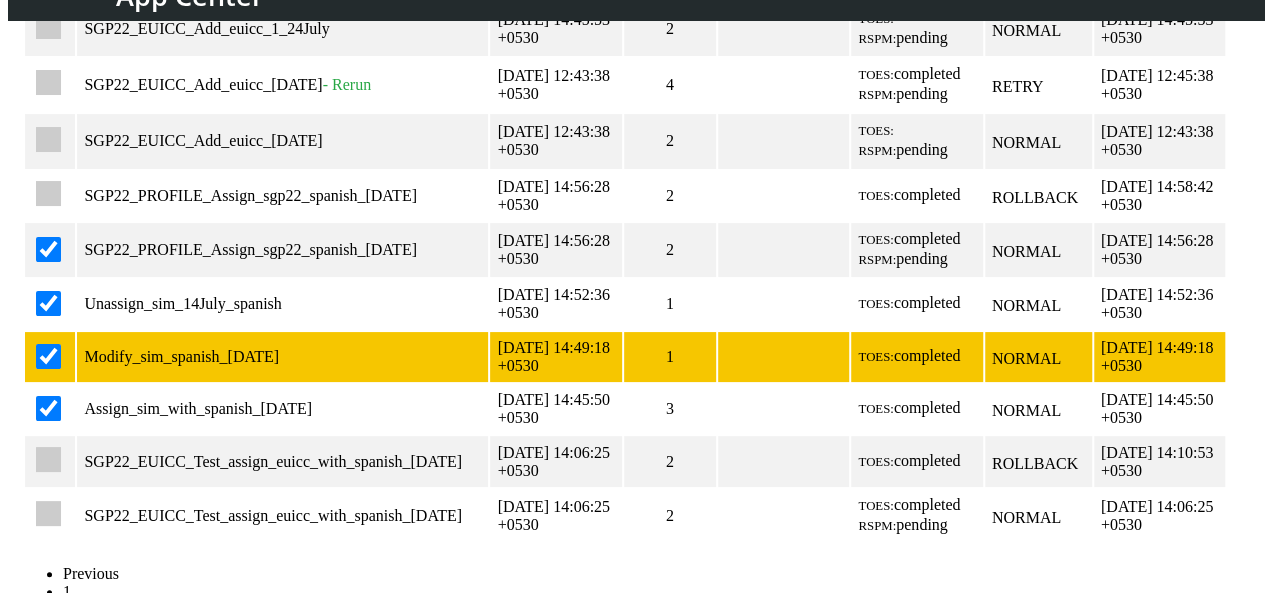 scroll, scrollTop: 0, scrollLeft: 0, axis: both 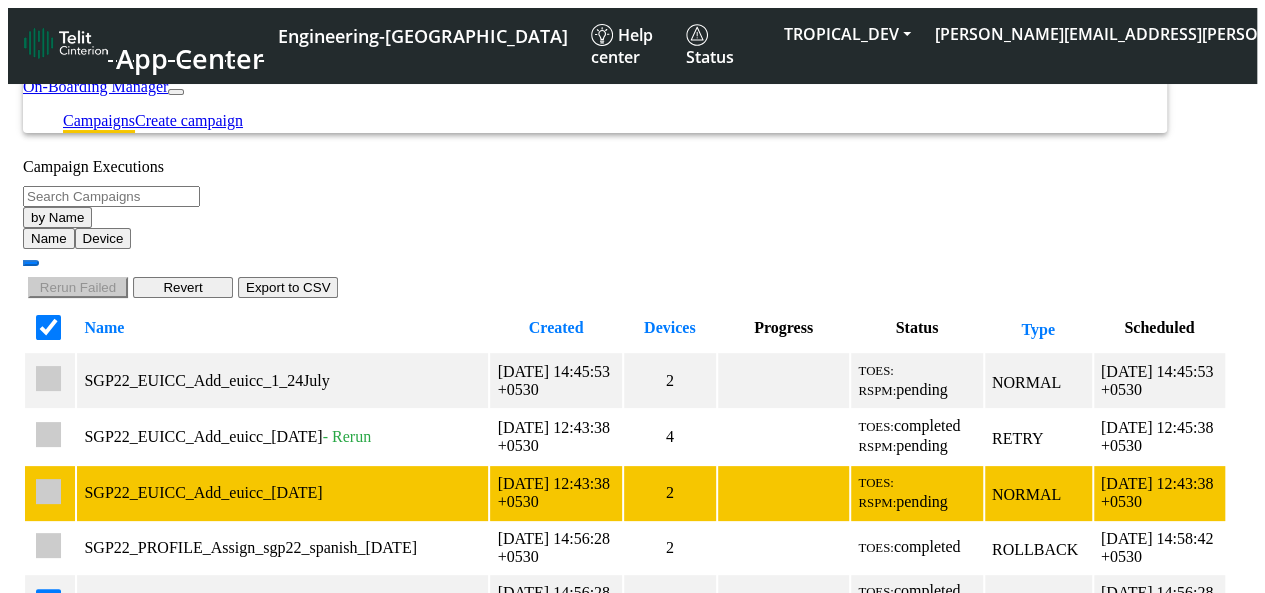 click at bounding box center (48, 491) 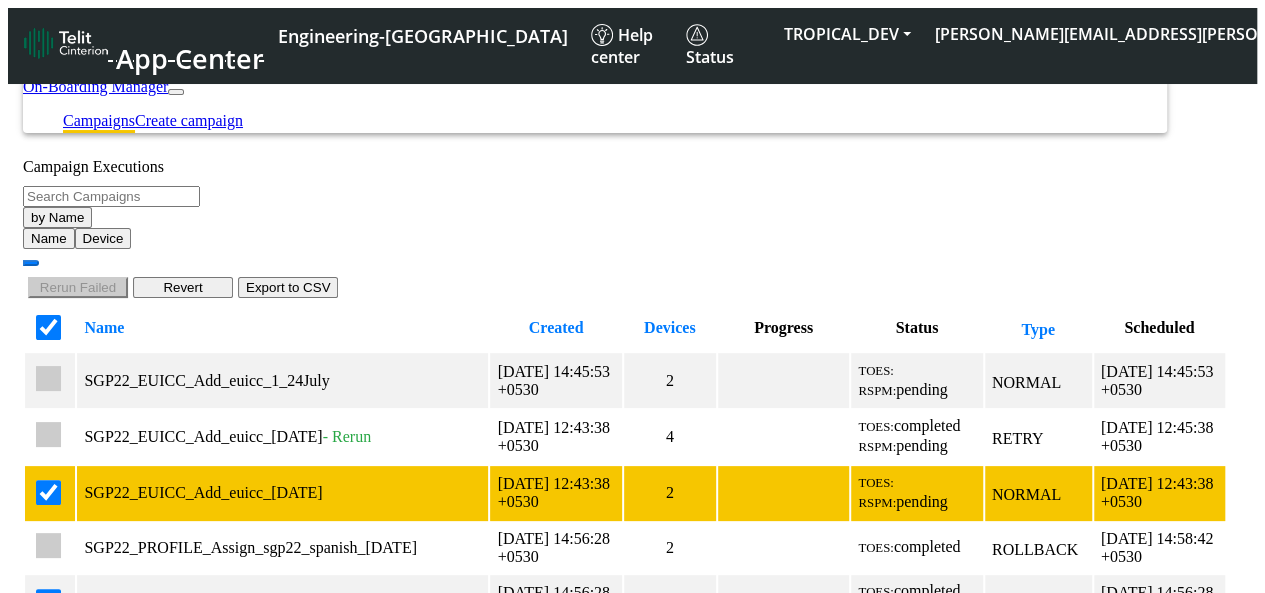 checkbox on "false" 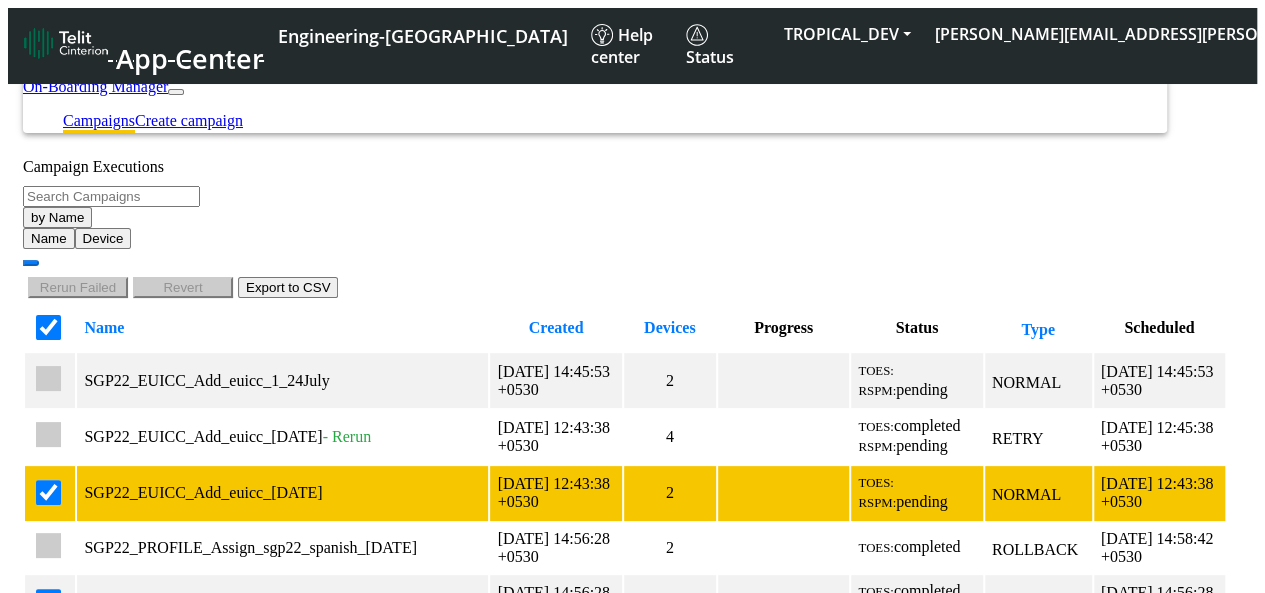 click at bounding box center [48, 492] 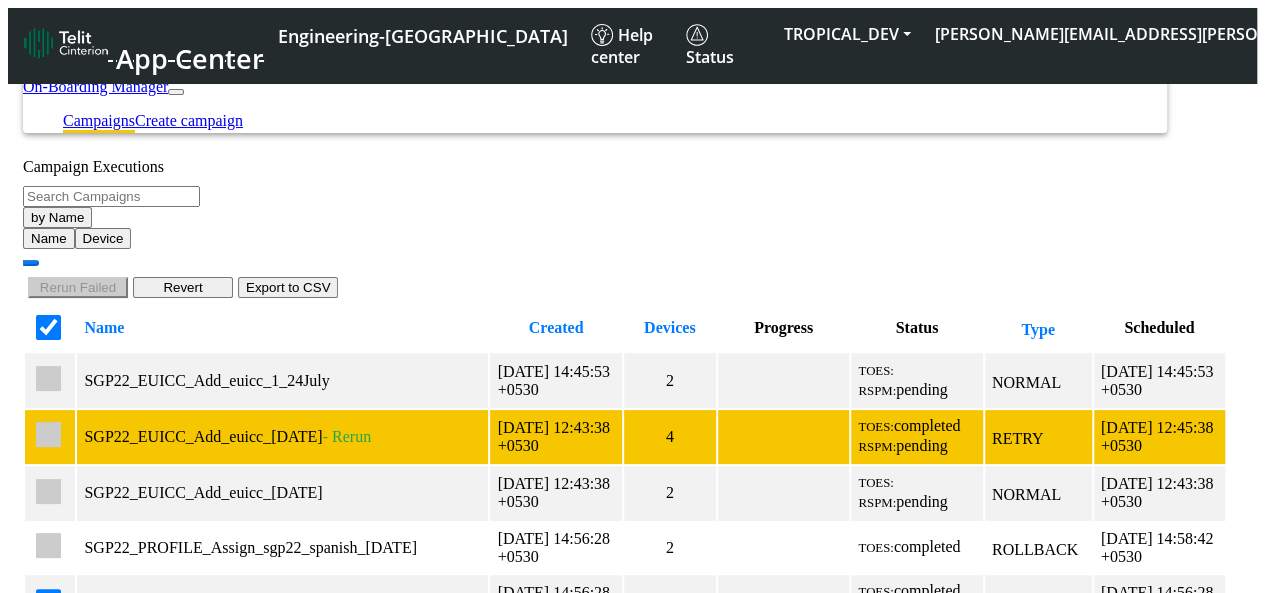 click at bounding box center (48, 434) 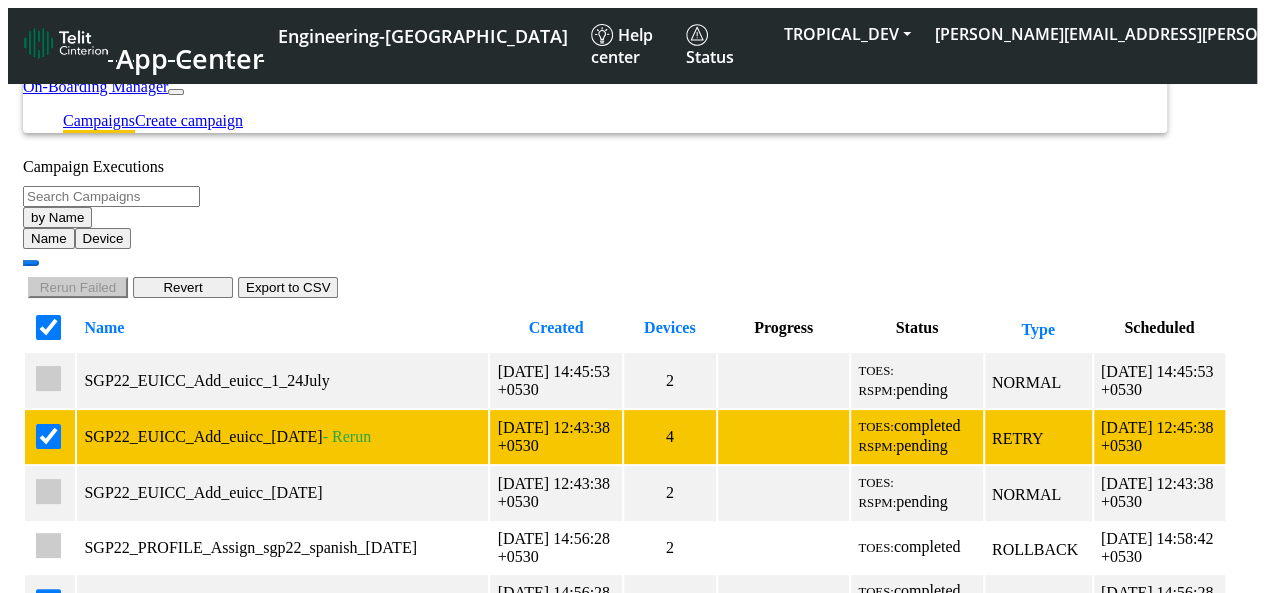 checkbox on "false" 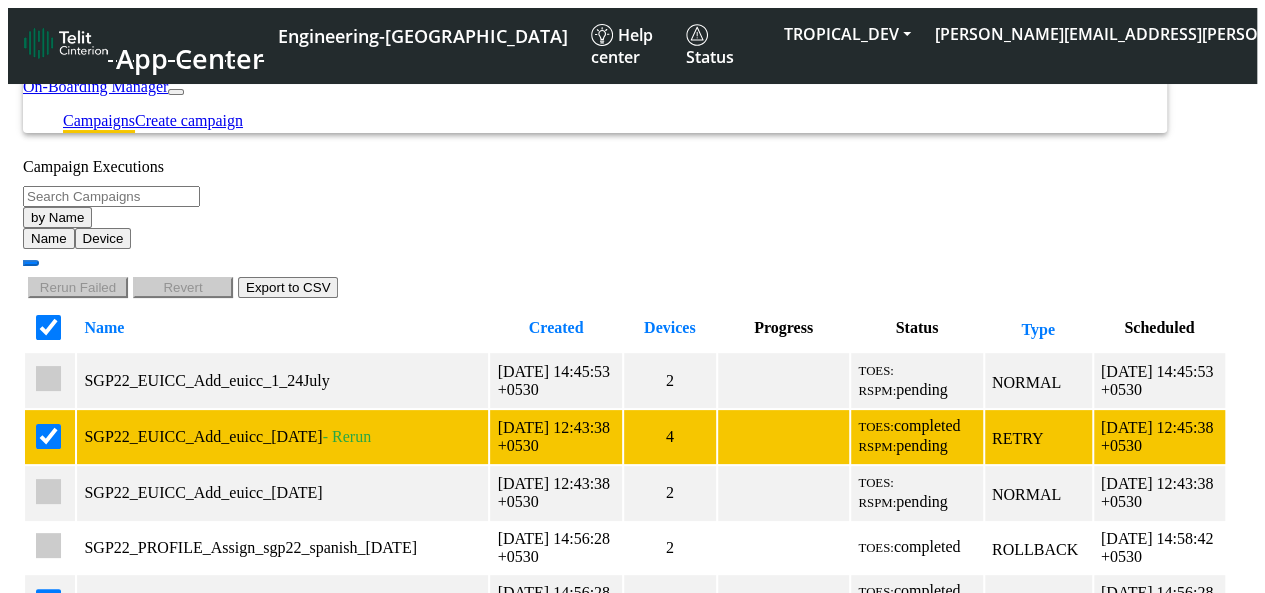 click at bounding box center [48, 436] 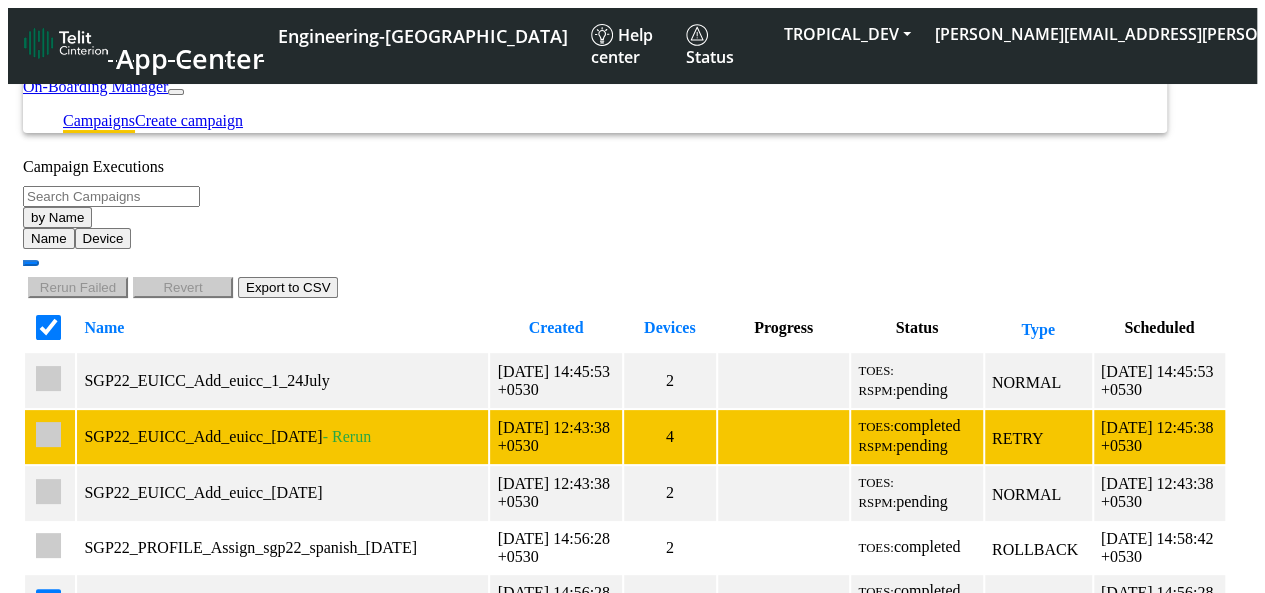checkbox on "false" 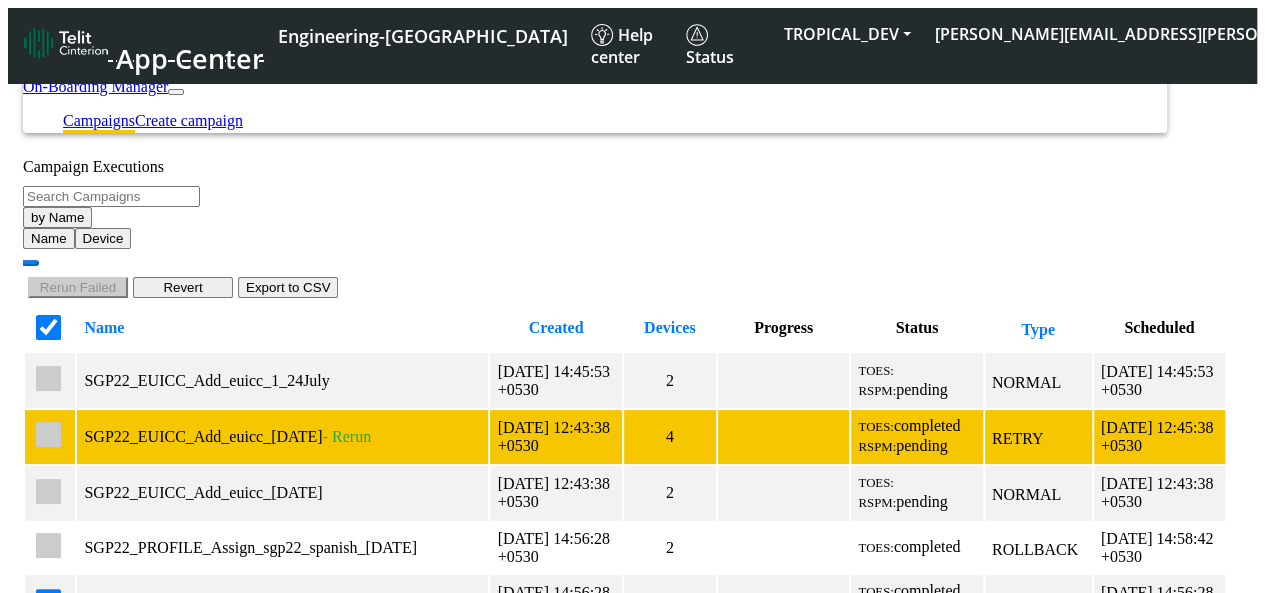 click at bounding box center (48, 434) 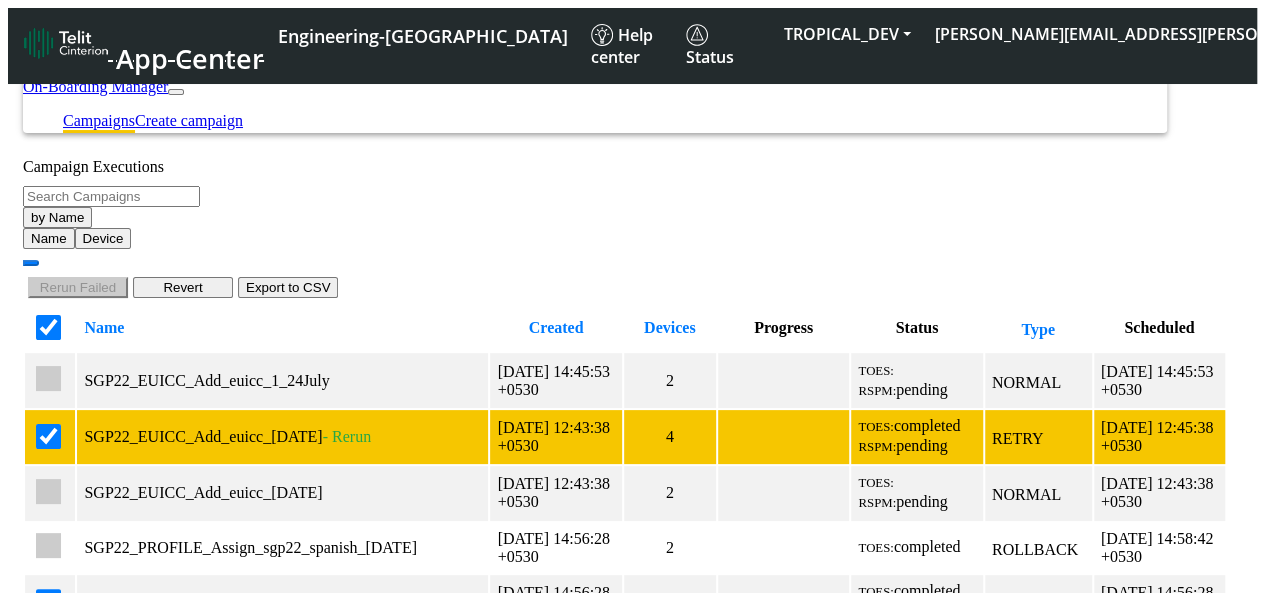 checkbox on "false" 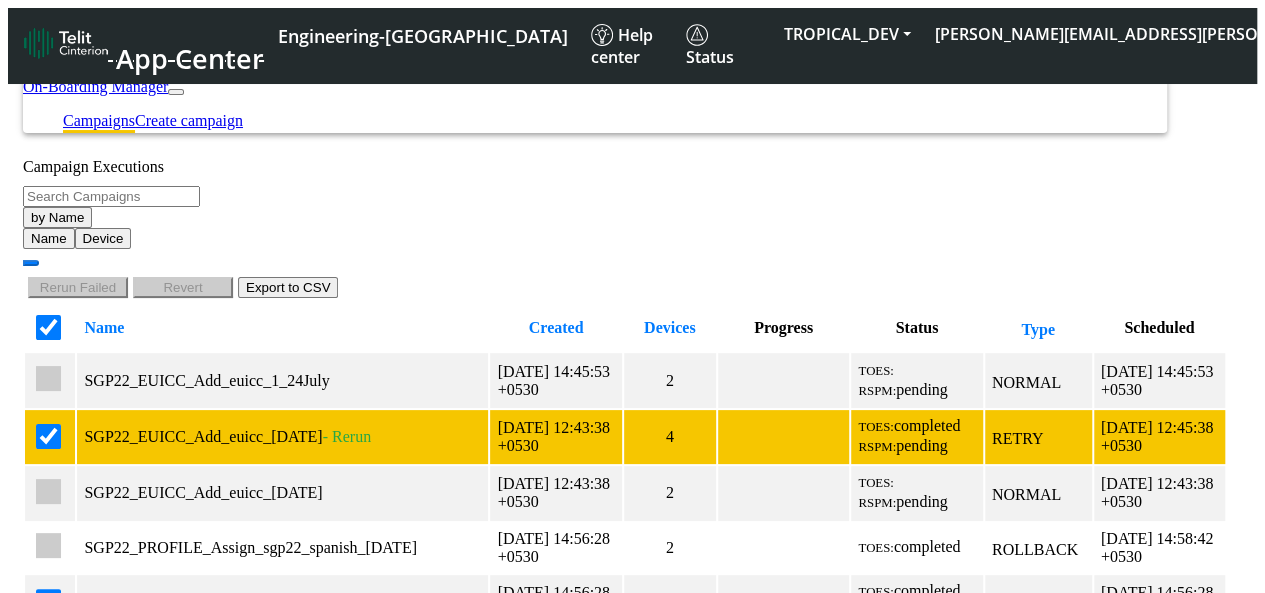 click at bounding box center (48, 436) 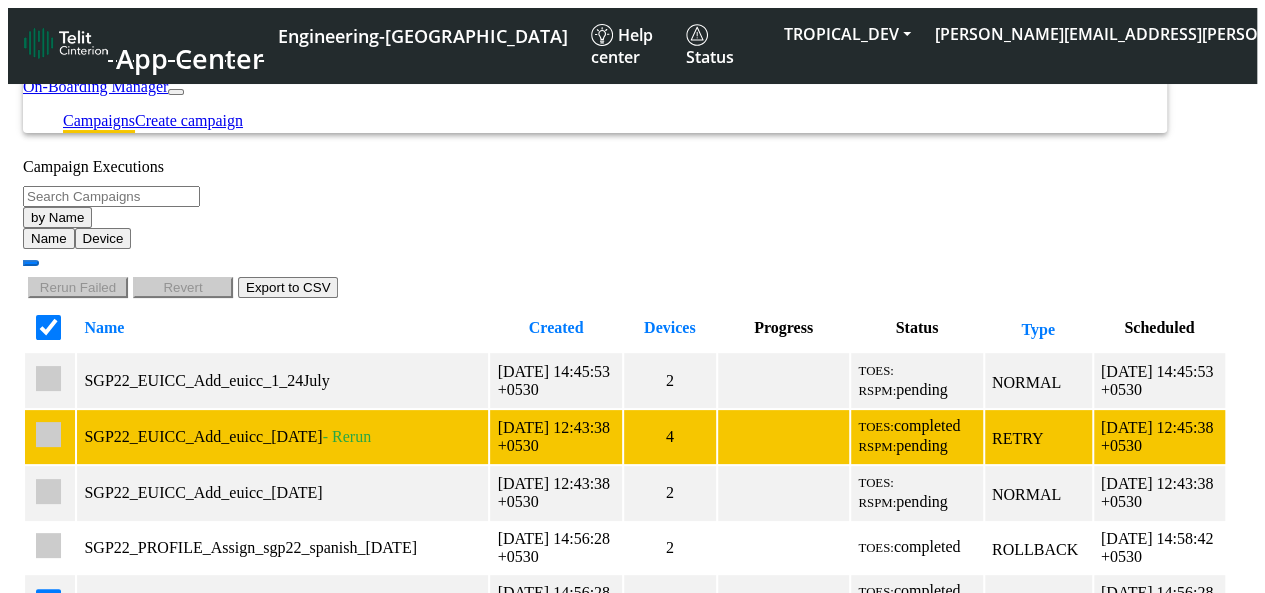 checkbox on "false" 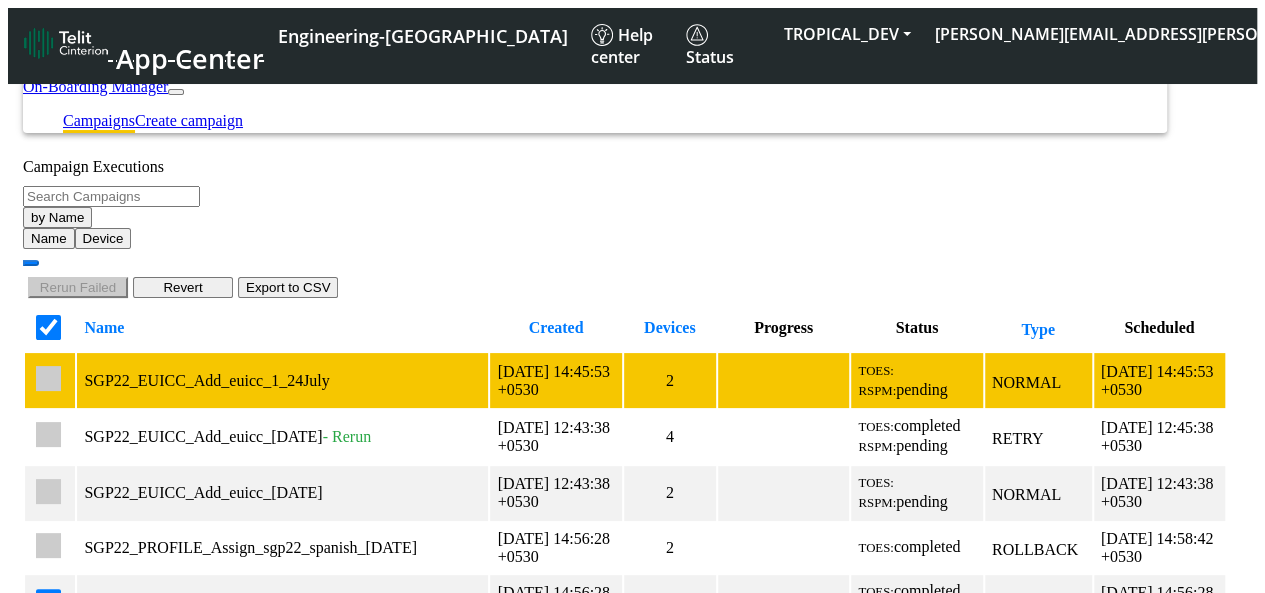click at bounding box center (50, 380) 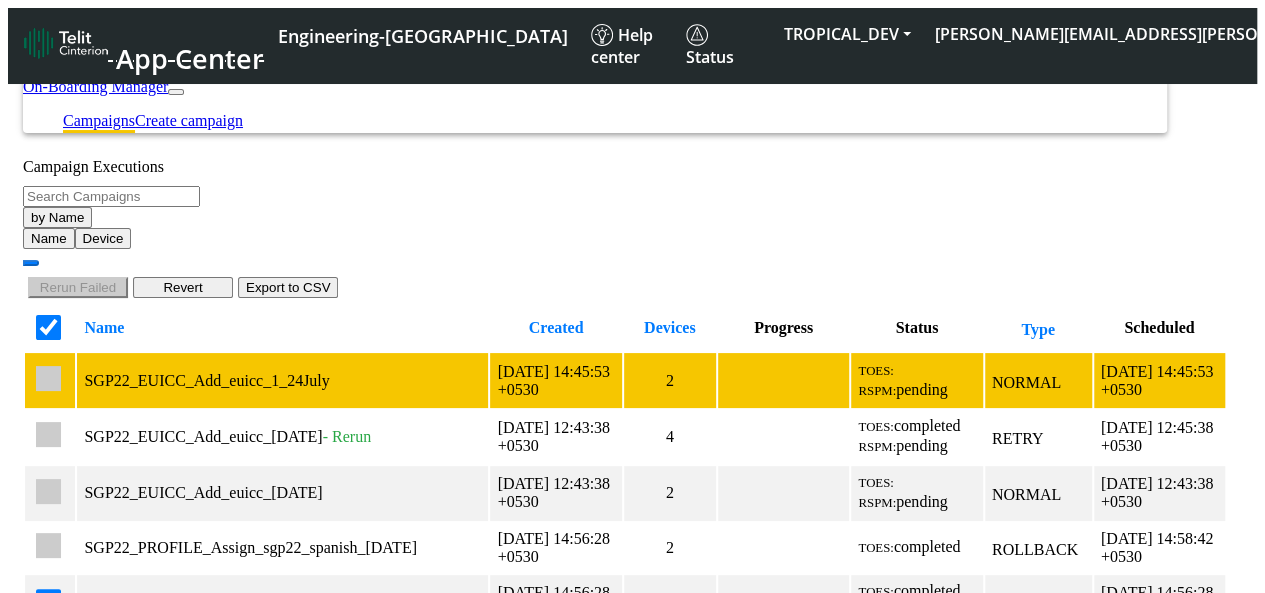 click at bounding box center (50, 380) 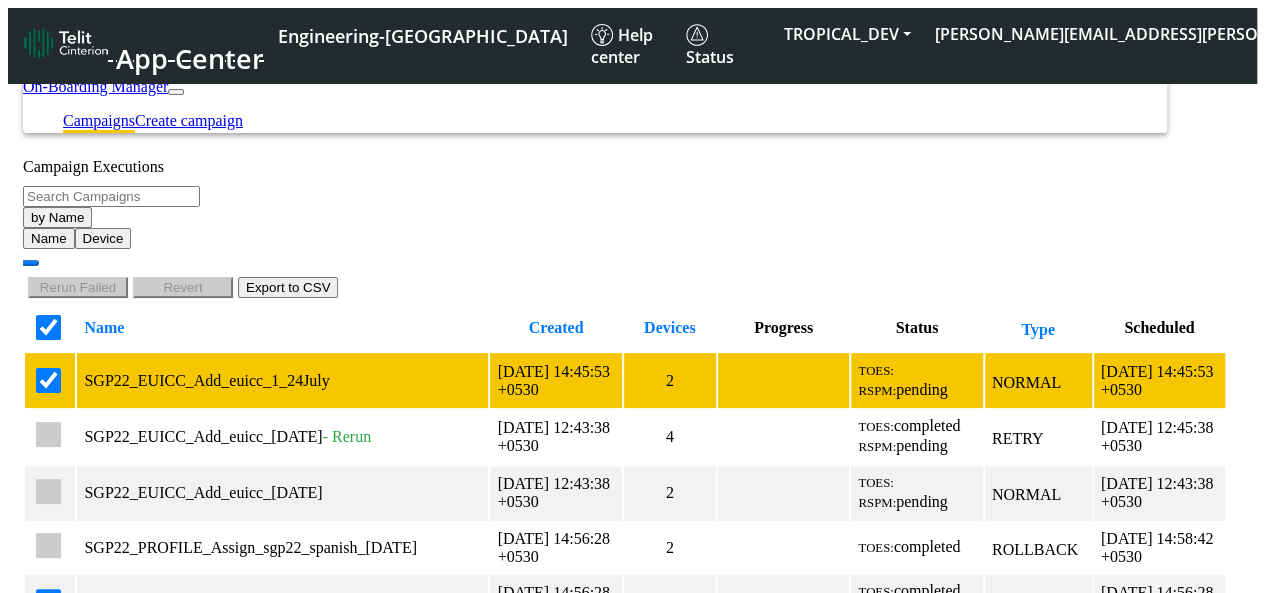 click at bounding box center [48, 380] 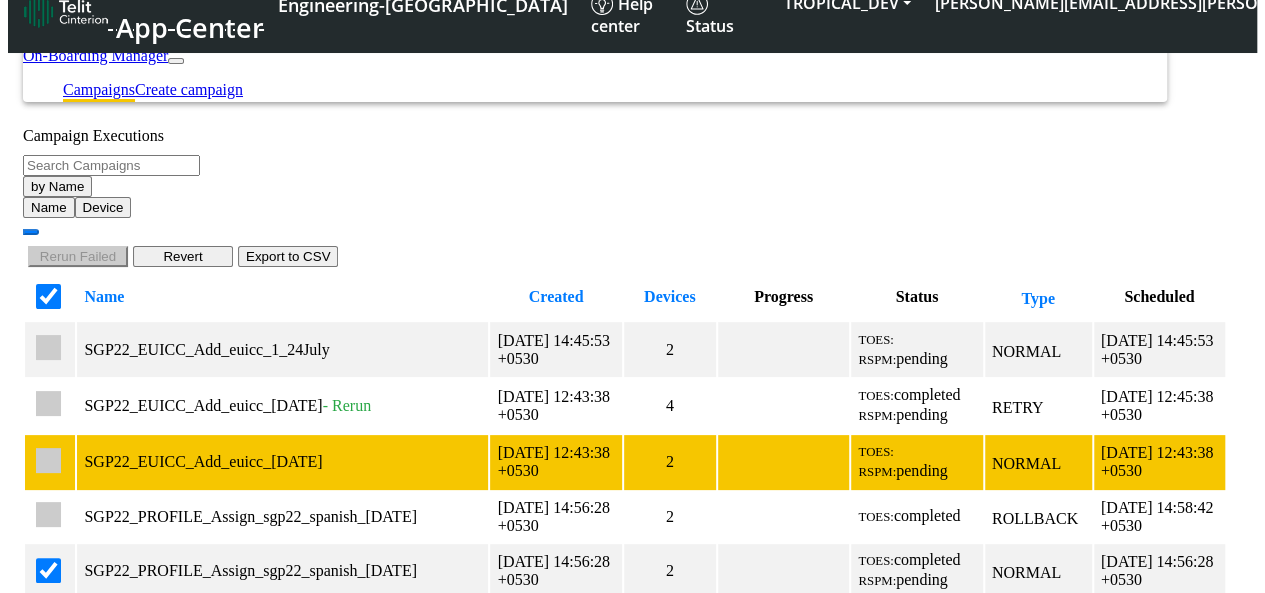 scroll, scrollTop: 0, scrollLeft: 0, axis: both 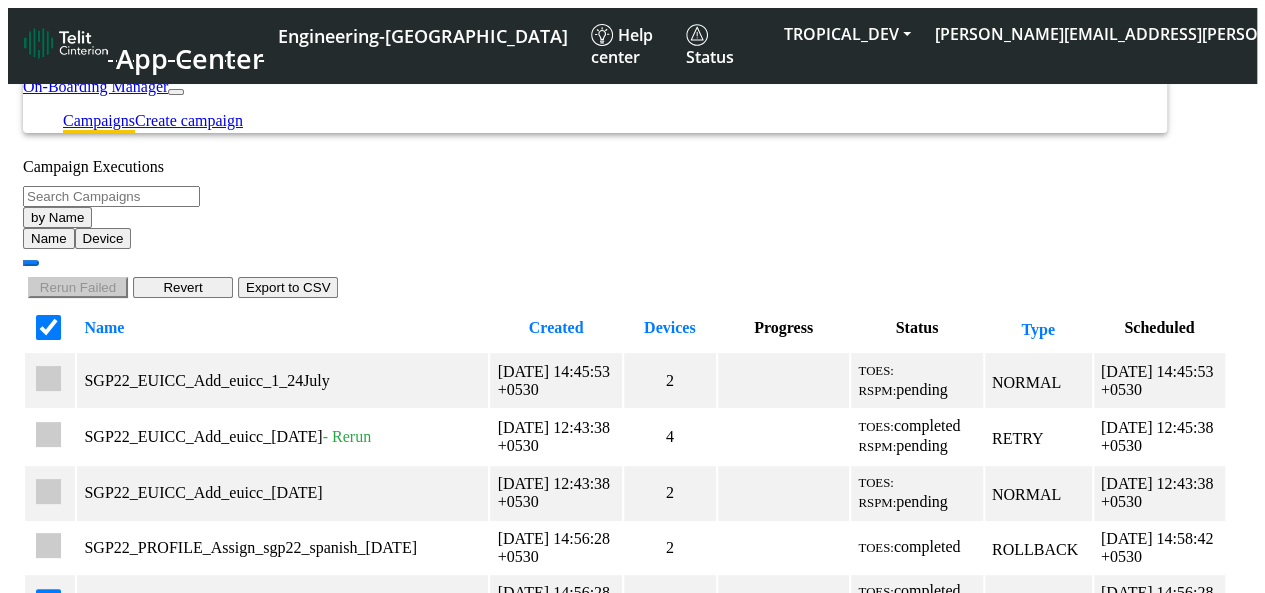 click at bounding box center [48, 327] 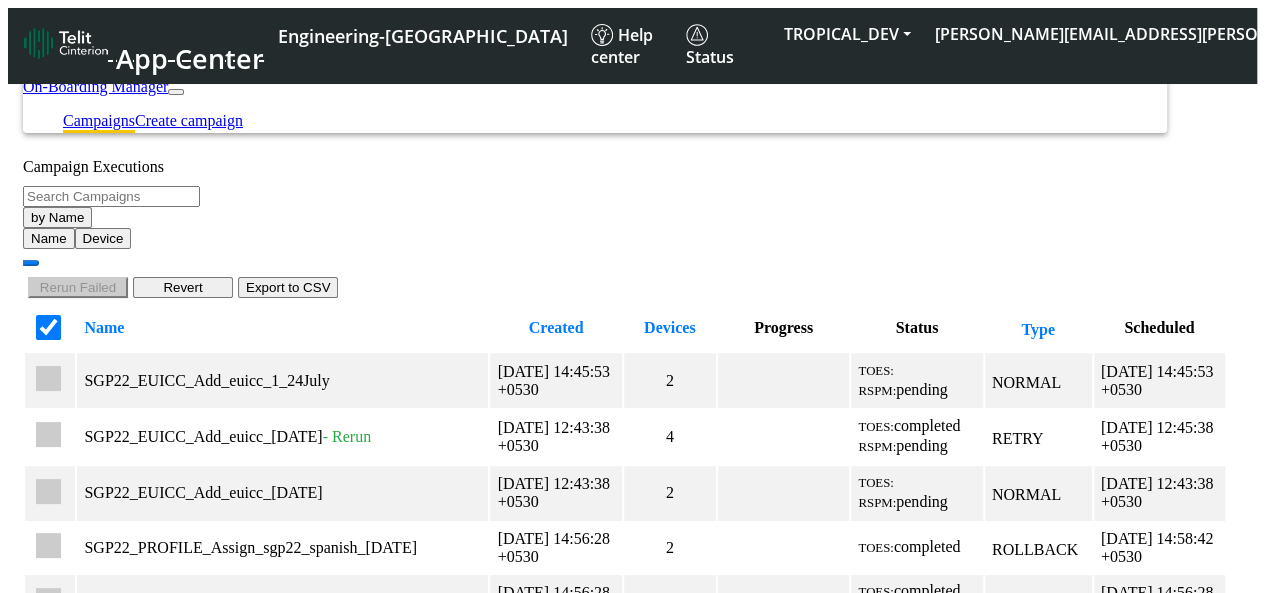 checkbox on "false" 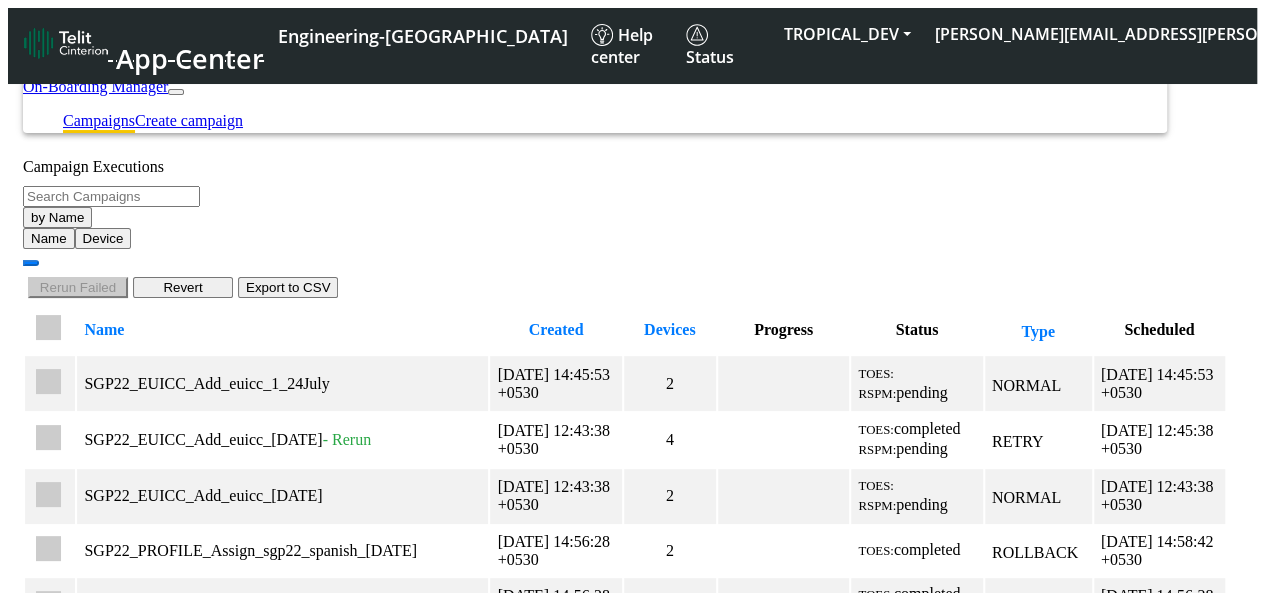 checkbox on "false" 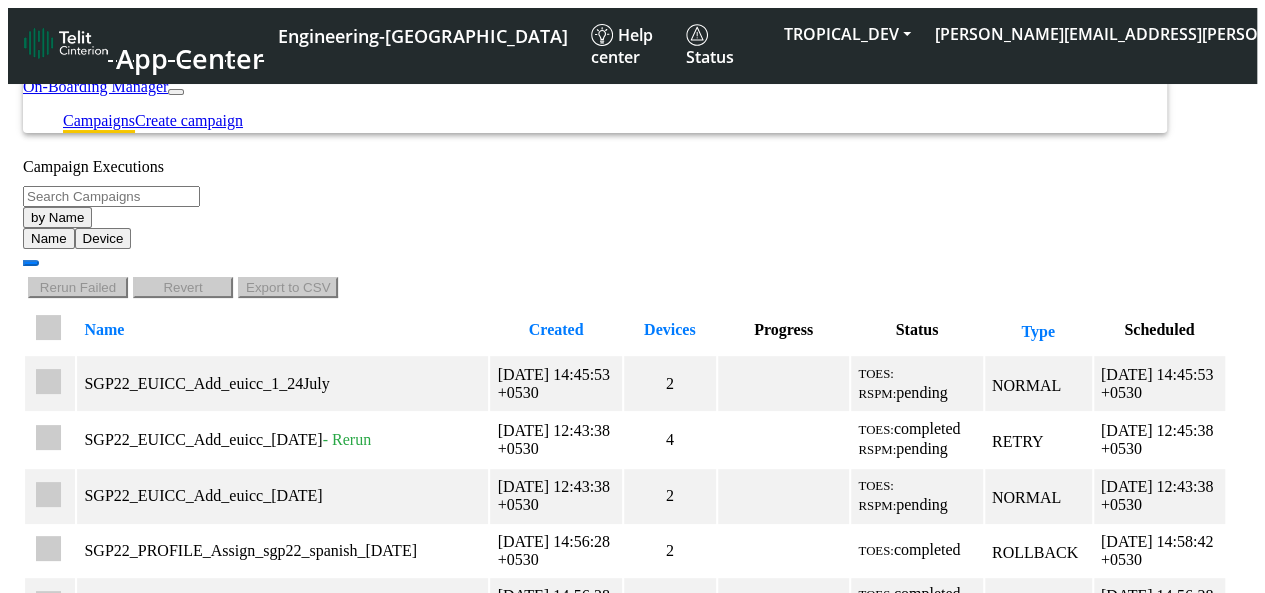 click at bounding box center [48, 327] 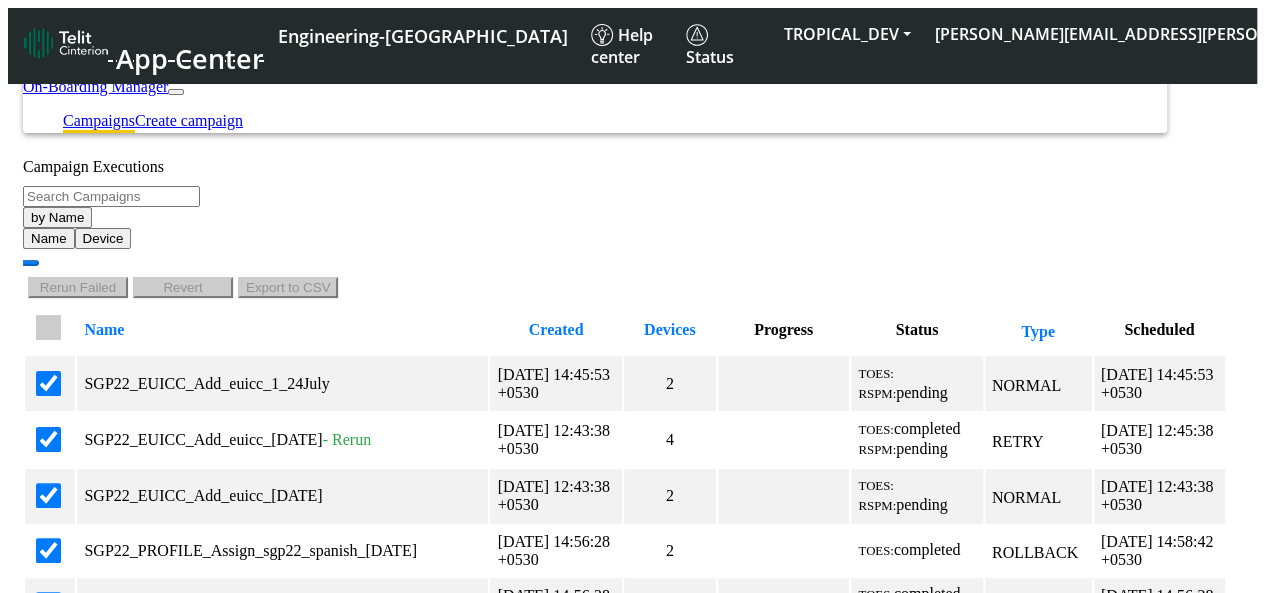 checkbox on "true" 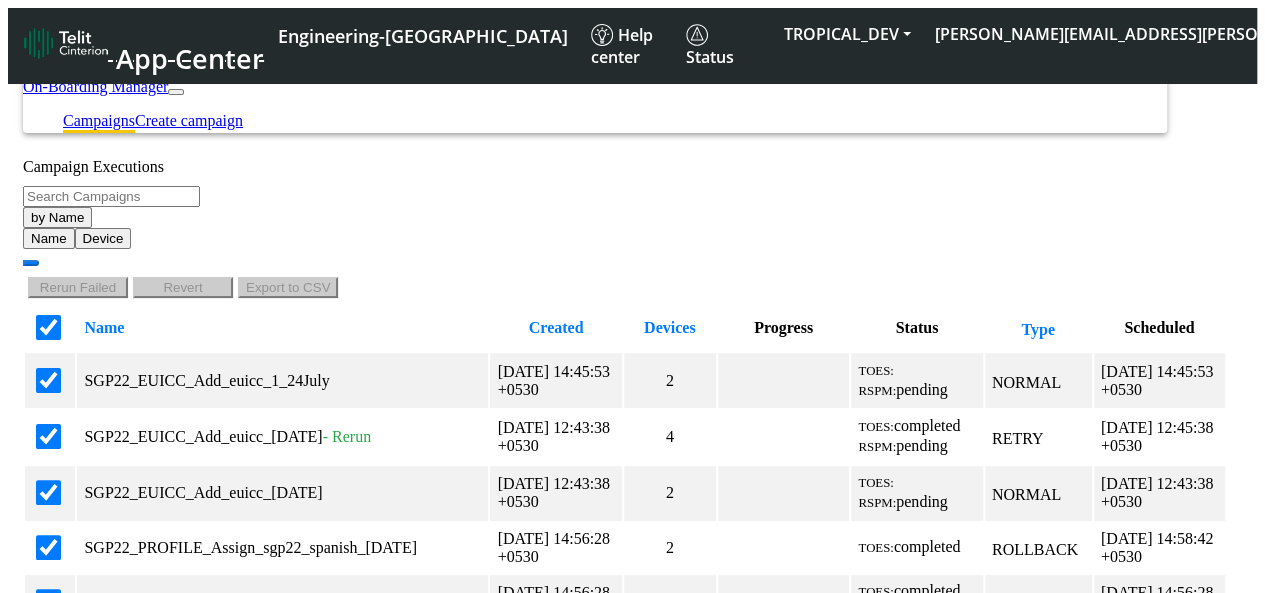 checkbox on "true" 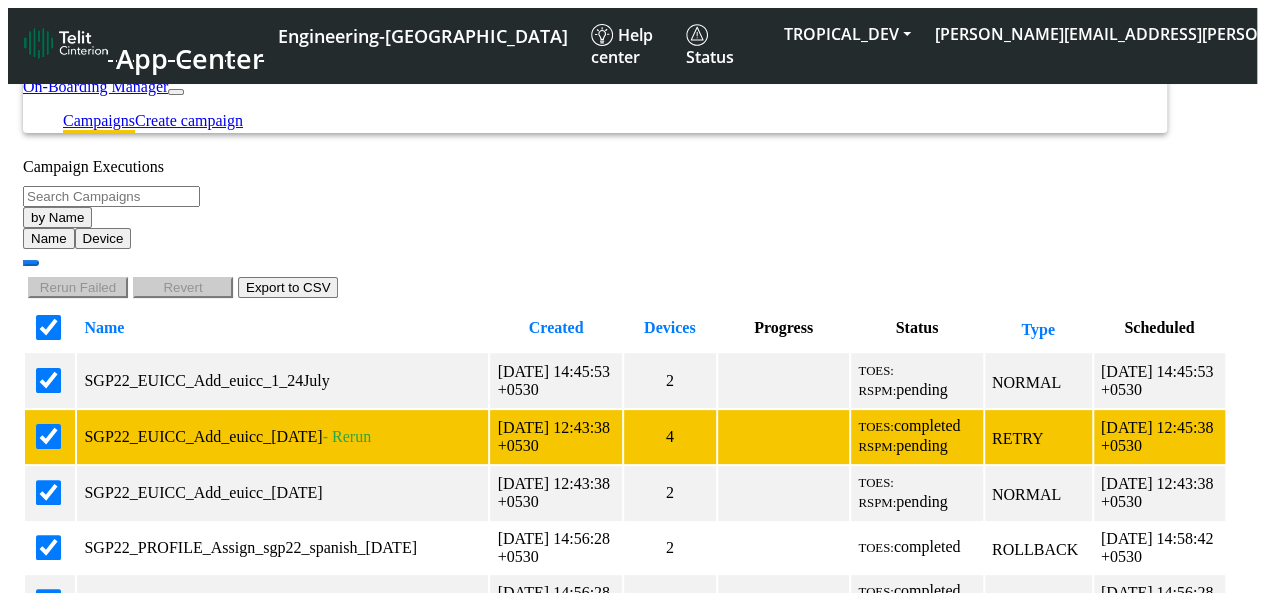 click at bounding box center [48, 436] 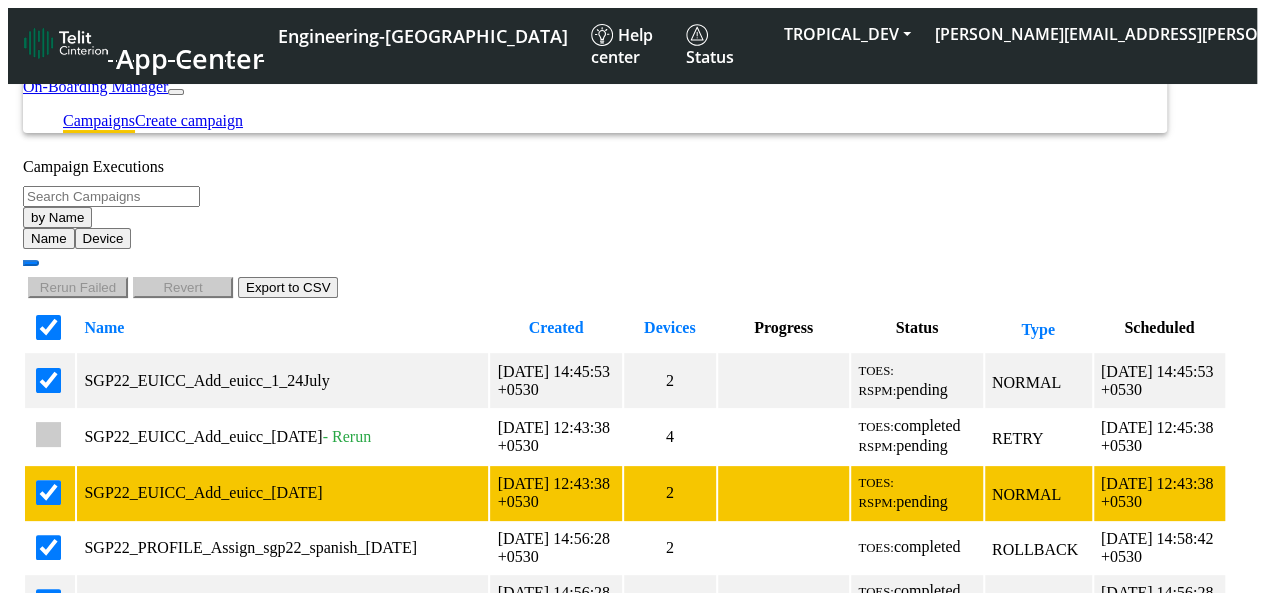 click at bounding box center (48, 492) 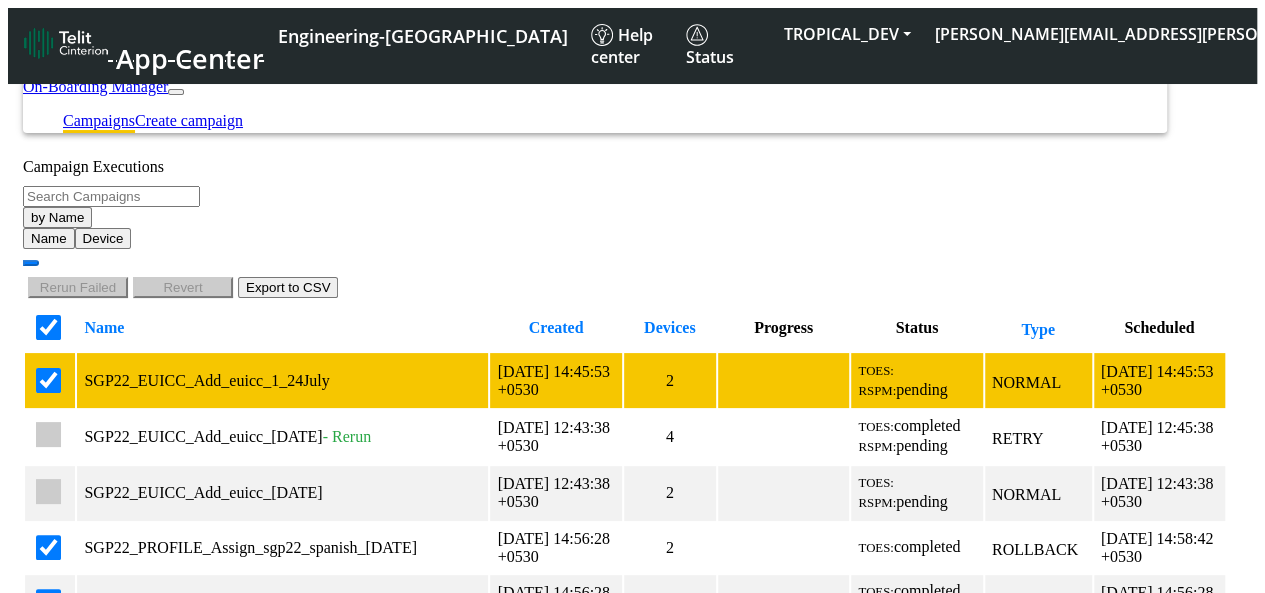 click at bounding box center (48, 380) 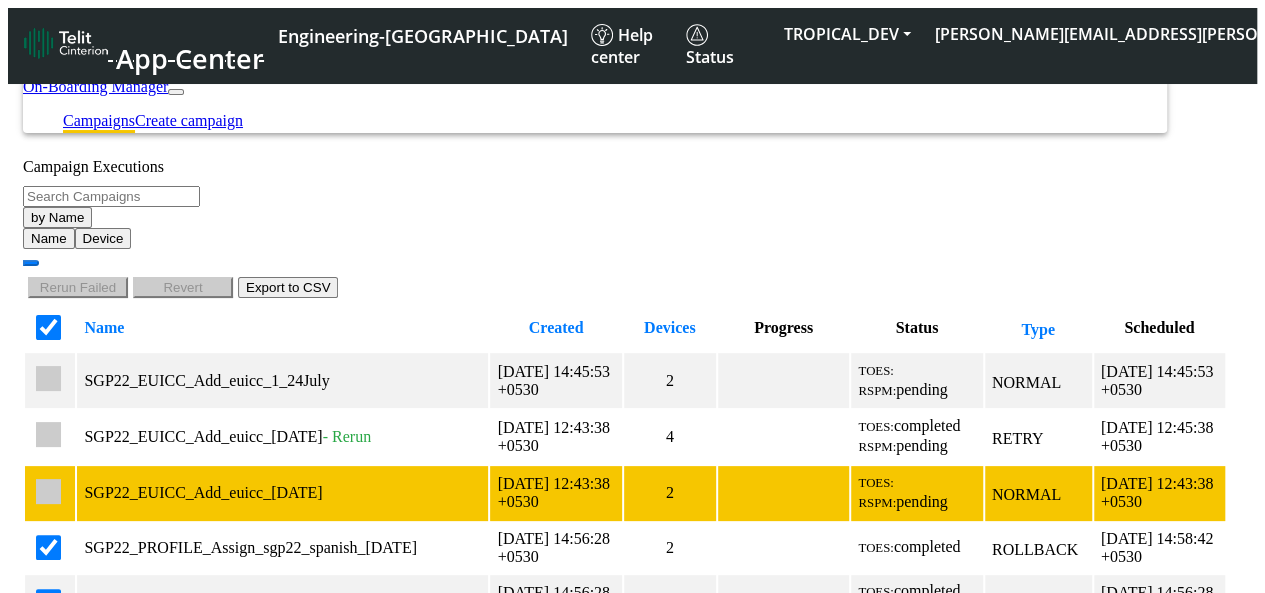 click at bounding box center [48, 491] 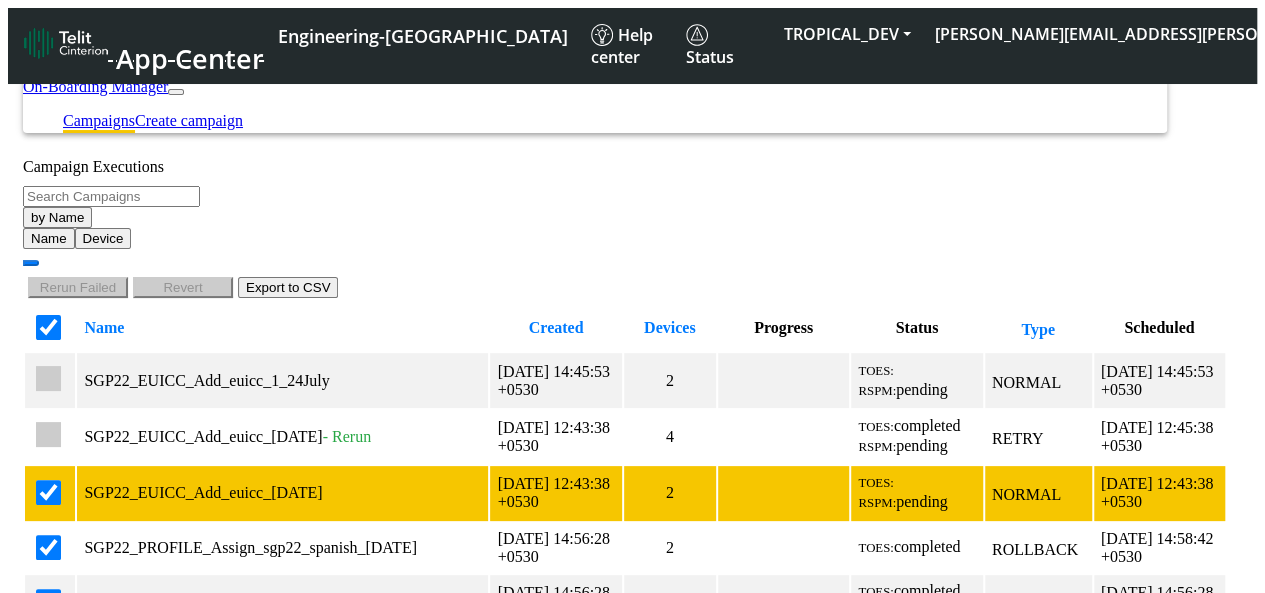 checkbox on "false" 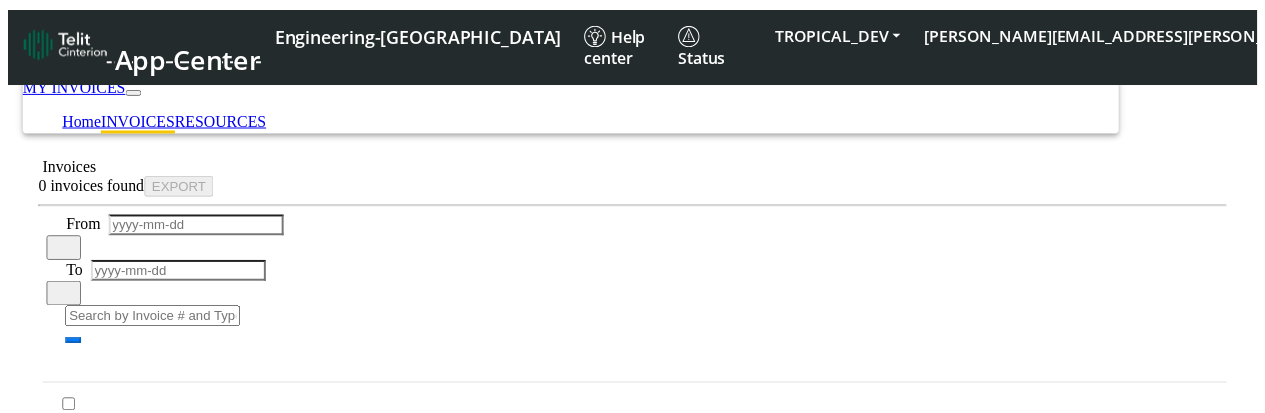scroll, scrollTop: 0, scrollLeft: 0, axis: both 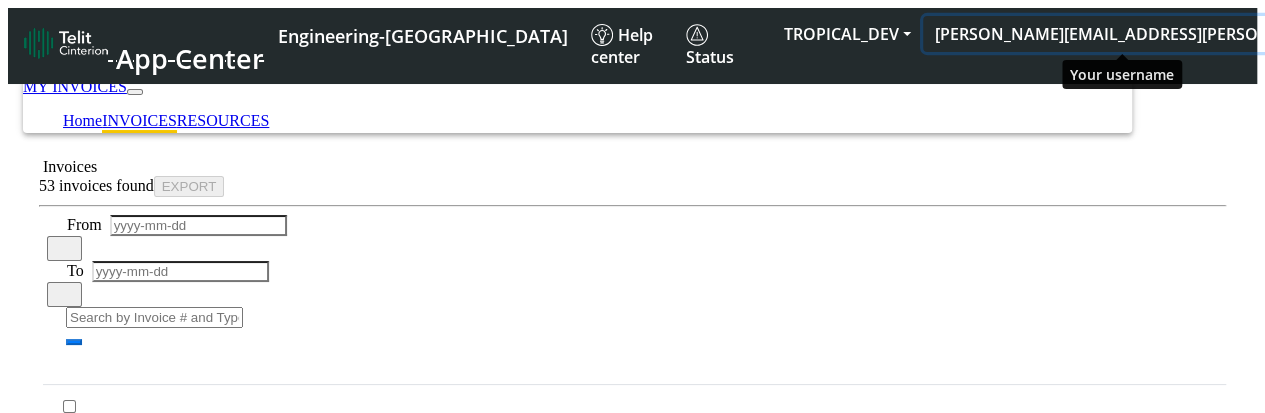 click on "[PERSON_NAME][EMAIL_ADDRESS][PERSON_NAME][DOMAIN_NAME]" at bounding box center [1206, 34] 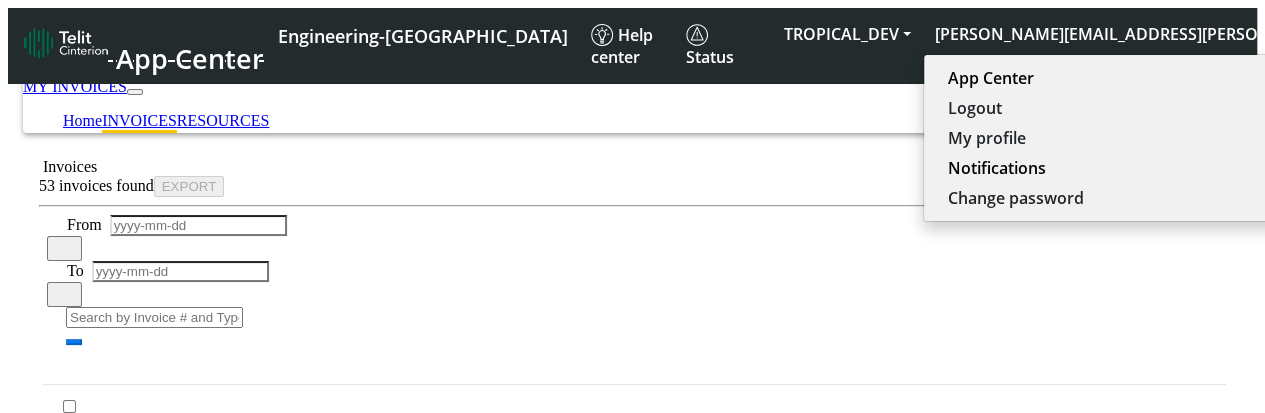 click on "Invoices  53 invoices found   EXPORT  From To  Invoice #   Billing Cycle   Type   Value (pre-tax)   Invoice   Report" 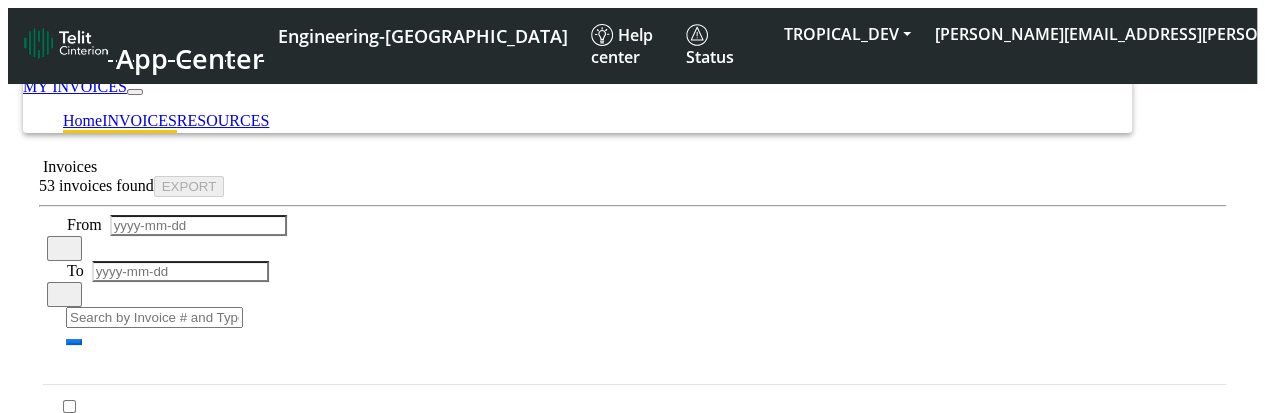 click on "Home" 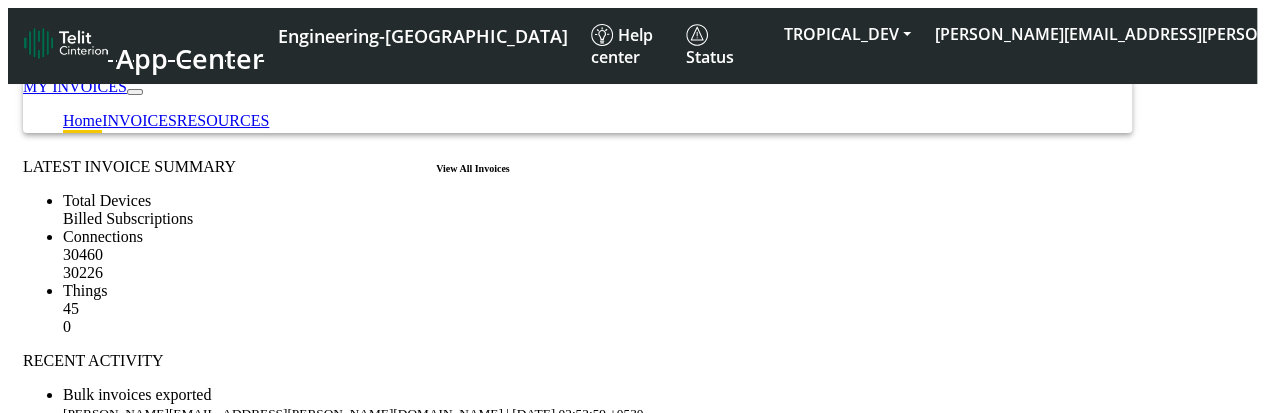 drag, startPoint x: 308, startPoint y: 175, endPoint x: 88, endPoint y: 167, distance: 220.1454 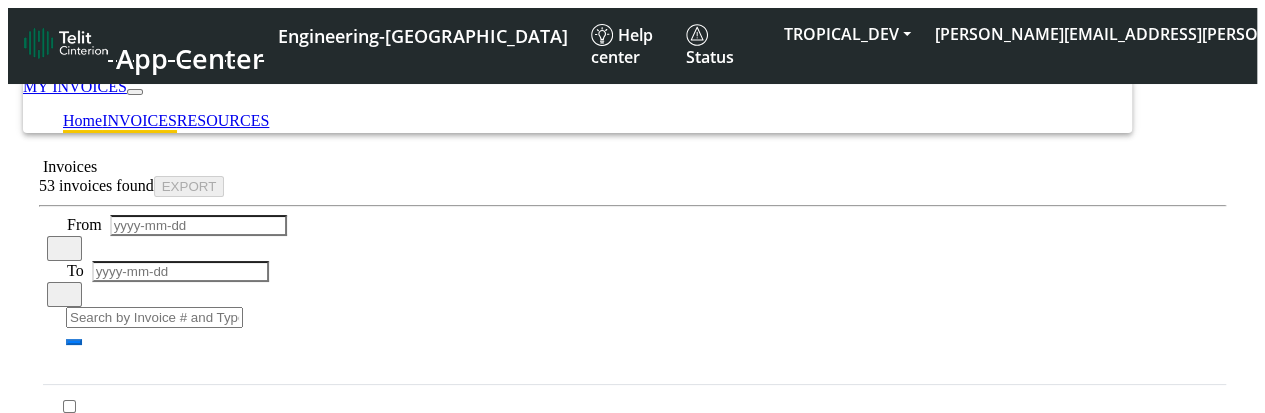 click on "Home" 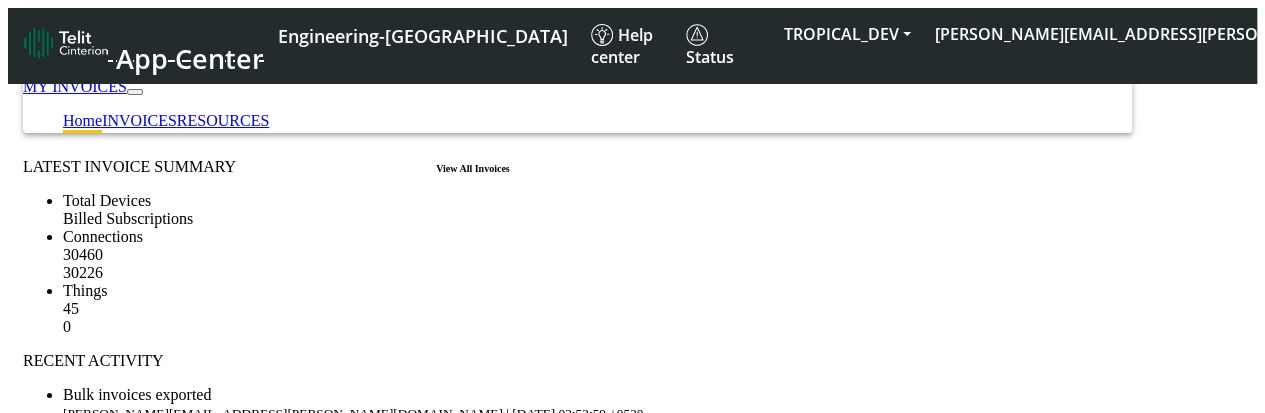 drag, startPoint x: 56, startPoint y: 175, endPoint x: 302, endPoint y: 184, distance: 246.16458 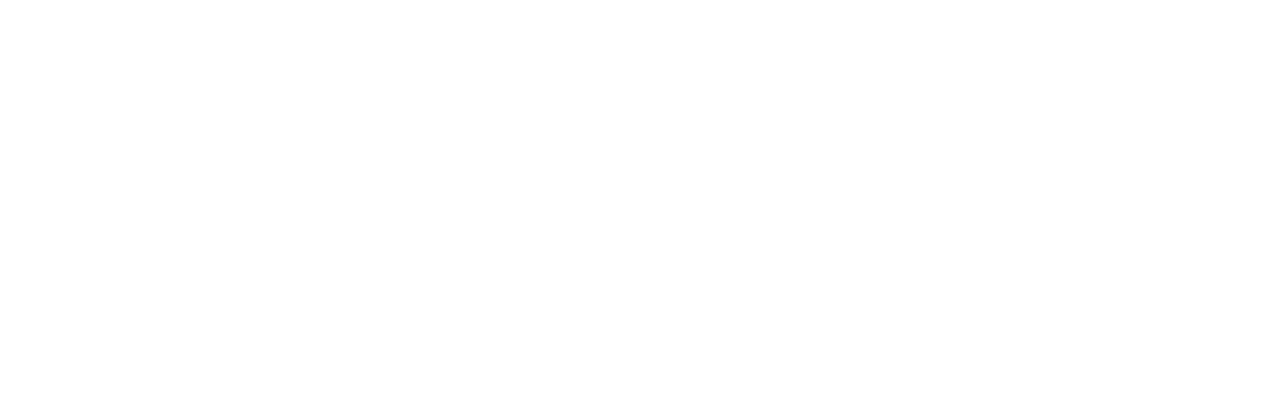 scroll, scrollTop: 0, scrollLeft: 0, axis: both 